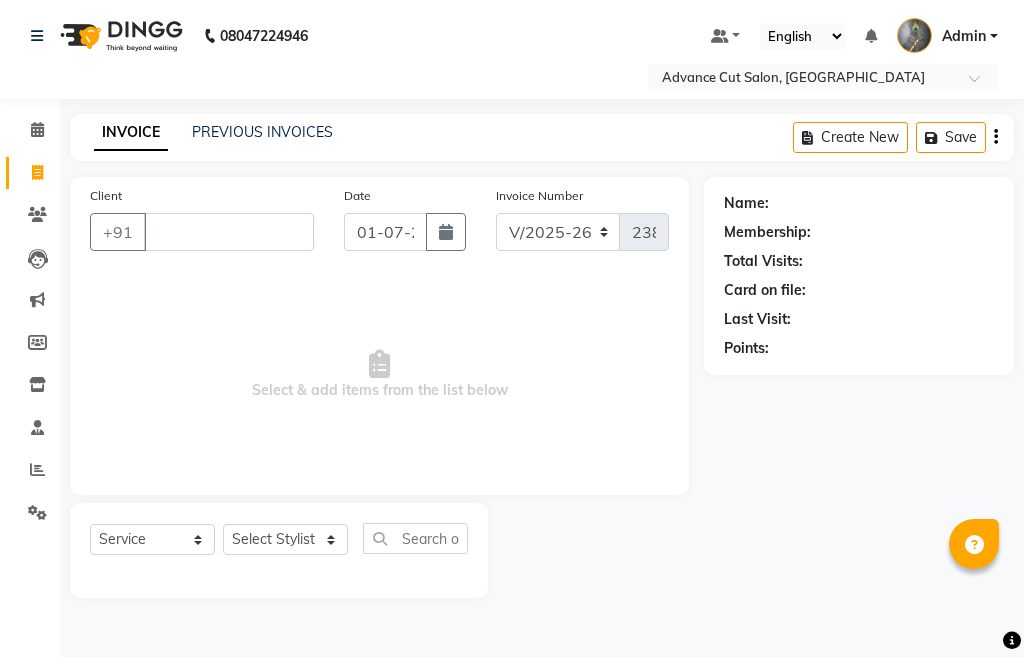 select on "4939" 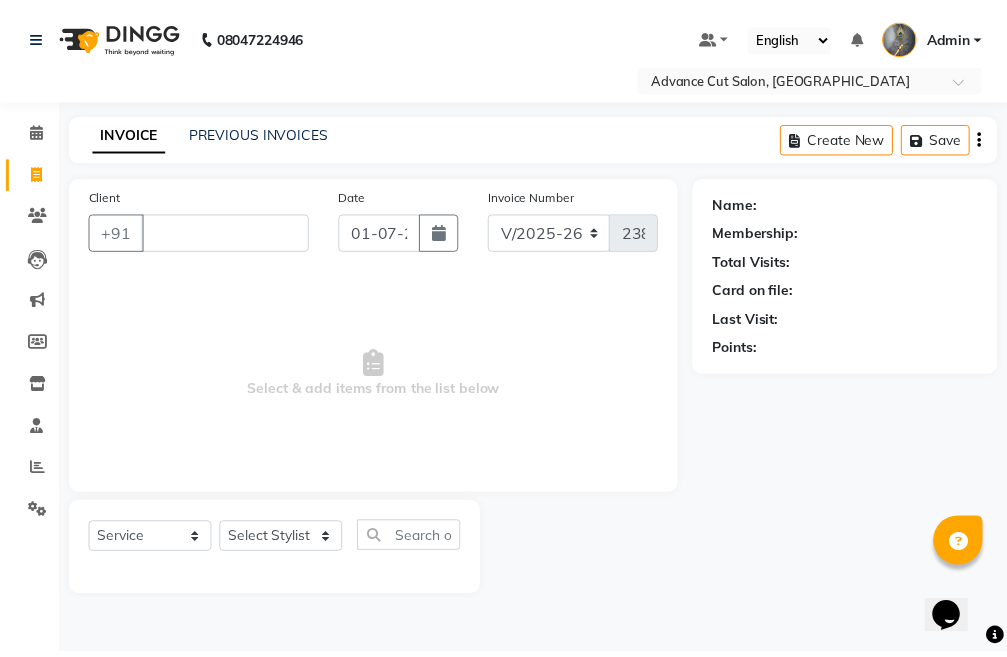 scroll, scrollTop: 0, scrollLeft: 0, axis: both 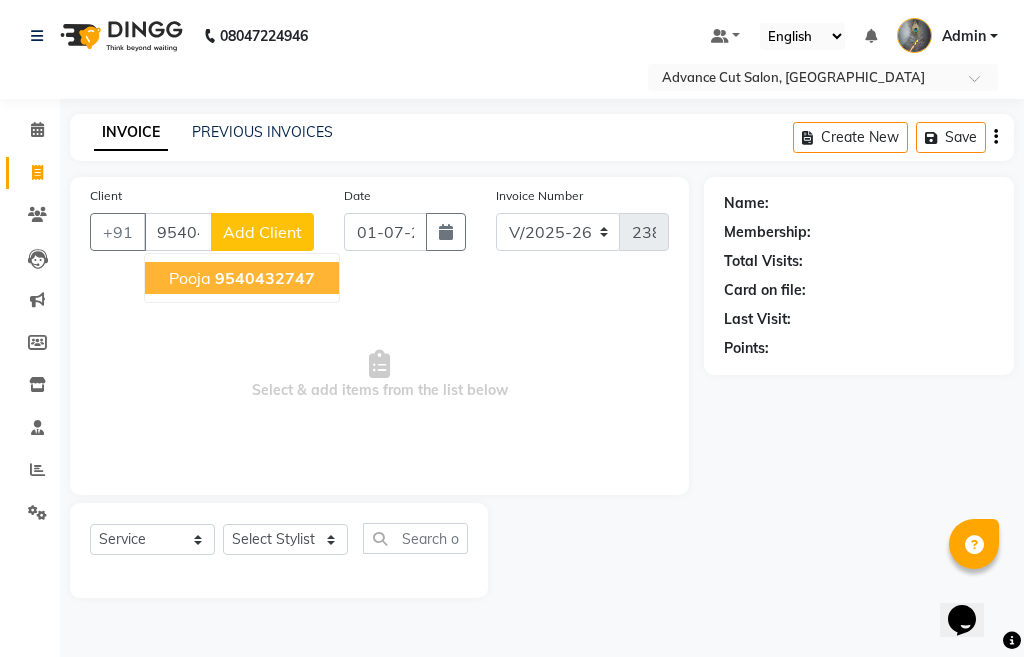 click on "9540432747" 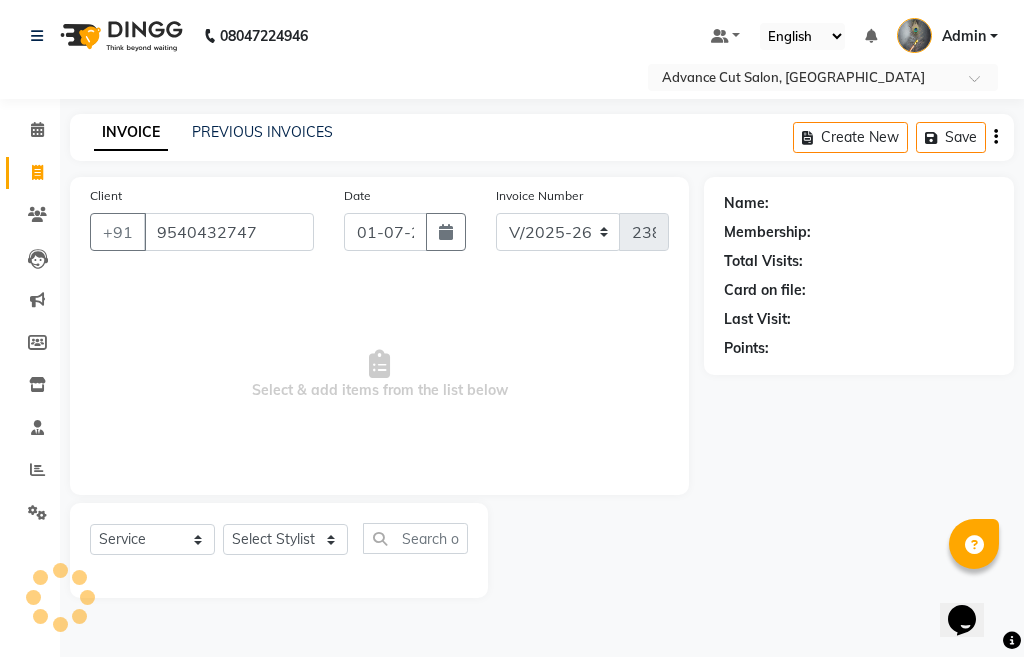 type on "9540432747" 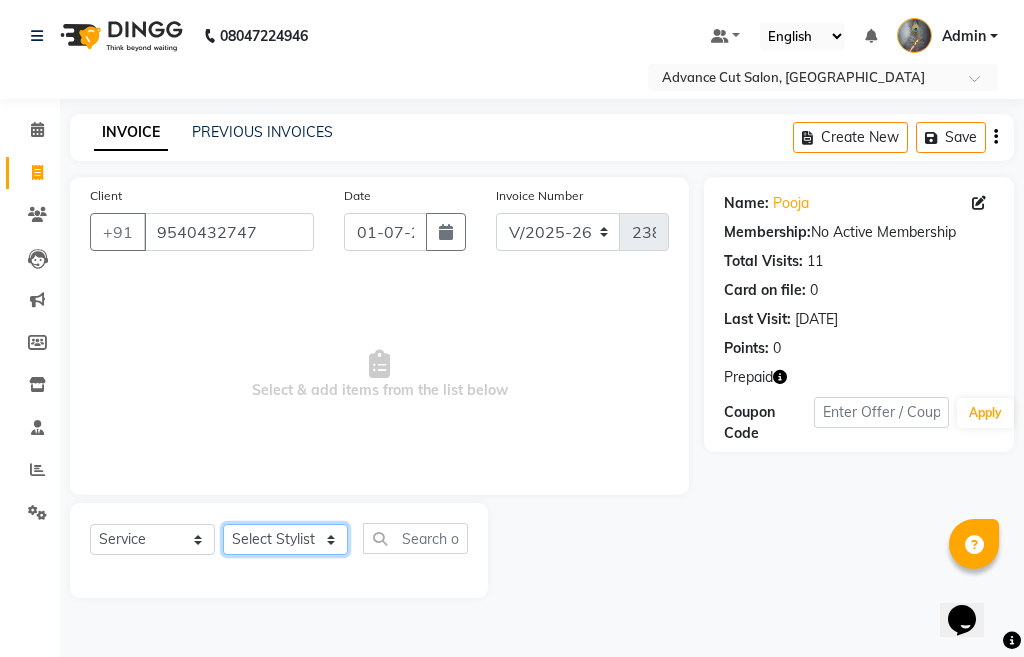 click on "Select Stylist Admin chahit COUNTOR gourav hardeep mamta manisha MONISH navi NOSHAD ALI purvi sachin shatnam sunny tip" 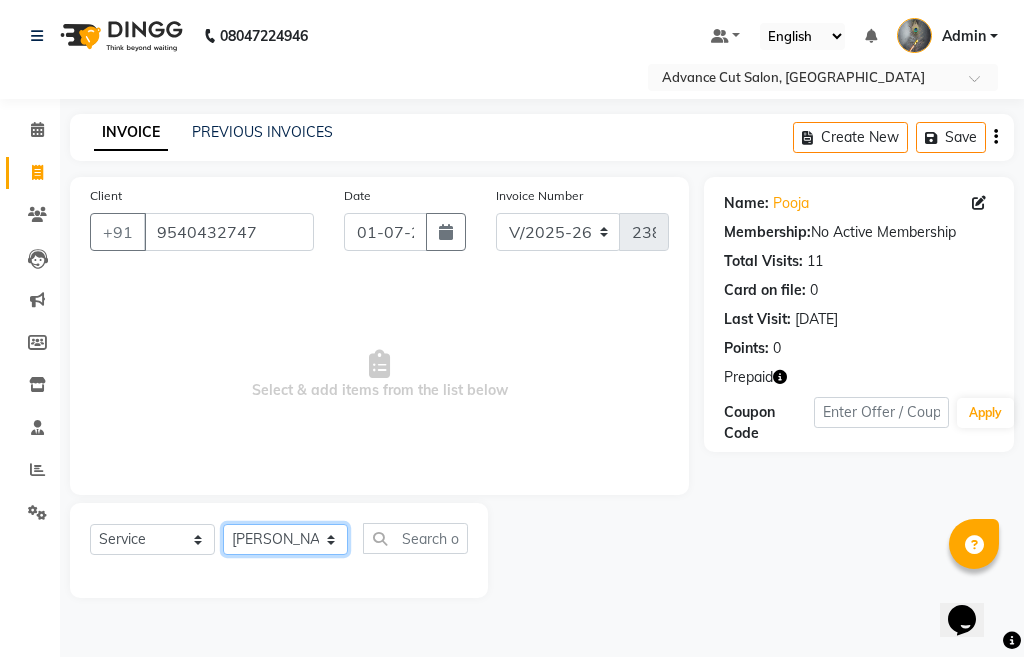 click on "Select Stylist Admin chahit COUNTOR gourav hardeep mamta manisha MONISH navi NOSHAD ALI purvi sachin shatnam sunny tip" 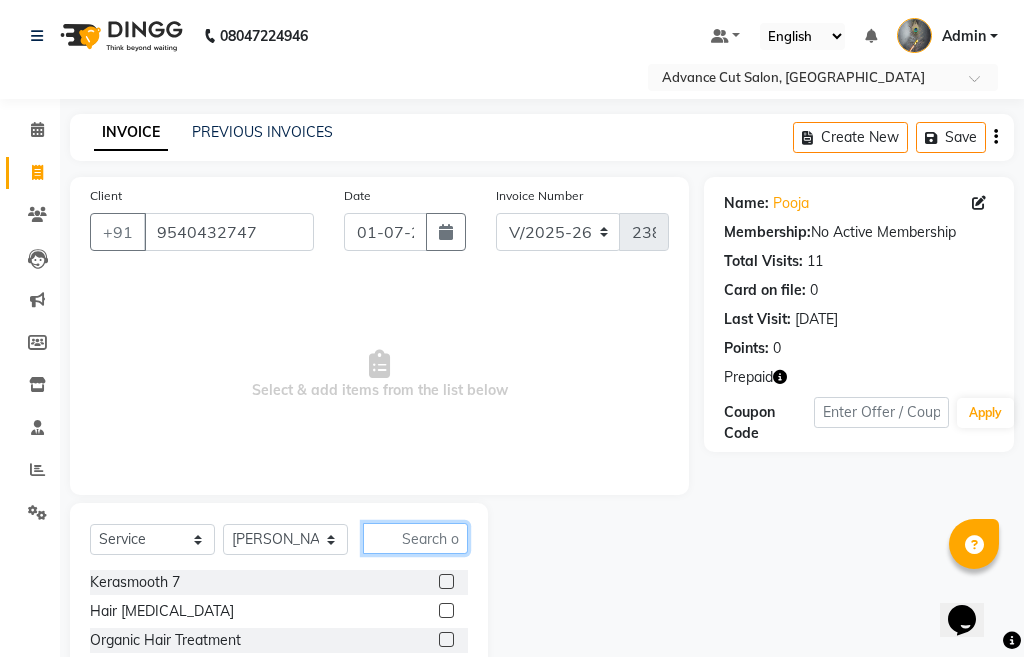 click 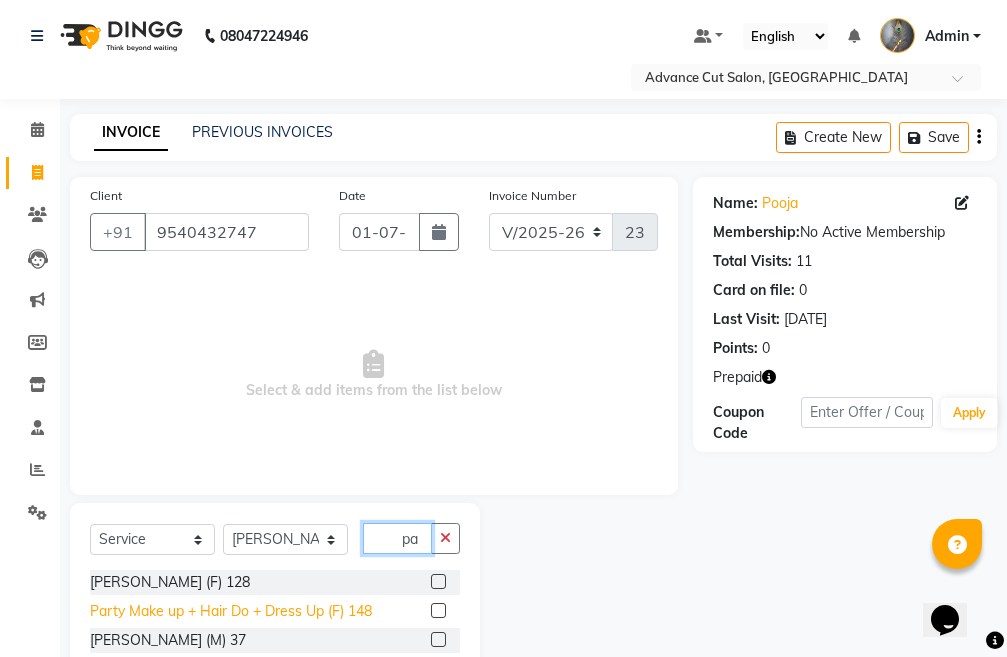 scroll, scrollTop: 171, scrollLeft: 0, axis: vertical 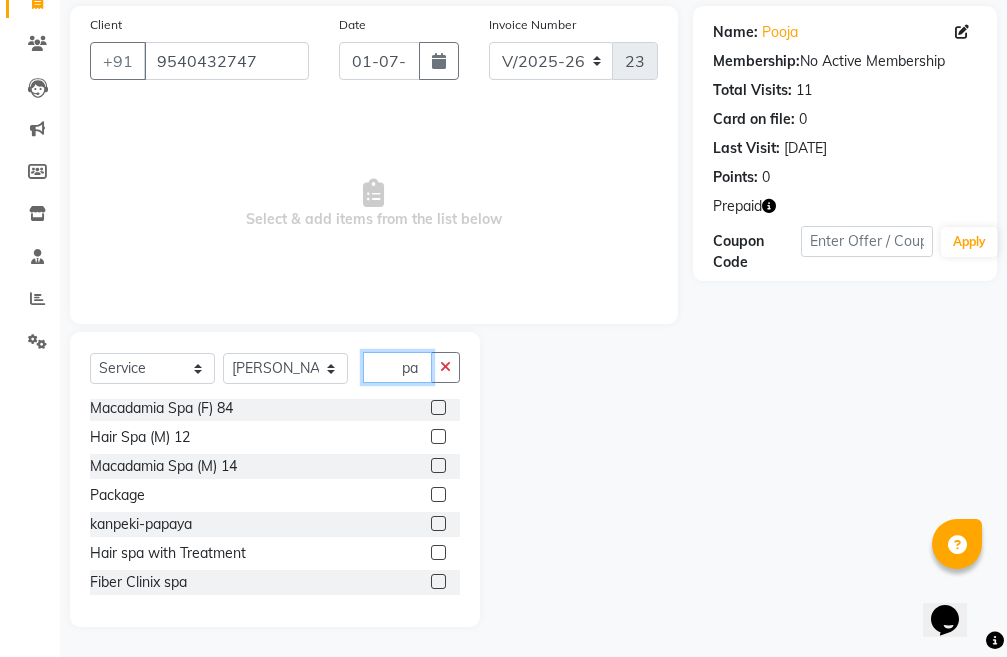 type on "pa" 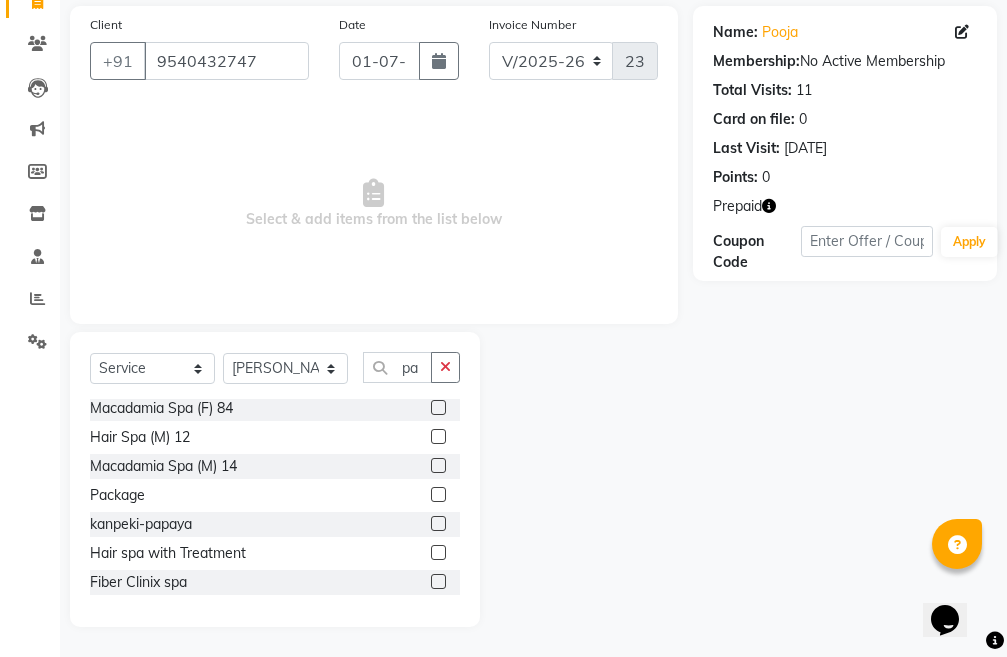 click 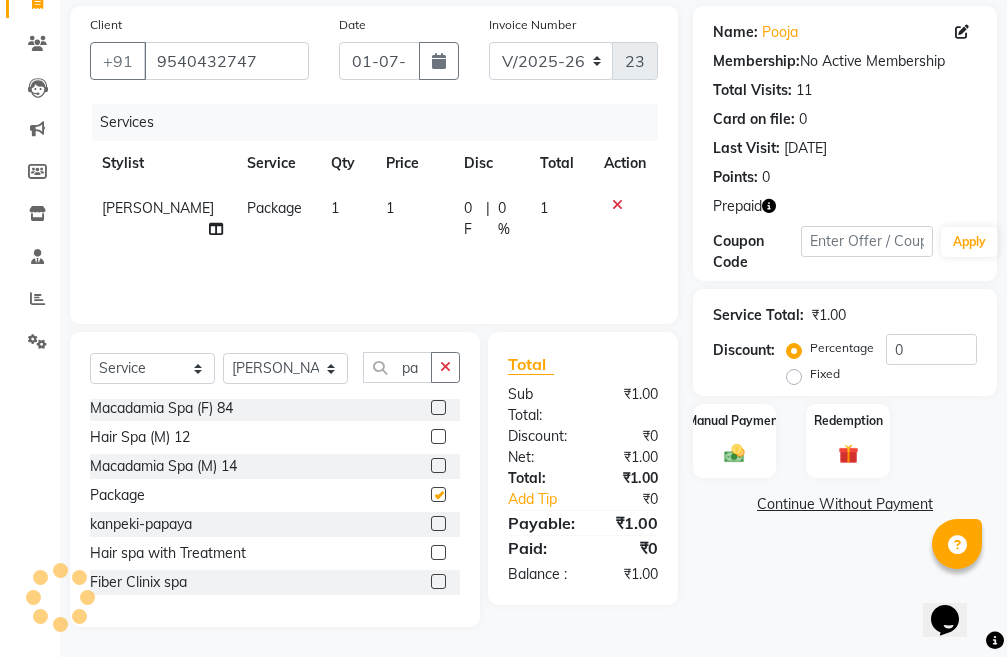 checkbox on "false" 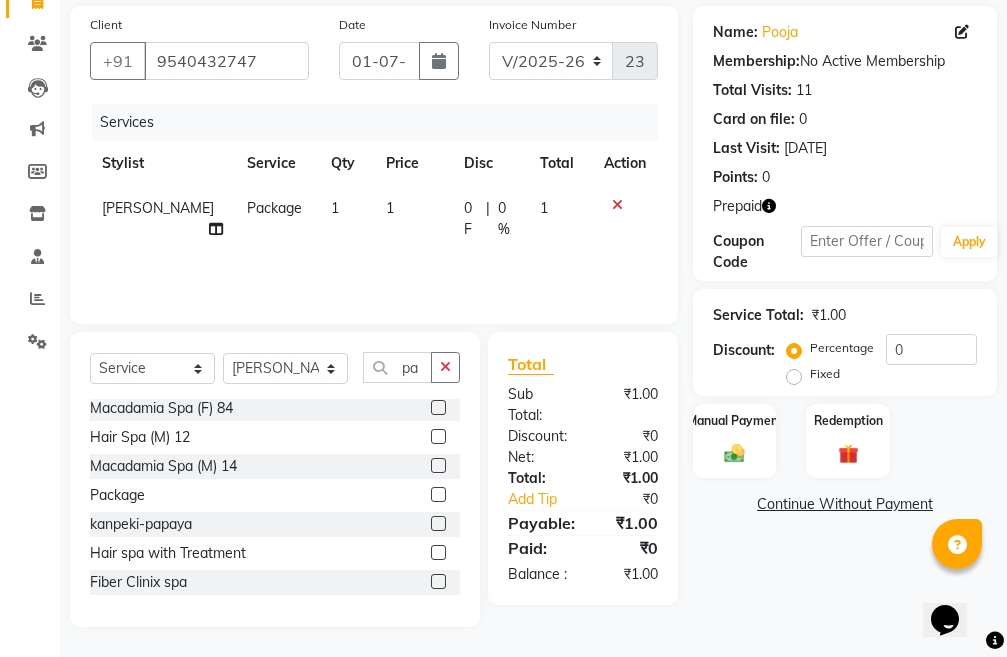 drag, startPoint x: 567, startPoint y: 192, endPoint x: 558, endPoint y: 218, distance: 27.513634 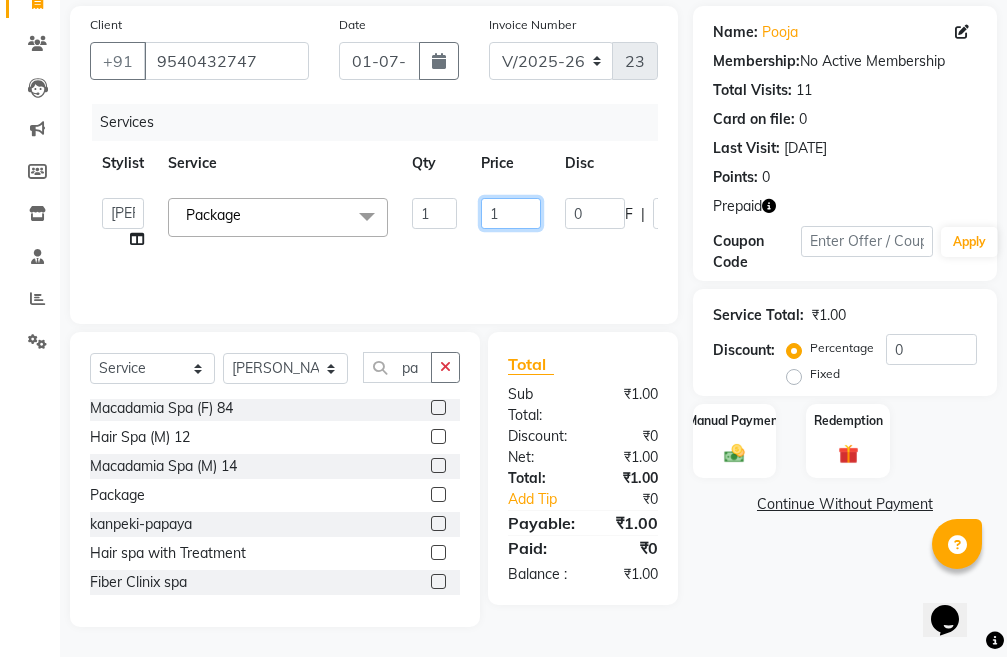 click on "1" 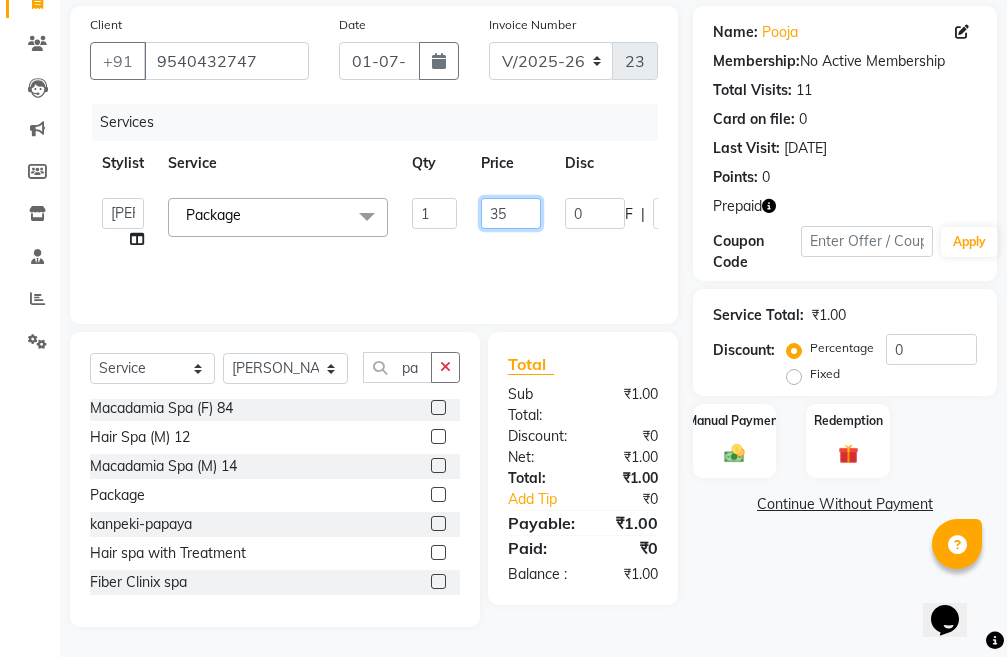 type on "350" 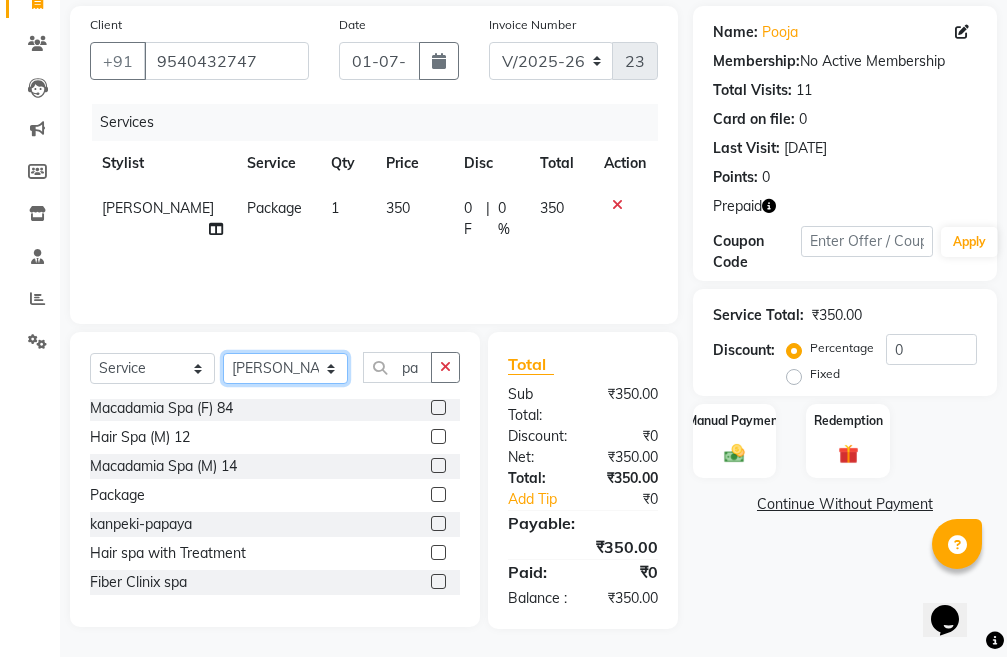 click on "Select Stylist Admin chahit COUNTOR gourav hardeep mamta manisha MONISH navi NOSHAD ALI purvi sachin shatnam sunny tip" 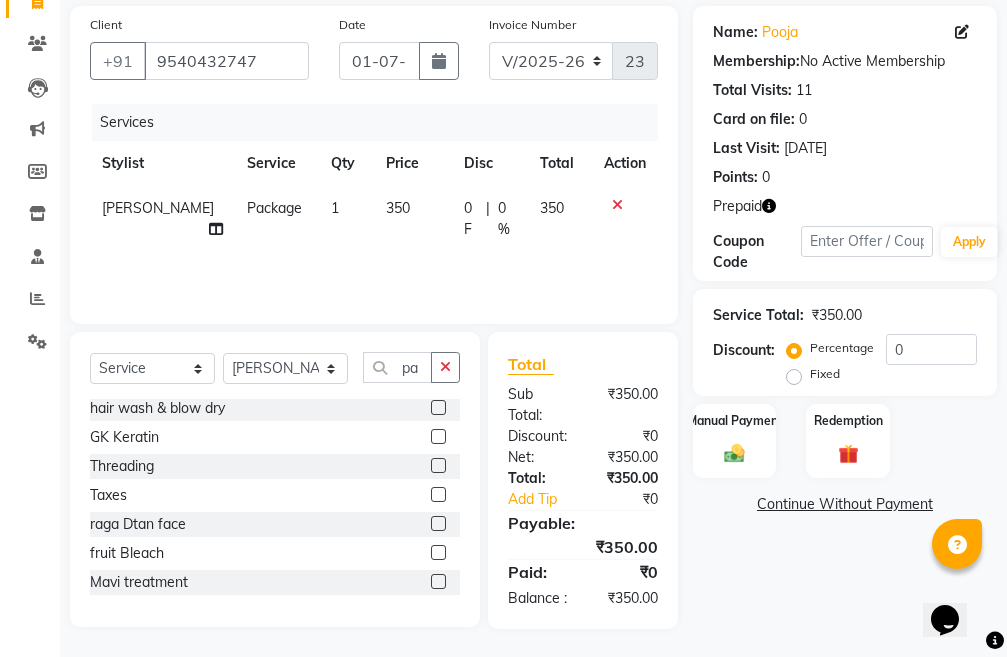 click 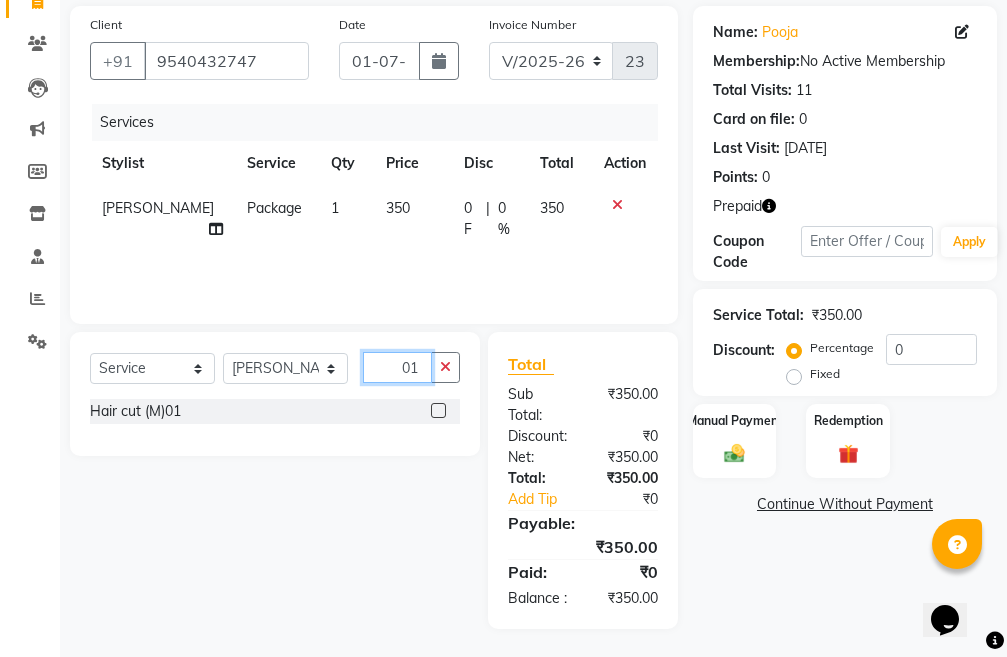 scroll, scrollTop: 0, scrollLeft: 0, axis: both 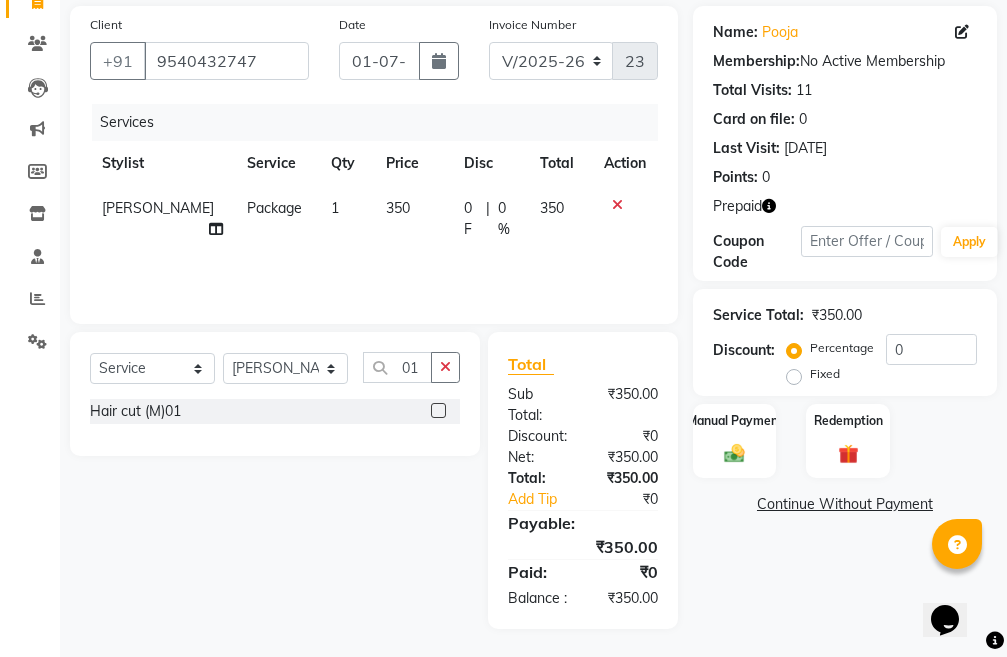 click on "Hair cut (M)01" 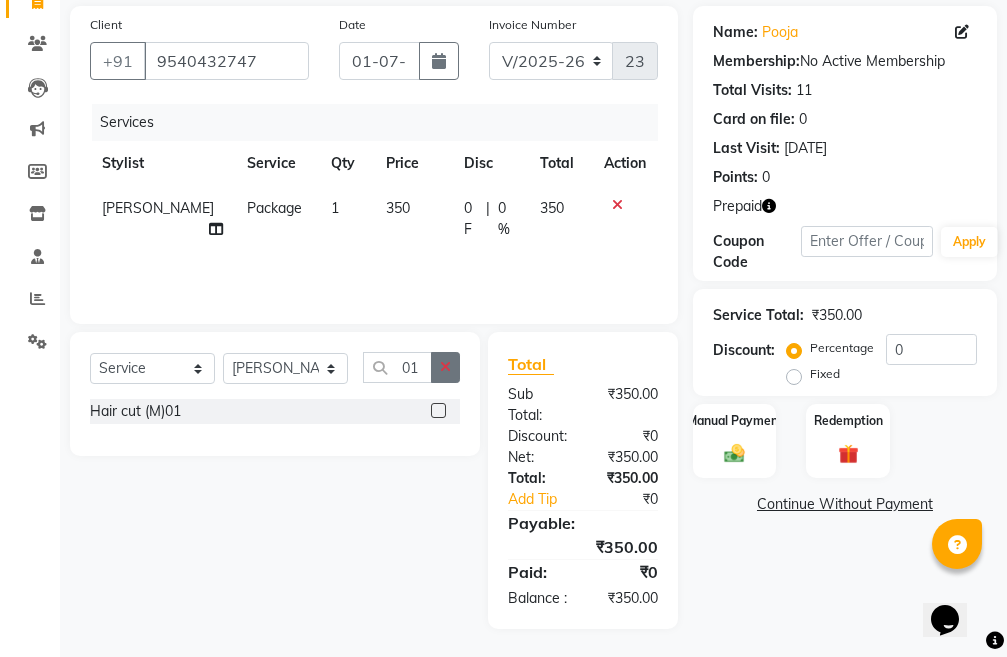 click 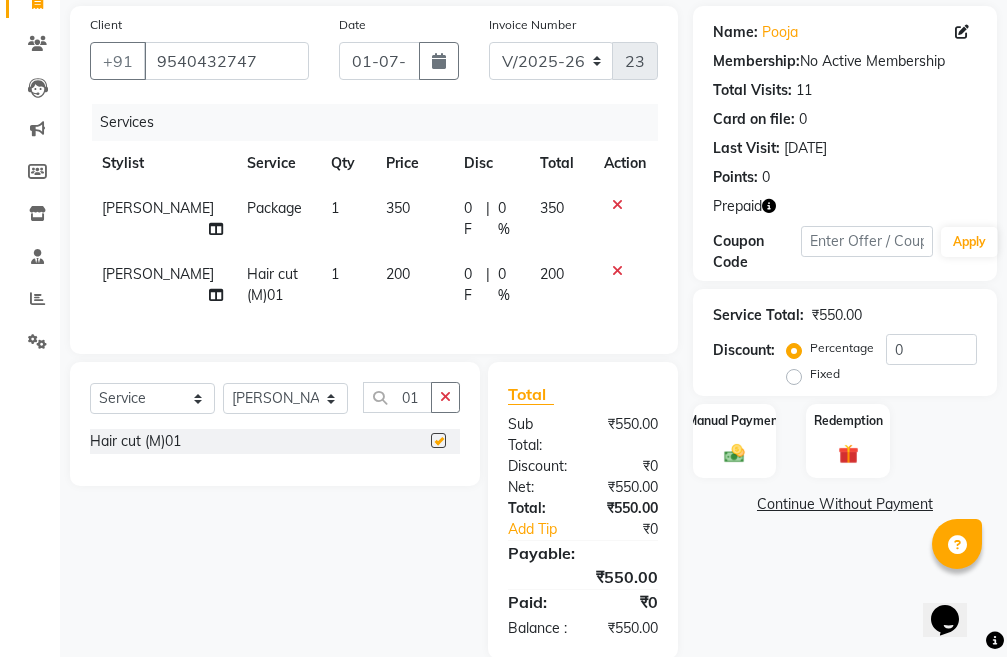 checkbox on "false" 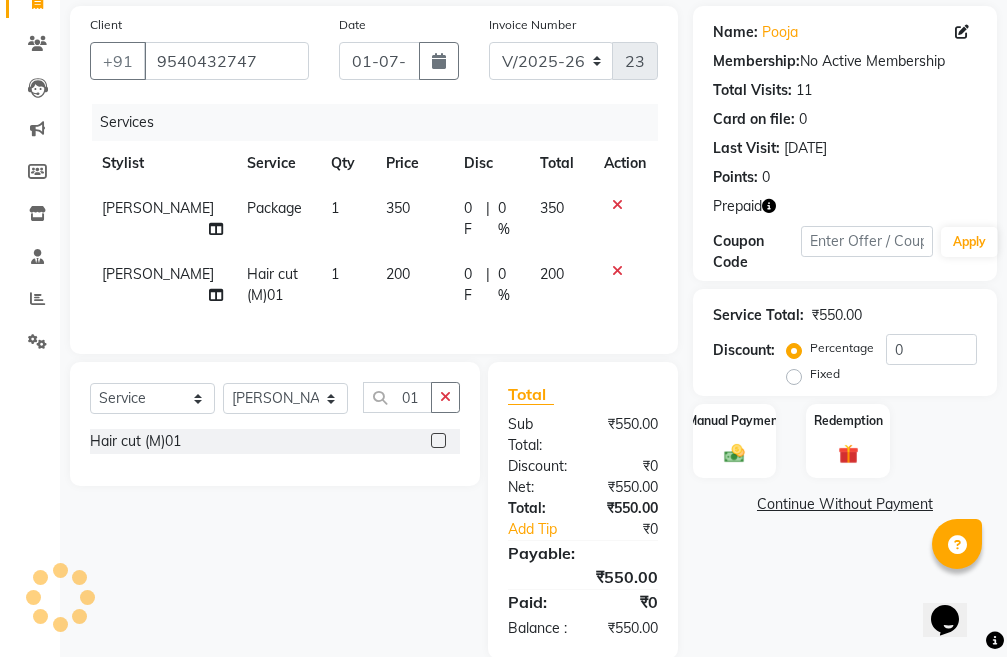 click 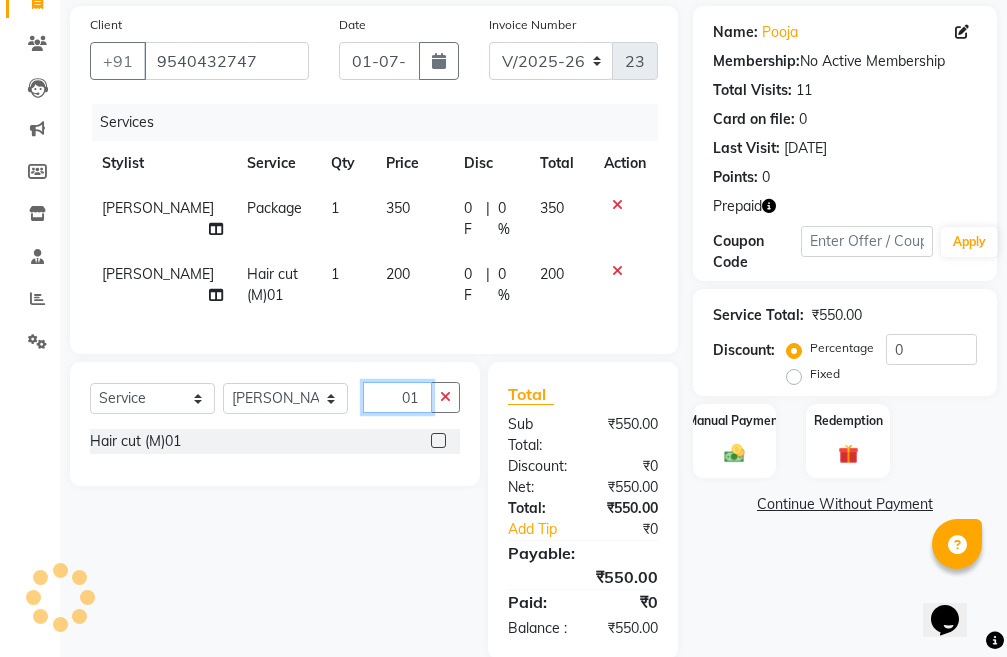 type 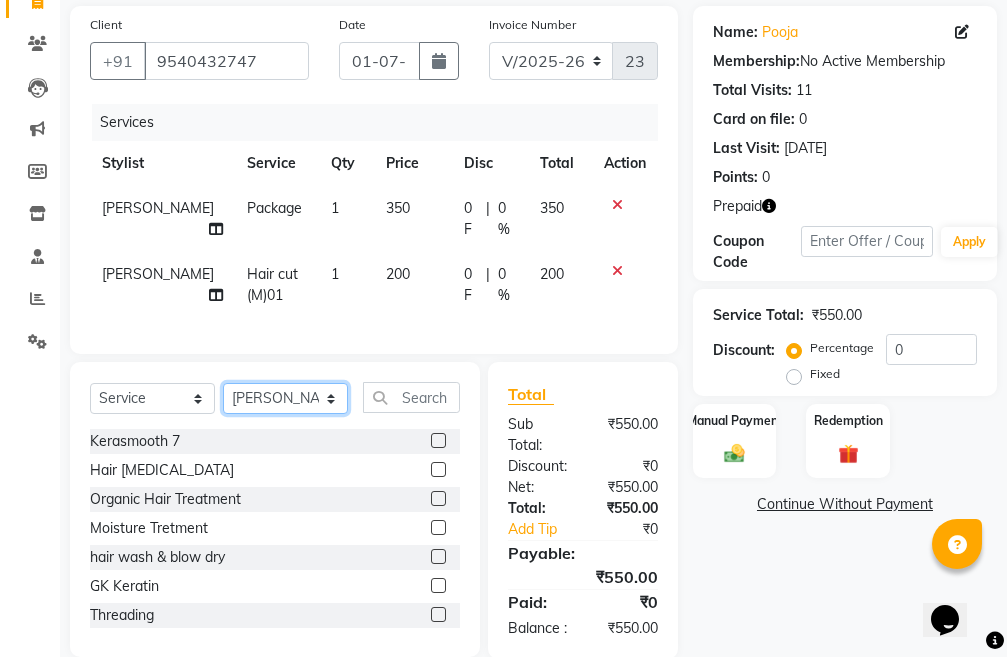 click on "Select Stylist Admin chahit COUNTOR gourav hardeep mamta manisha MONISH navi NOSHAD ALI purvi sachin shatnam sunny tip" 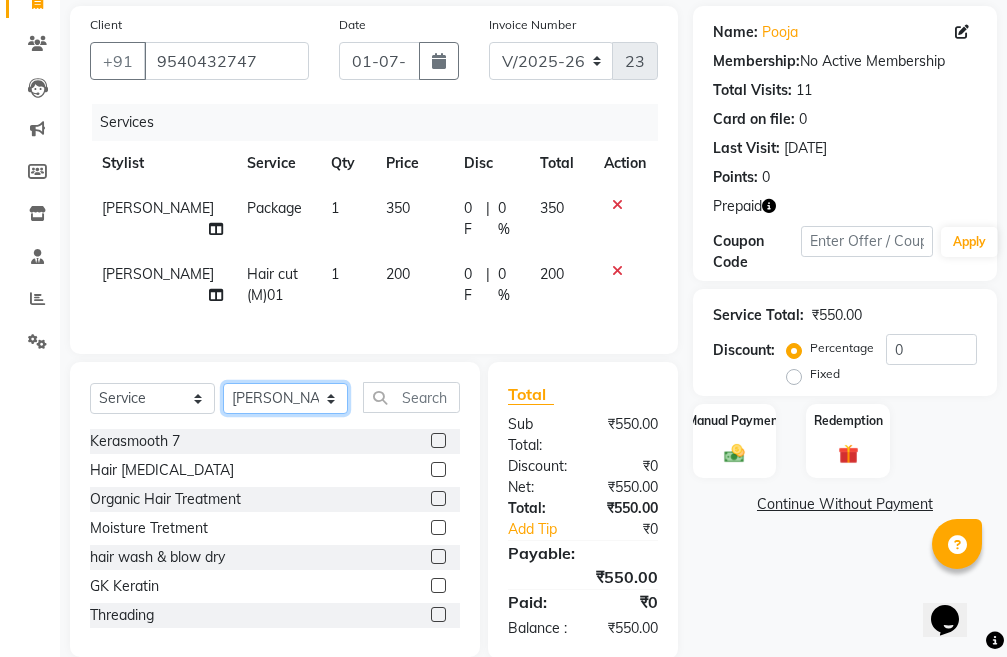select on "38522" 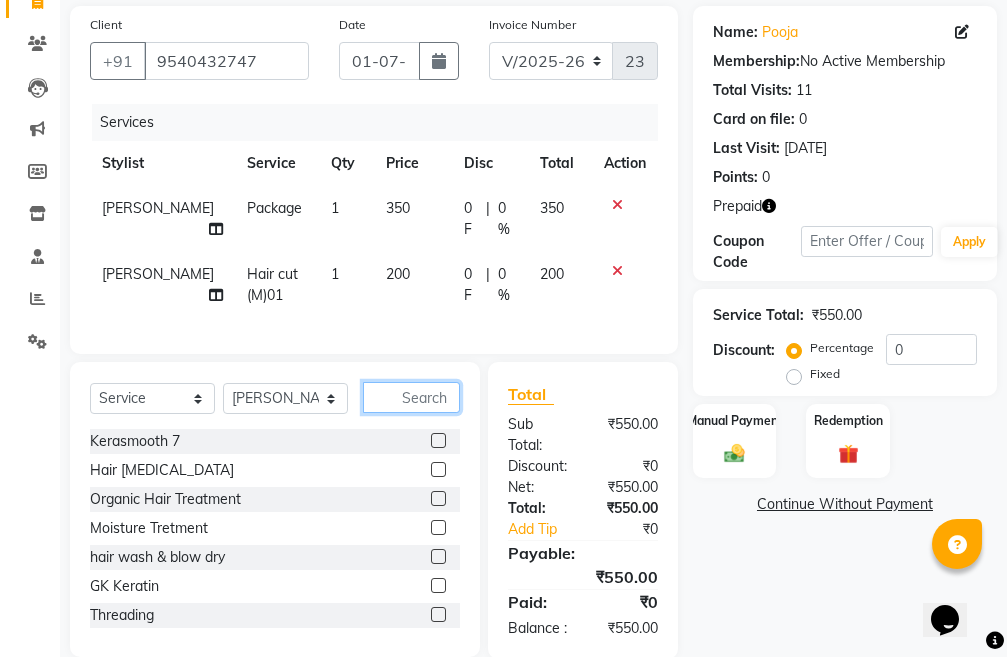 click 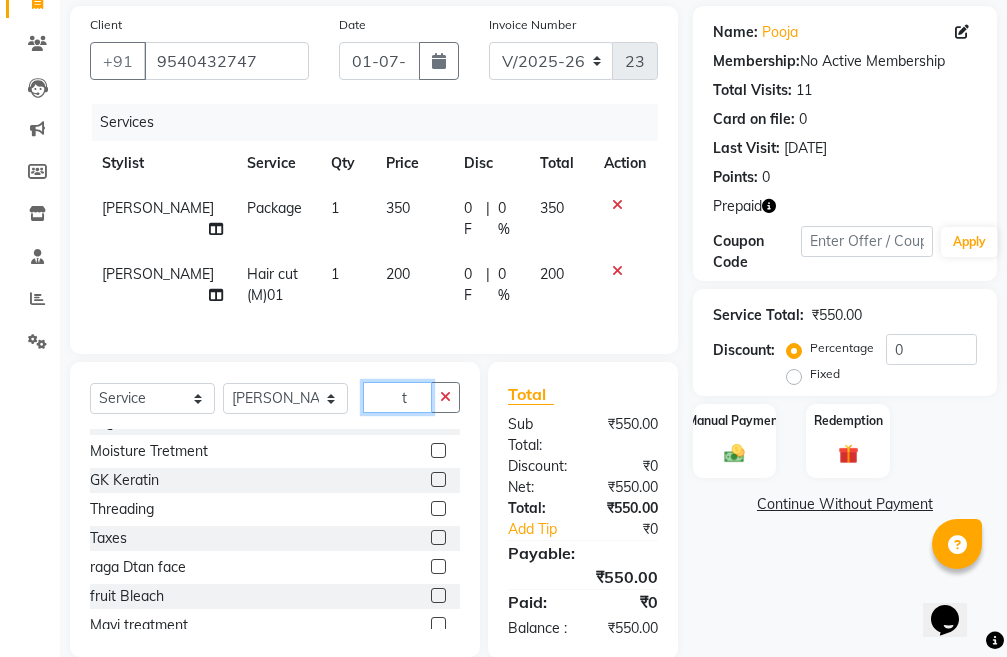 scroll, scrollTop: 100, scrollLeft: 0, axis: vertical 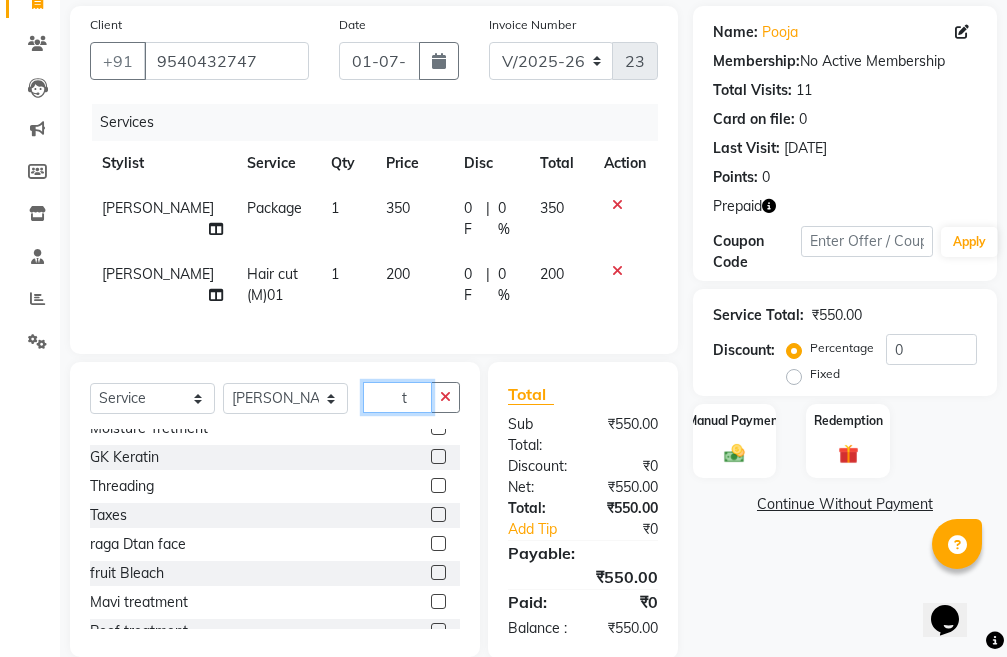 type on "t" 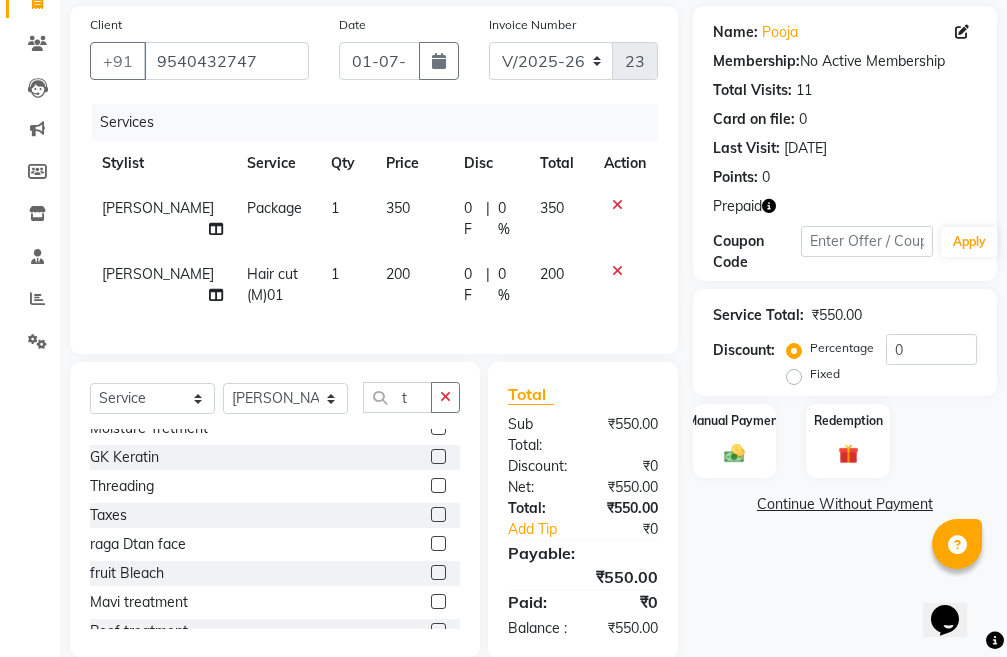 click 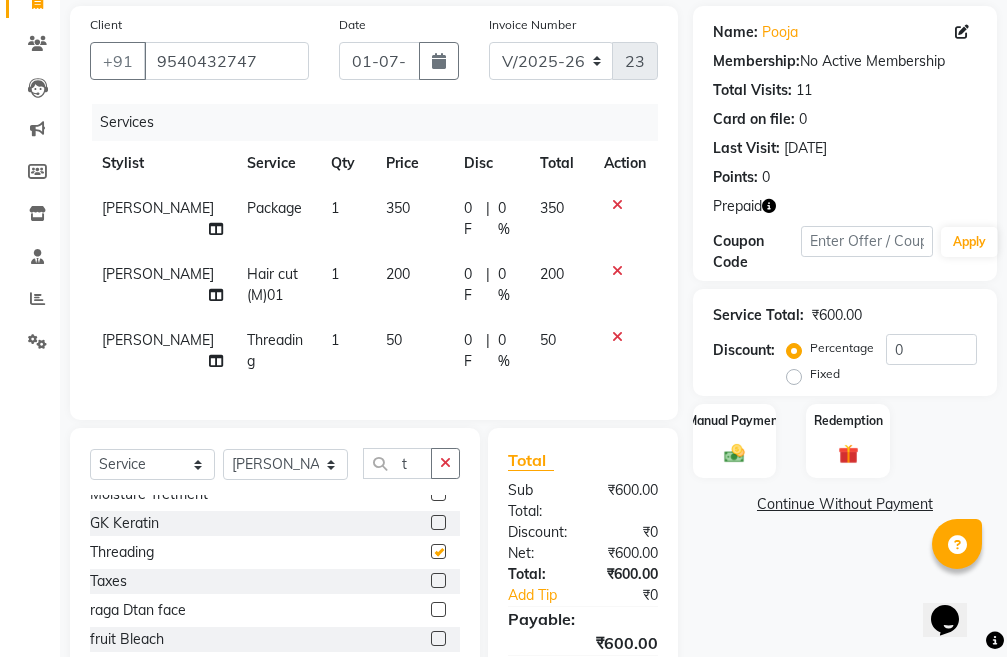 checkbox on "false" 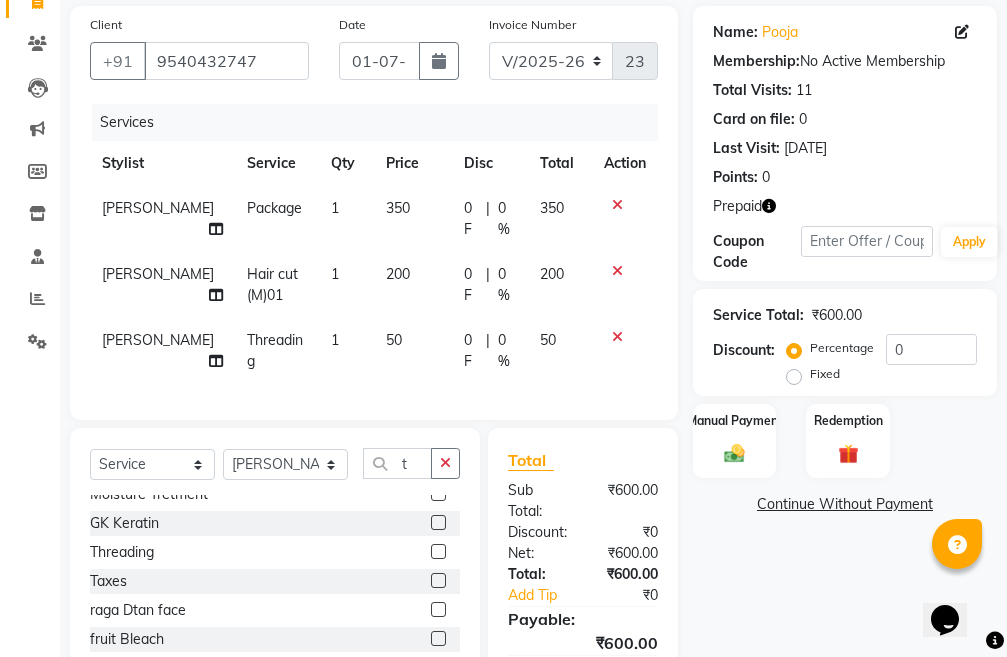 click on "50" 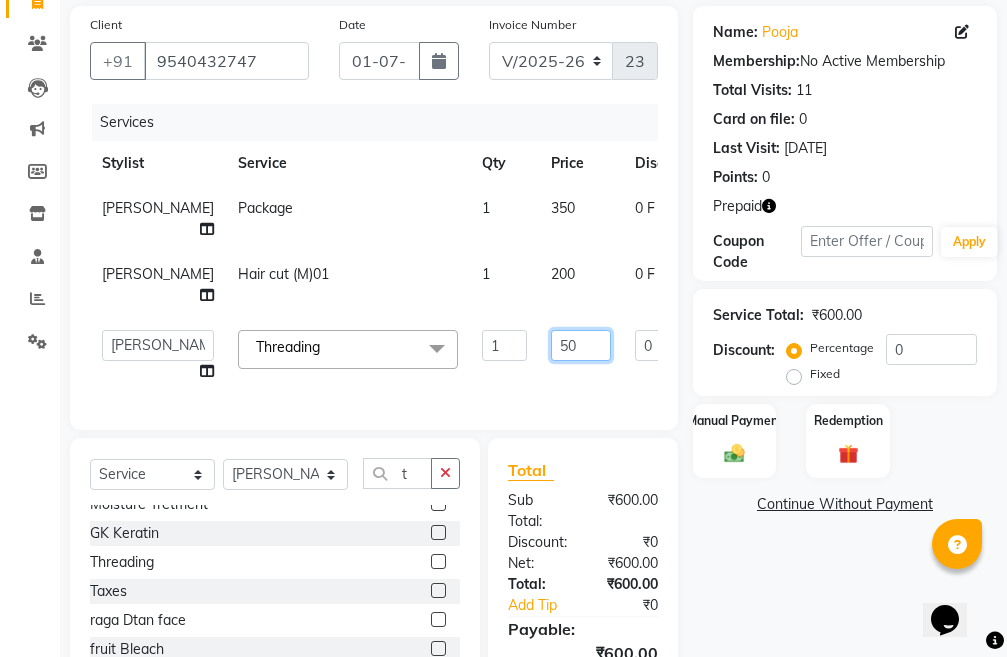 click on "50" 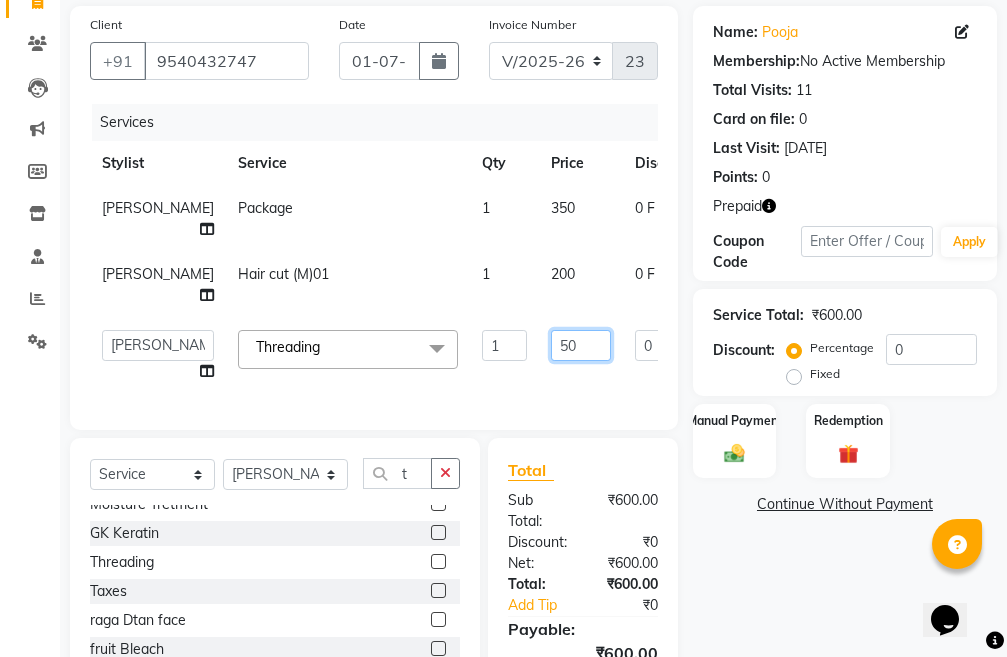type on "5" 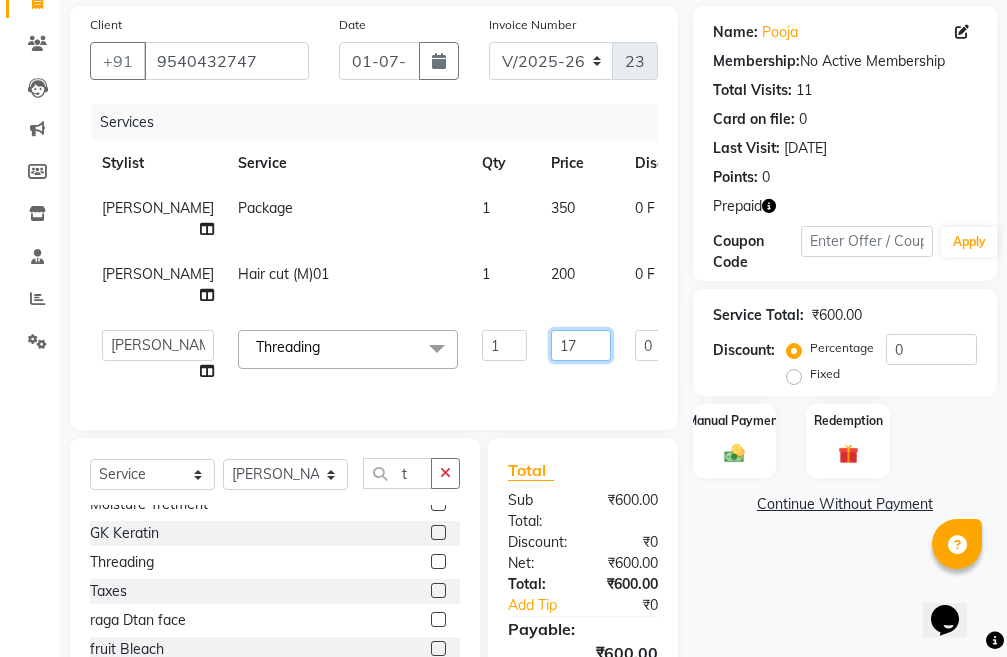 type on "170" 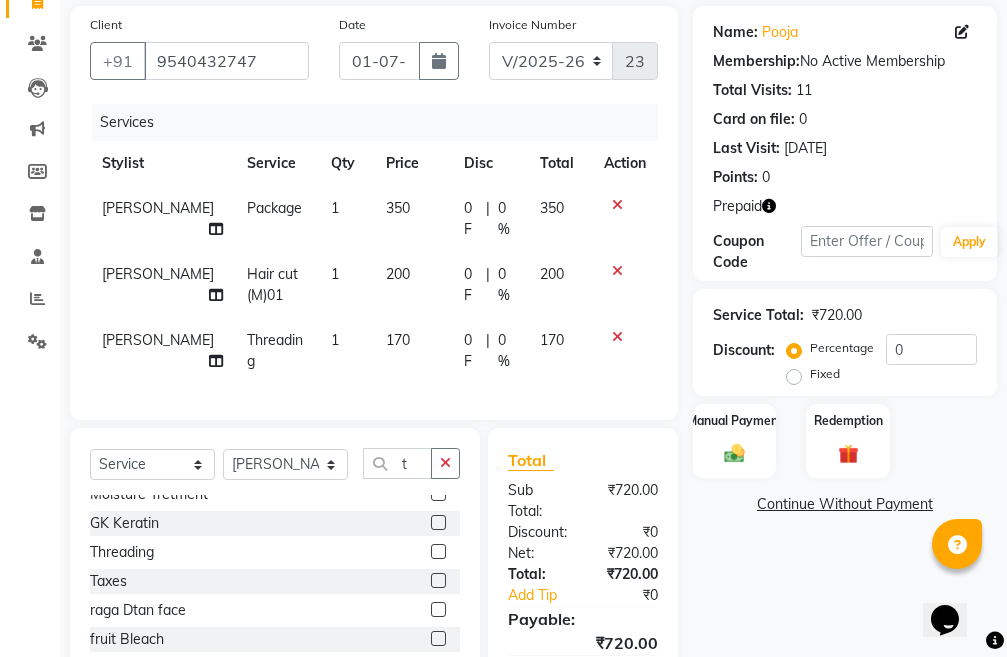 scroll, scrollTop: 307, scrollLeft: 0, axis: vertical 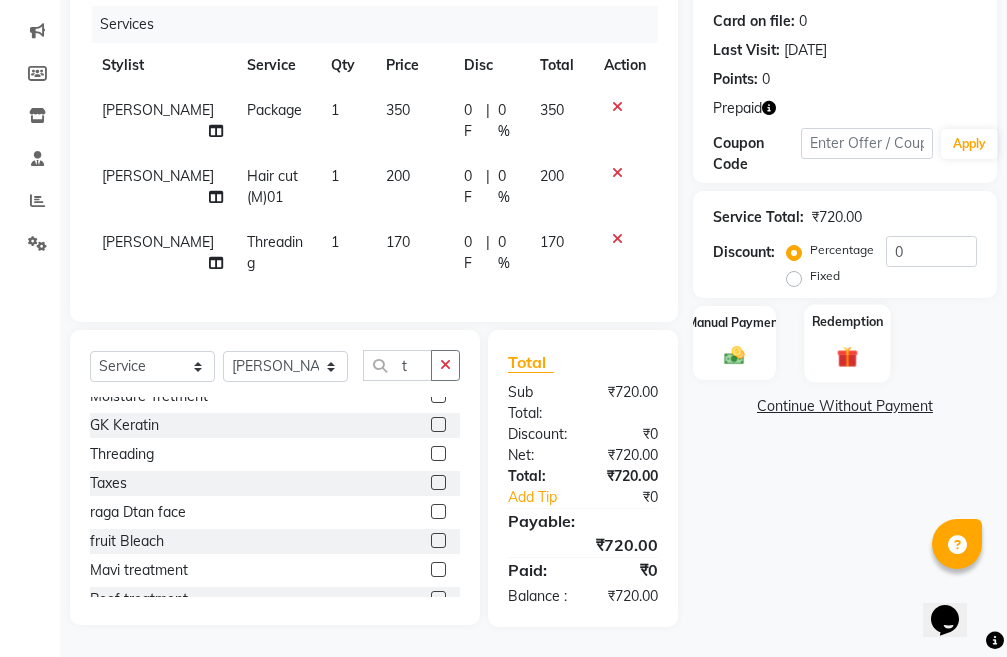 click 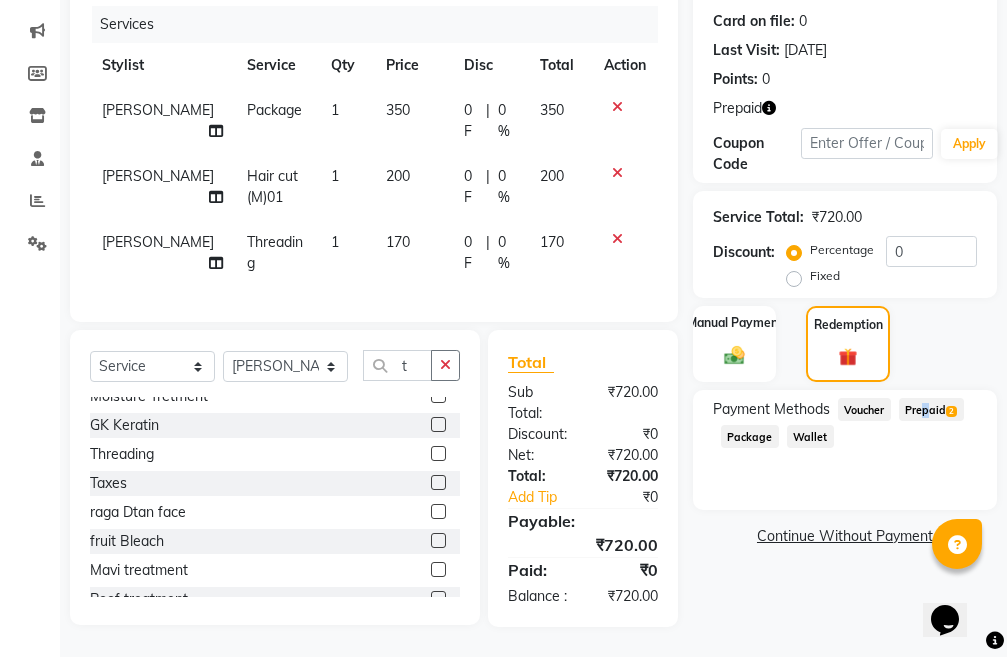 click on "Prepaid  2" 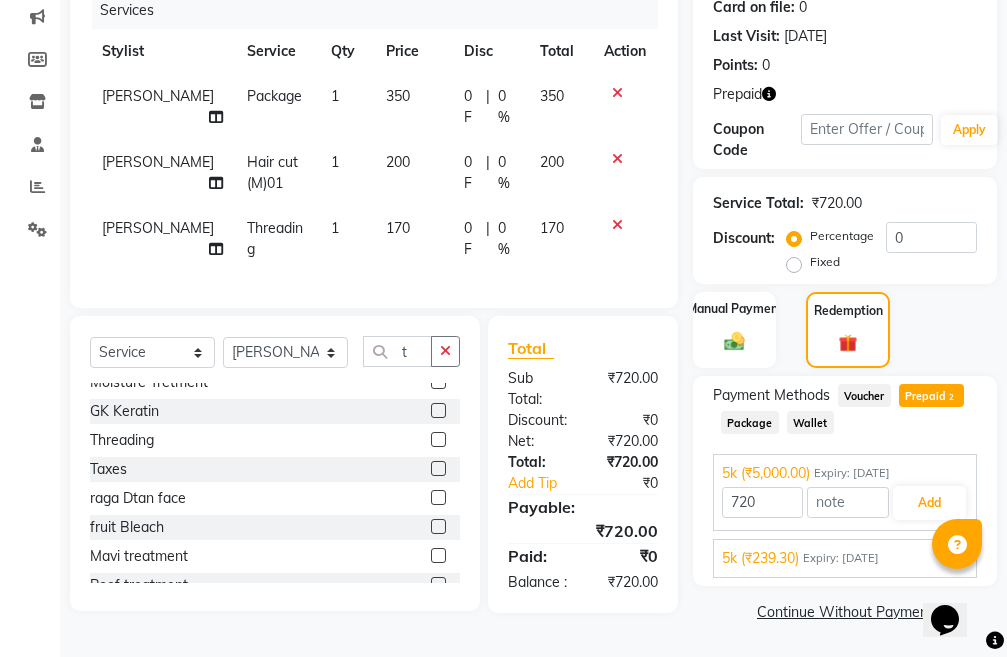 click on "5k (₹239.30) Expiry: 07-07-2028" at bounding box center [845, 558] 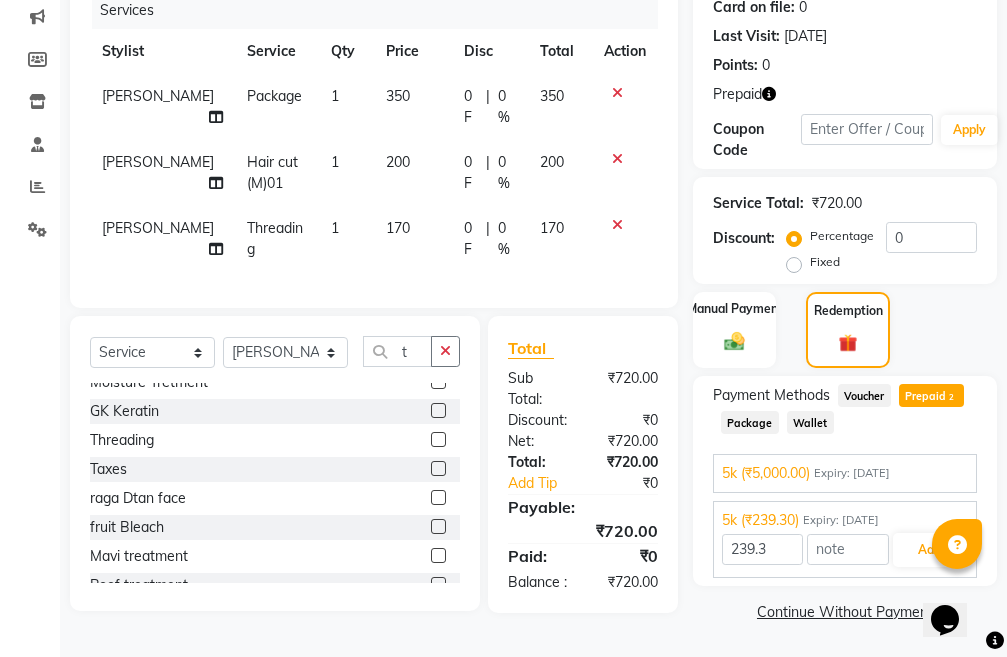 click on "Expiry: 14-04-2026" at bounding box center (852, 473) 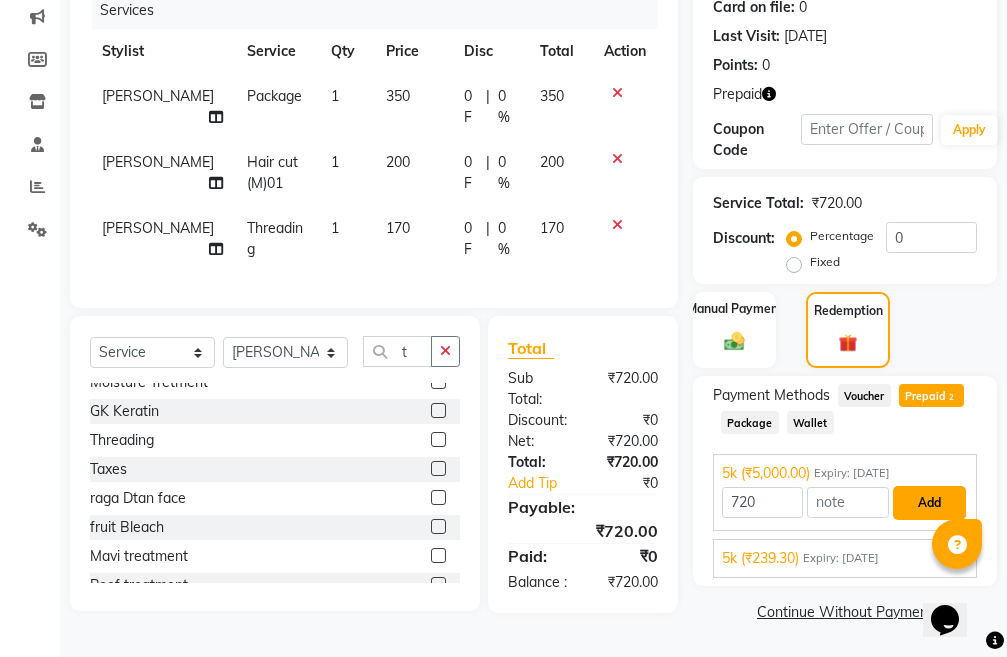 click on "Add" at bounding box center [929, 503] 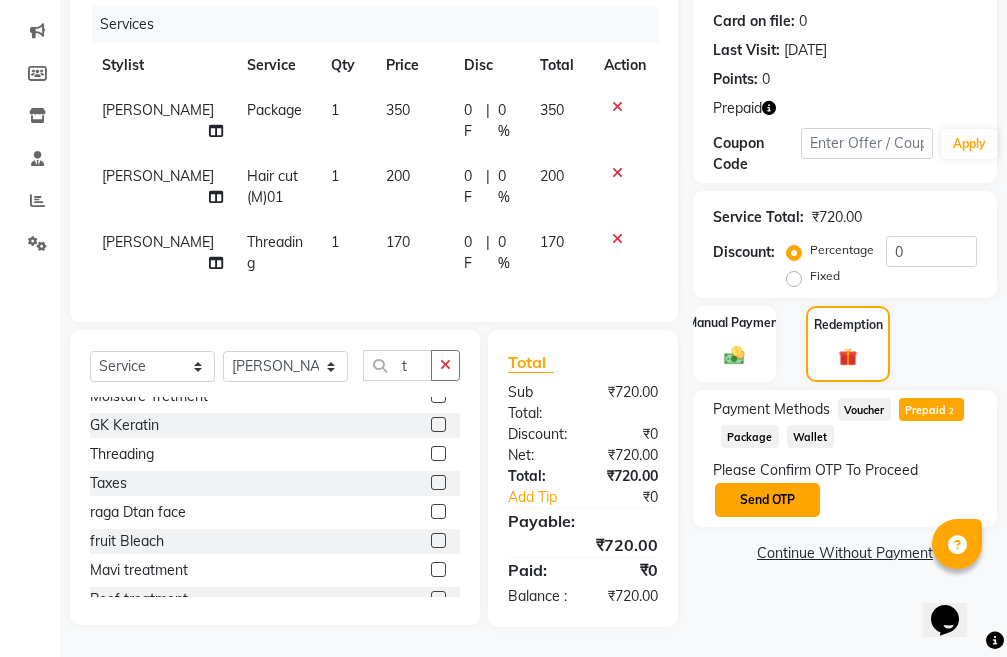 click on "Send OTP" 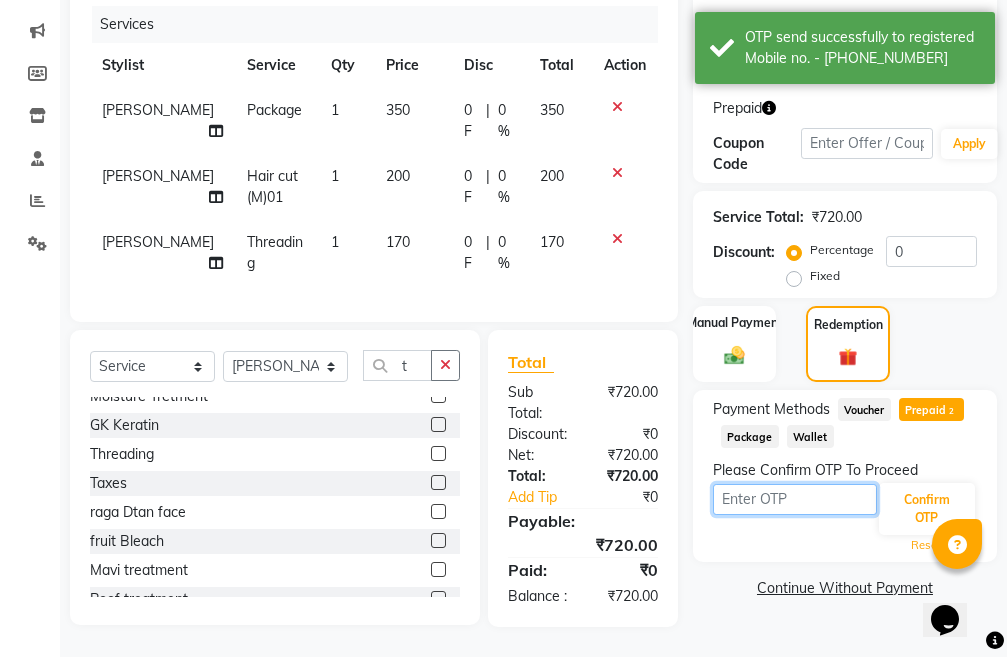 click at bounding box center [795, 499] 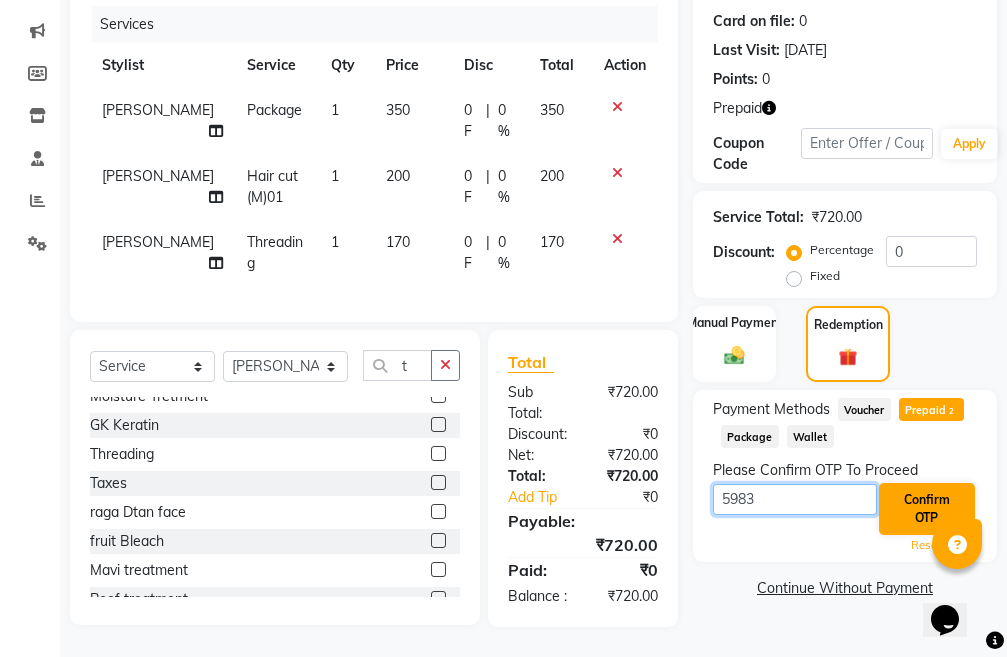 type on "5983" 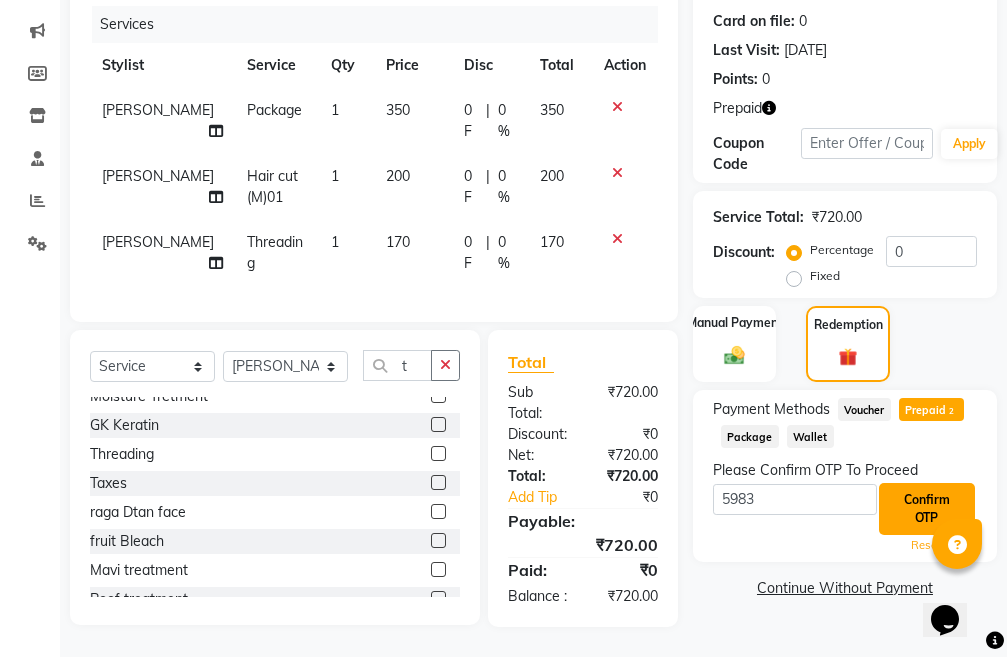 click on "Confirm OTP" 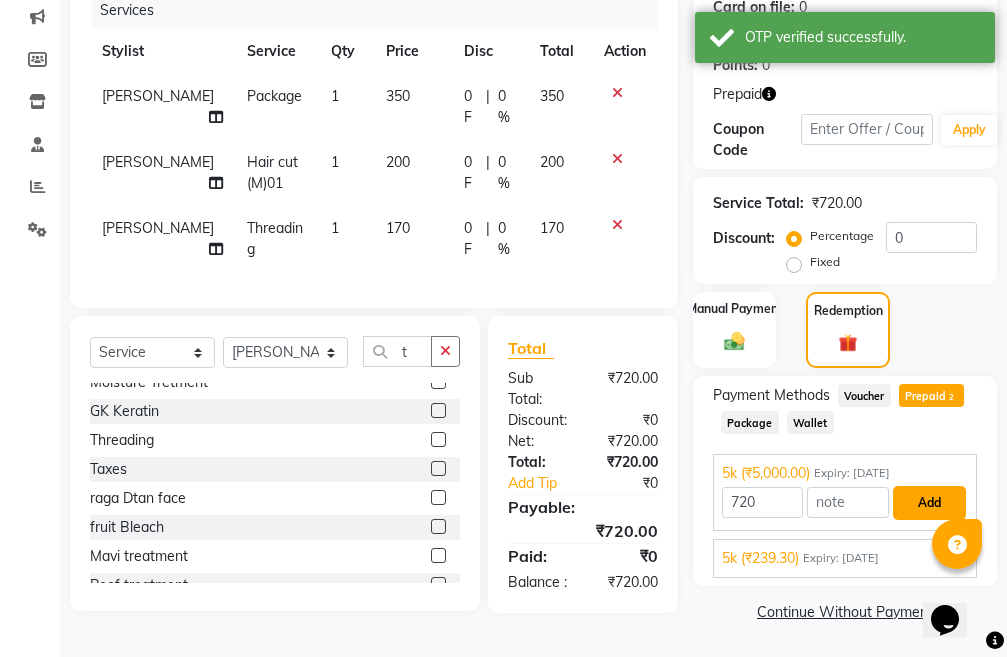 click on "Add" at bounding box center (929, 503) 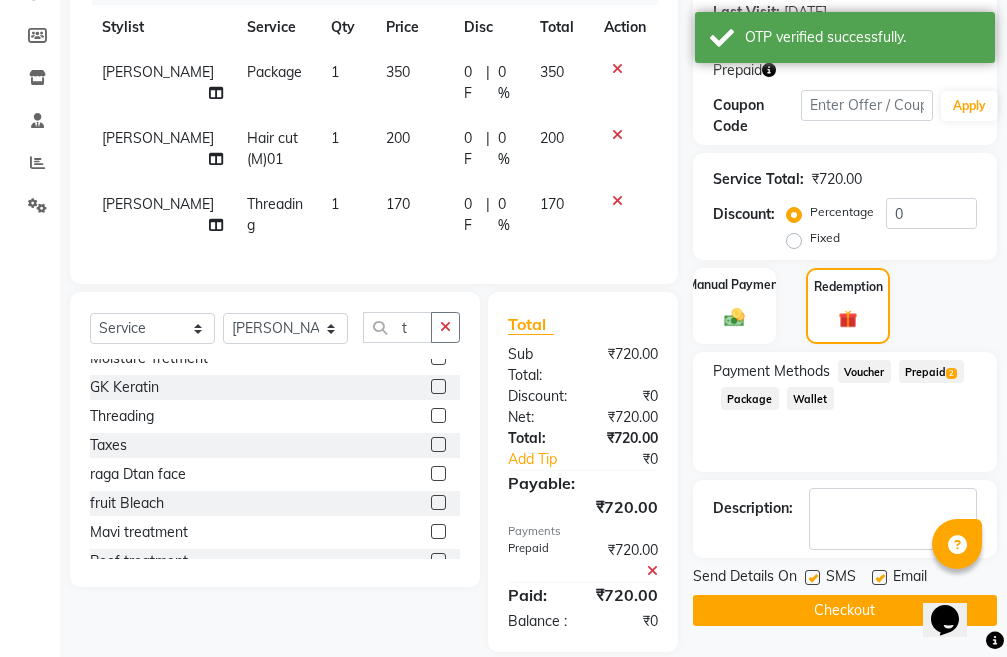 scroll, scrollTop: 370, scrollLeft: 0, axis: vertical 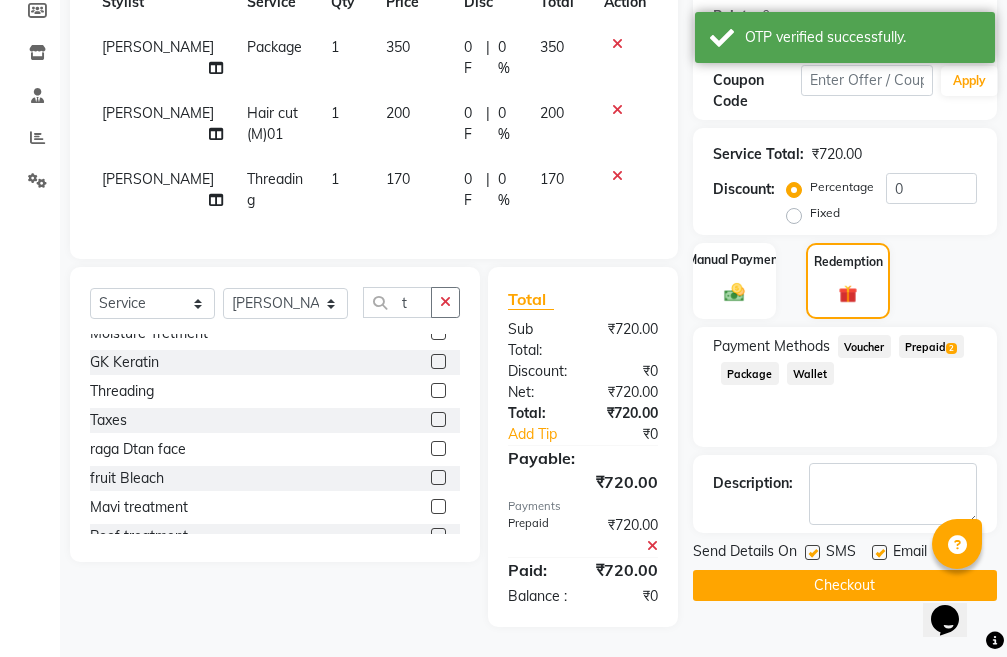 click on "Checkout" 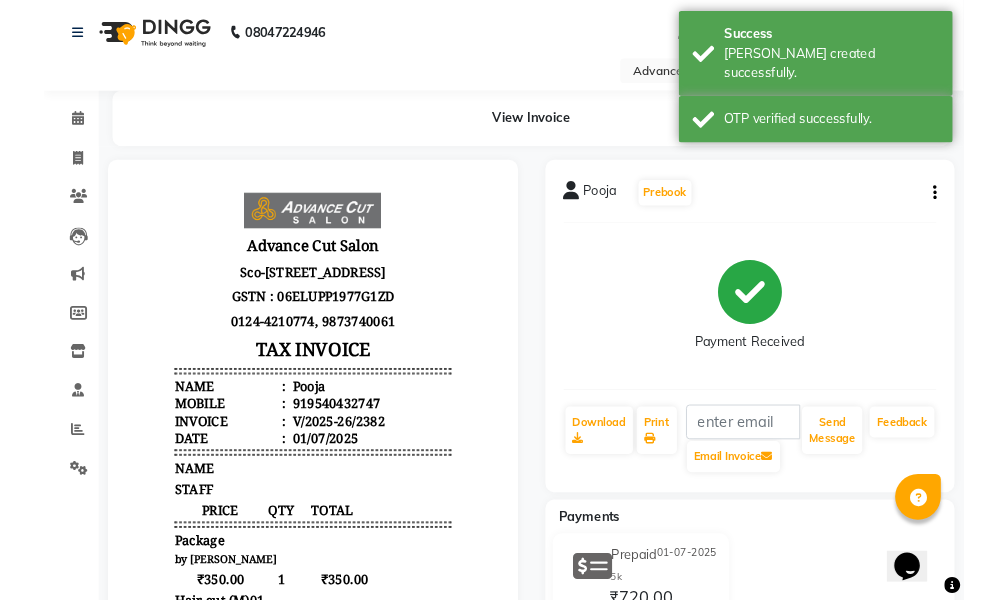 scroll, scrollTop: 100, scrollLeft: 0, axis: vertical 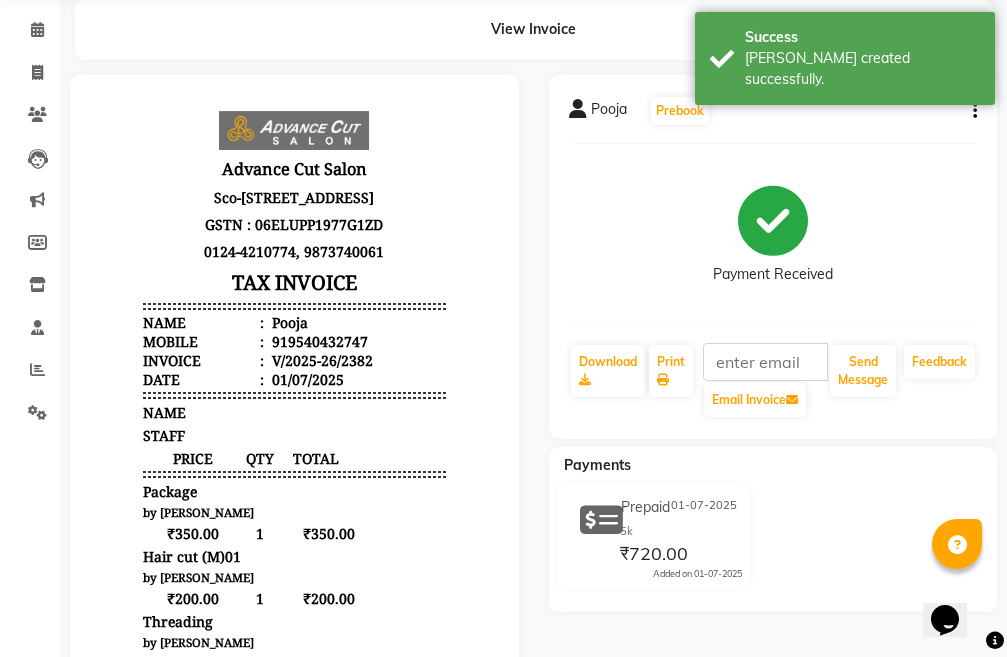 click 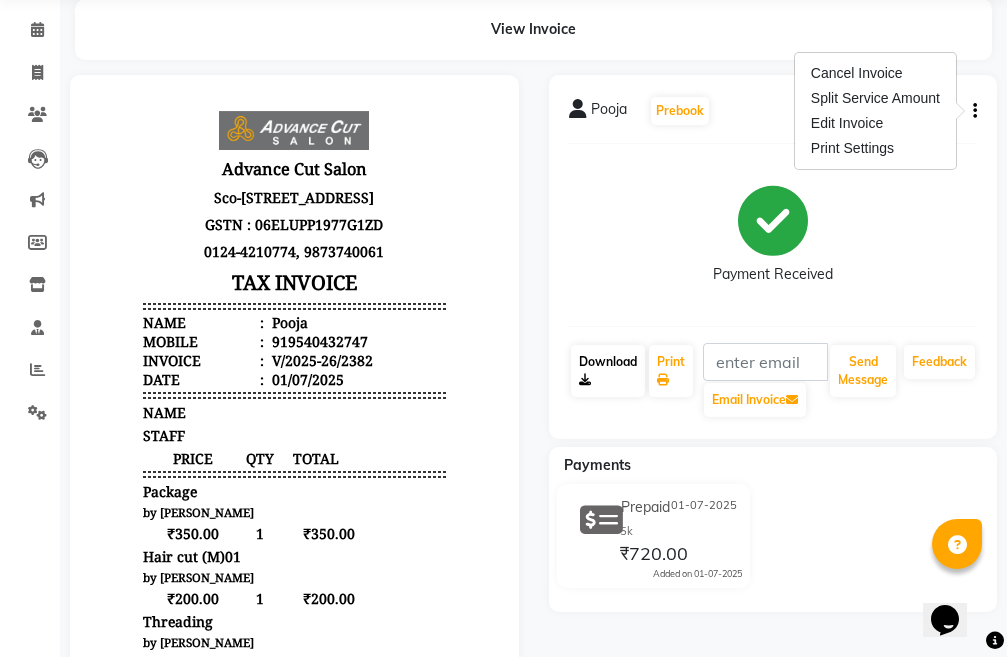 click on "Download" 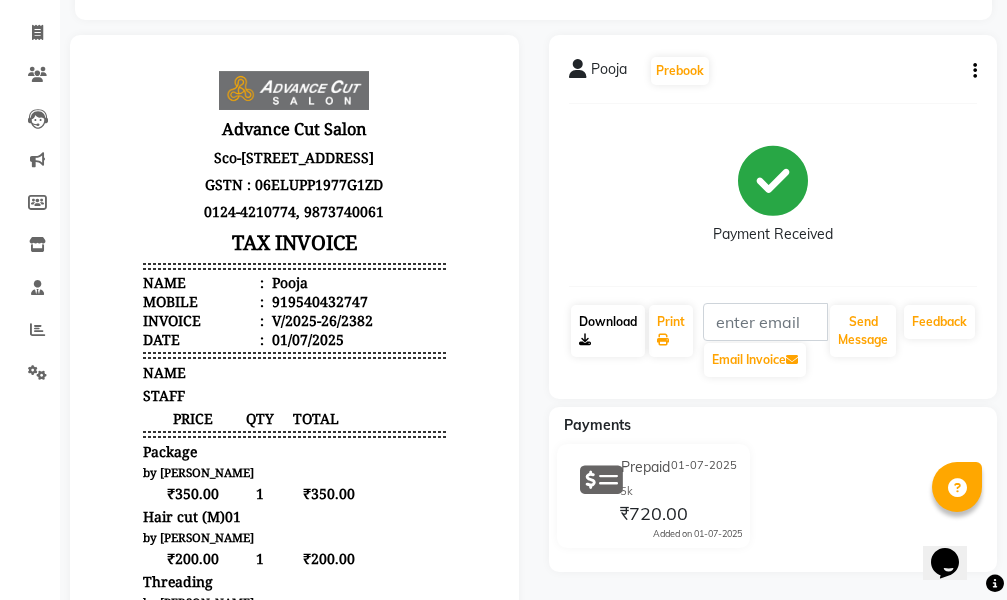 scroll, scrollTop: 0, scrollLeft: 0, axis: both 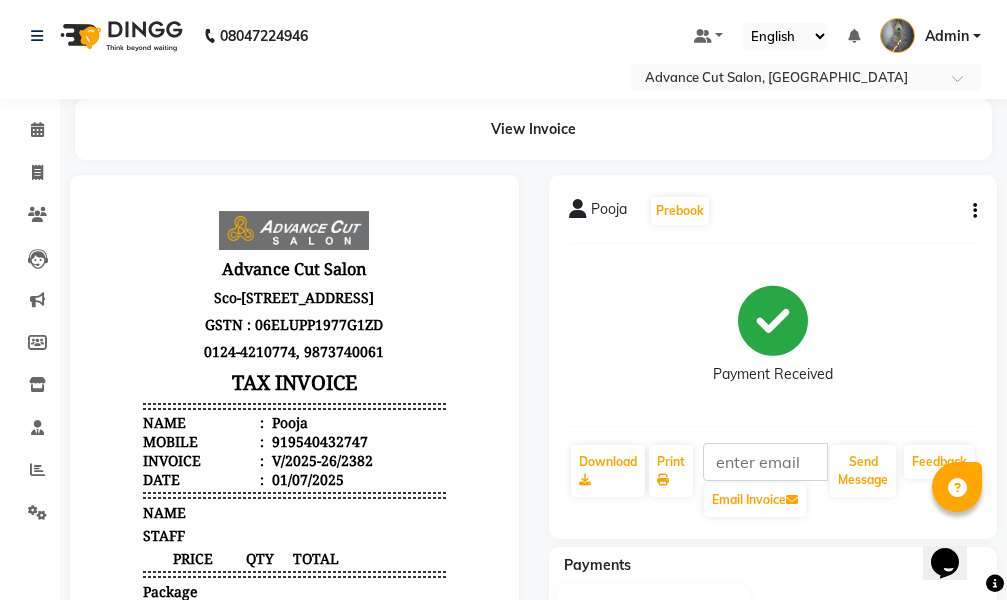 click 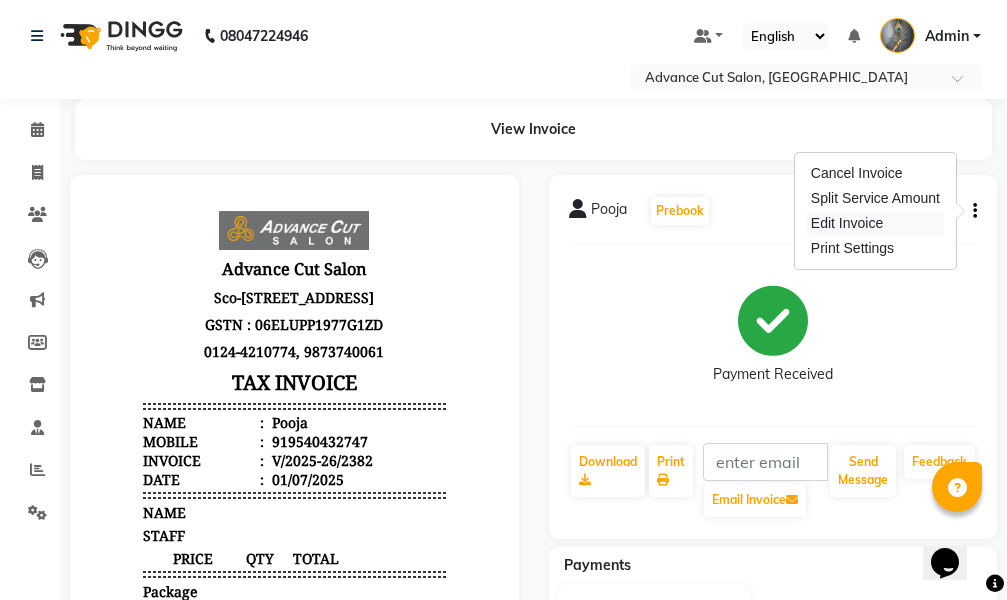 click on "Edit Invoice" at bounding box center [875, 223] 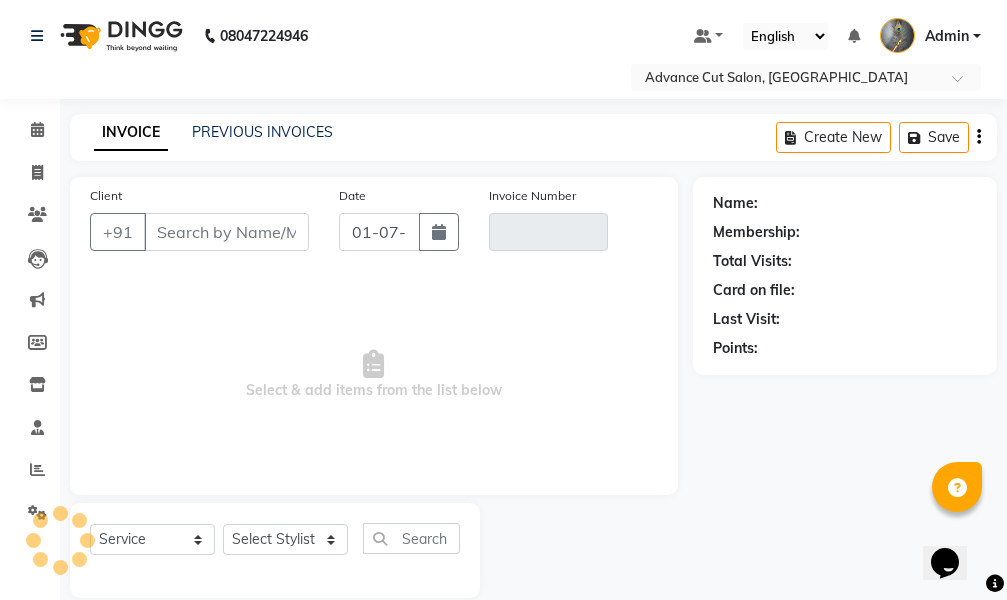 scroll, scrollTop: 28, scrollLeft: 0, axis: vertical 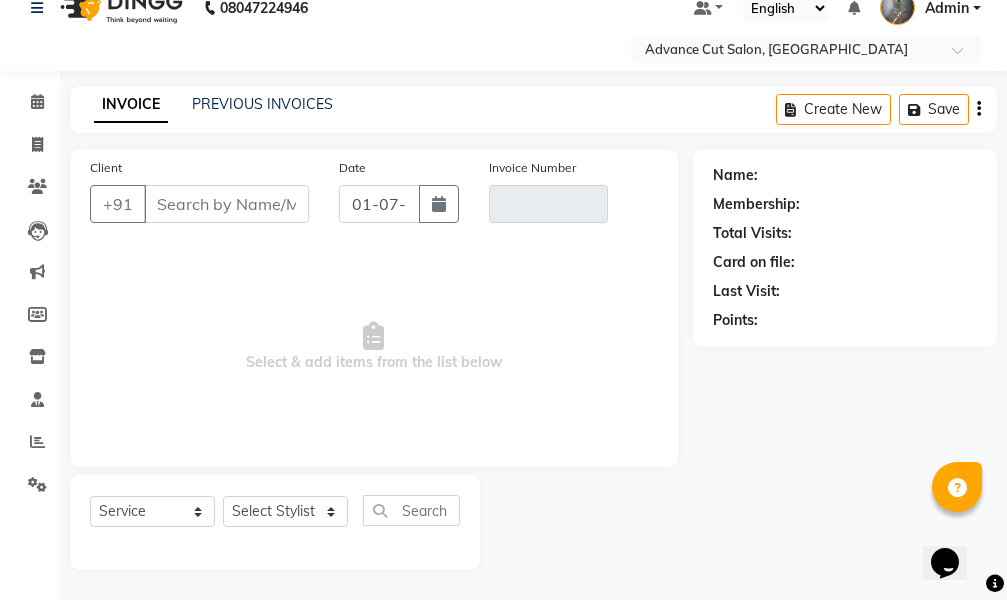 click on "Client" at bounding box center [226, 204] 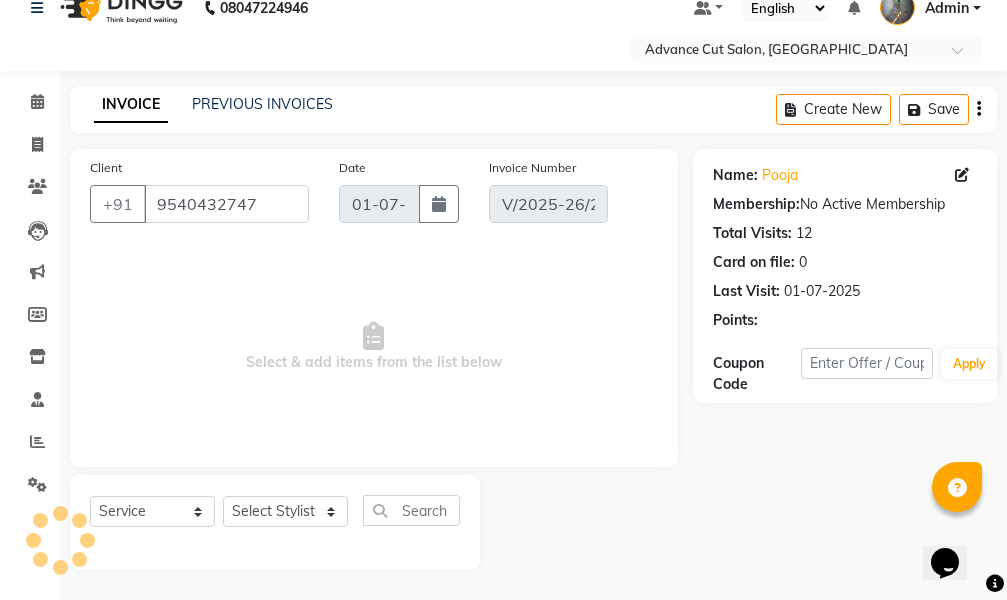 select on "select" 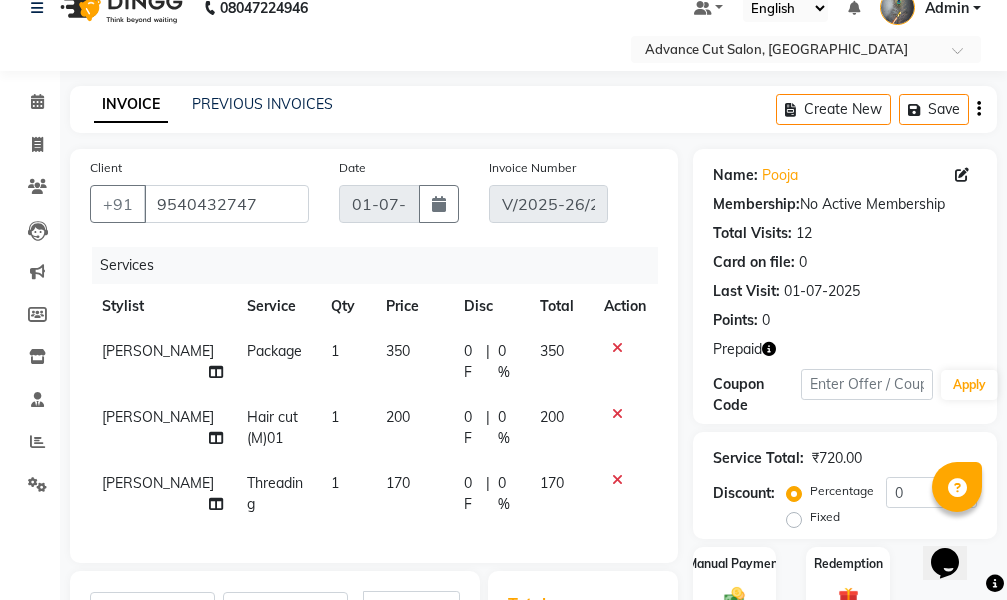 scroll, scrollTop: 228, scrollLeft: 0, axis: vertical 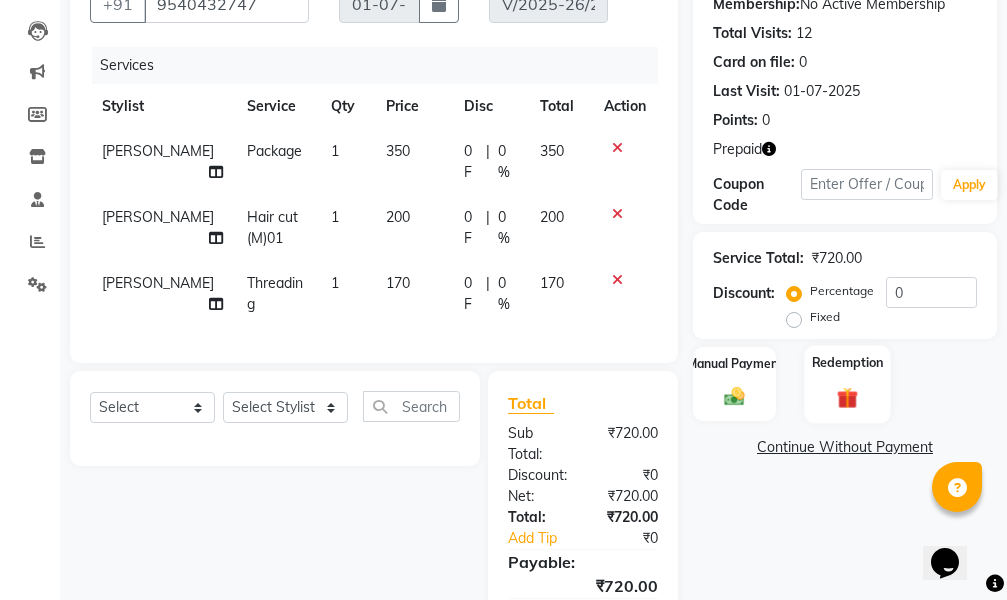click on "Redemption" 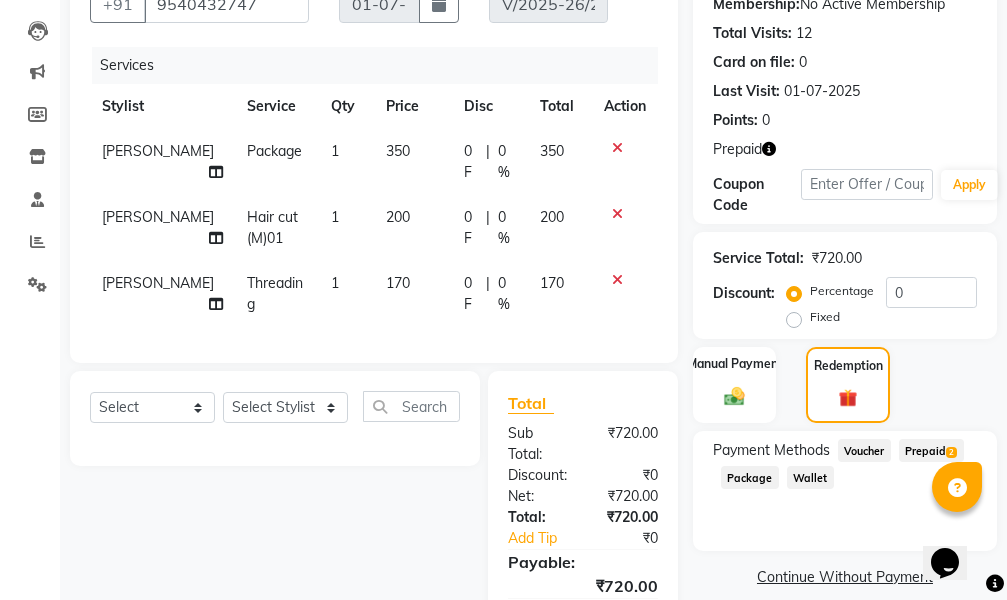 click on "Percentage   Fixed" 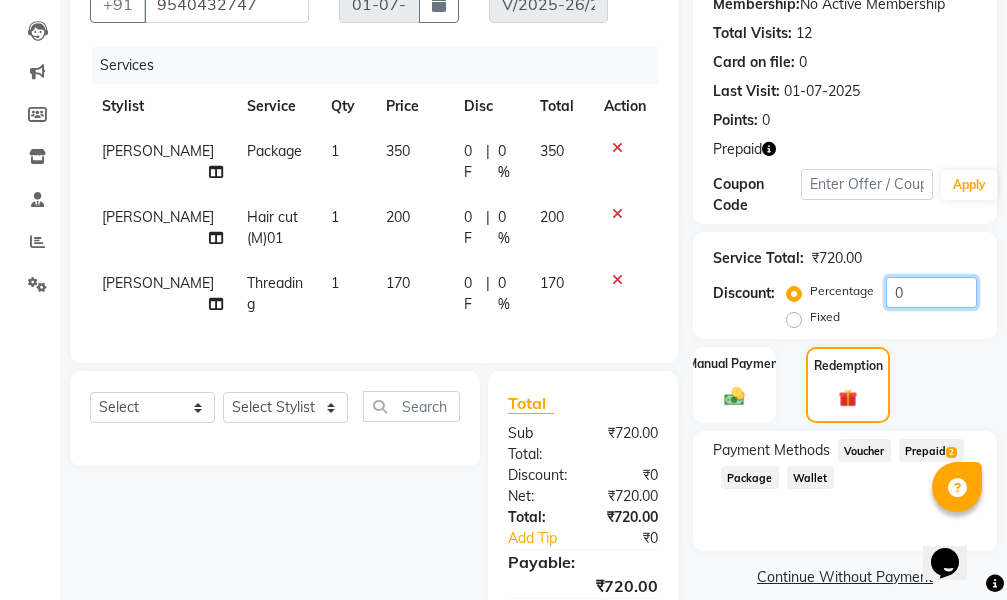 click on "0" 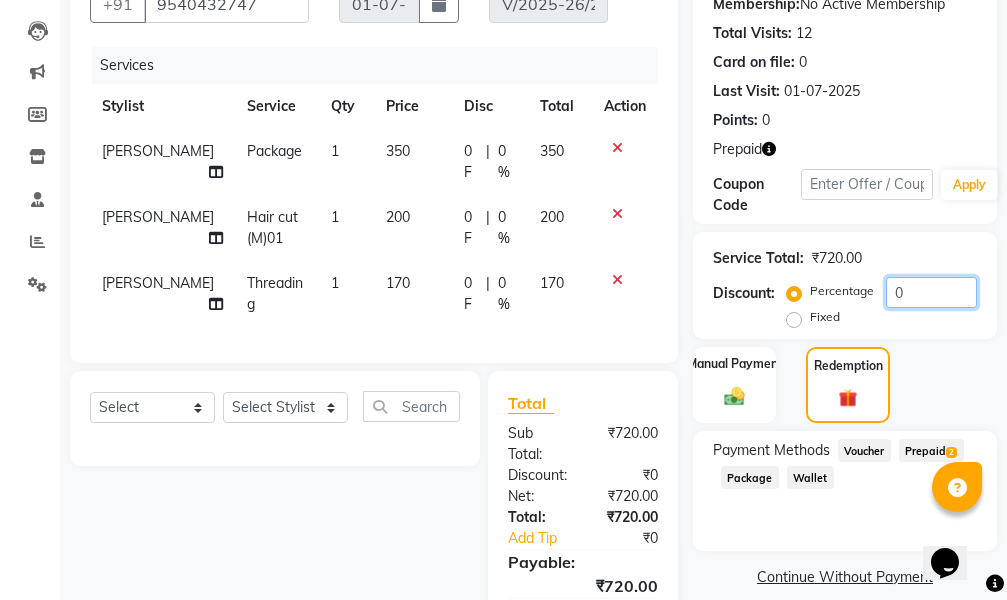 click on "0" 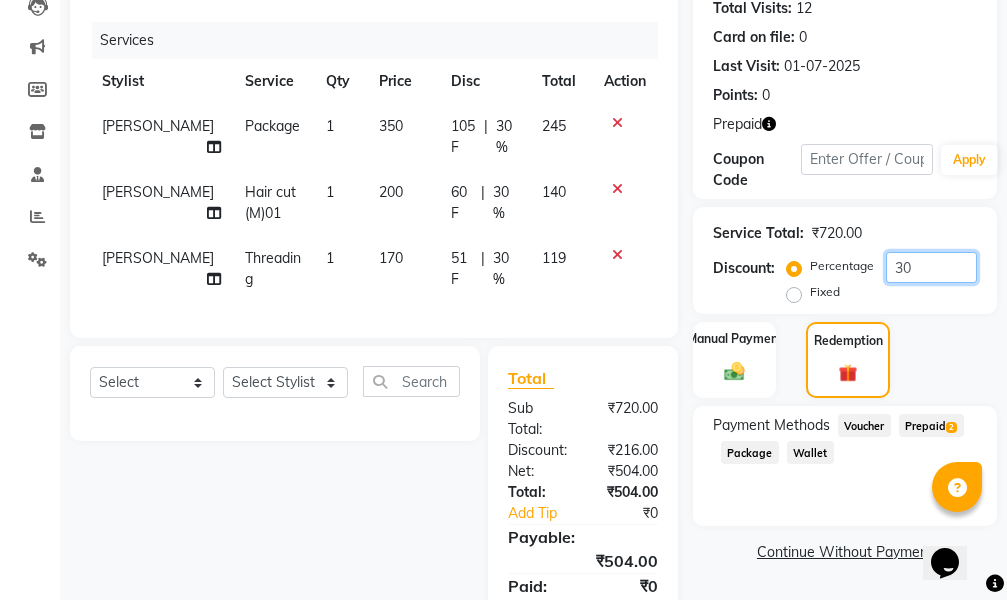 scroll, scrollTop: 364, scrollLeft: 0, axis: vertical 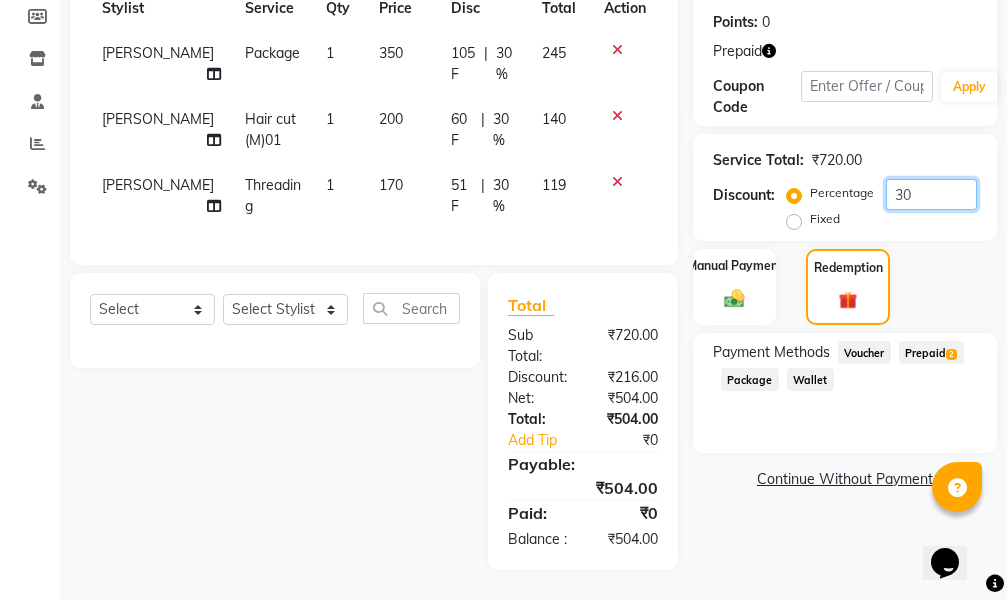 type on "30" 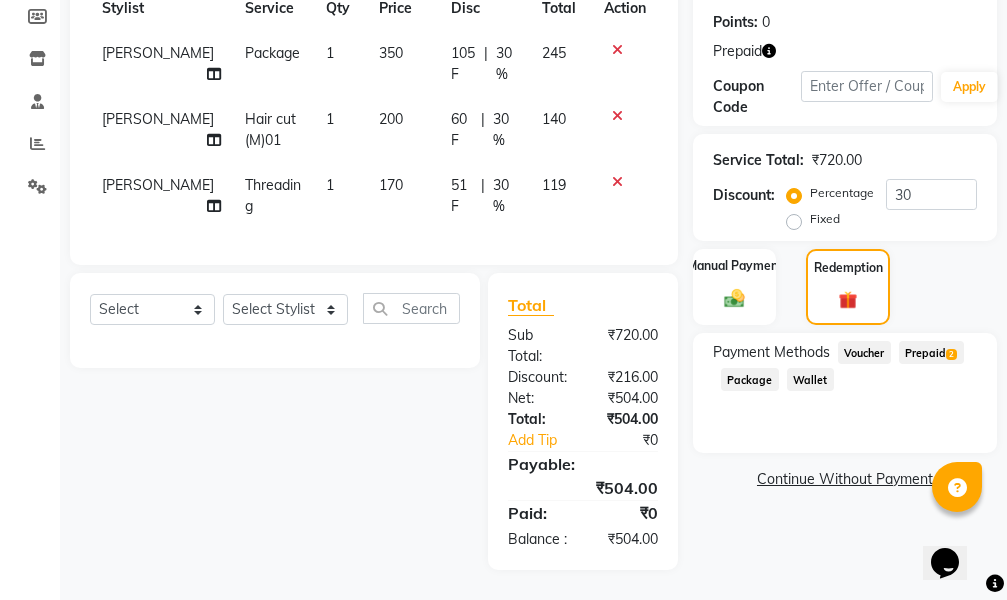 click on "Prepaid  2" 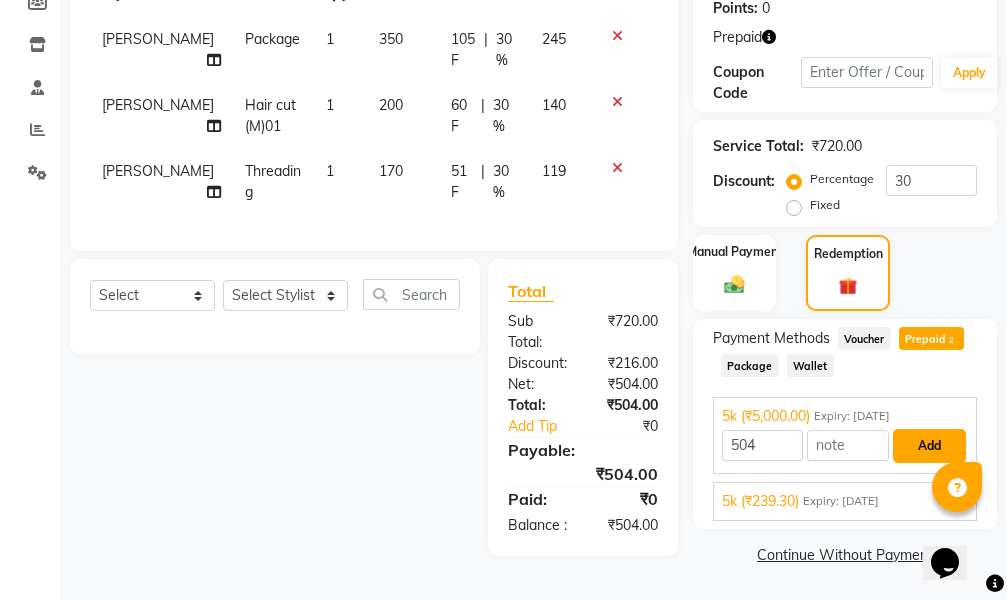 click on "Add" at bounding box center (929, 446) 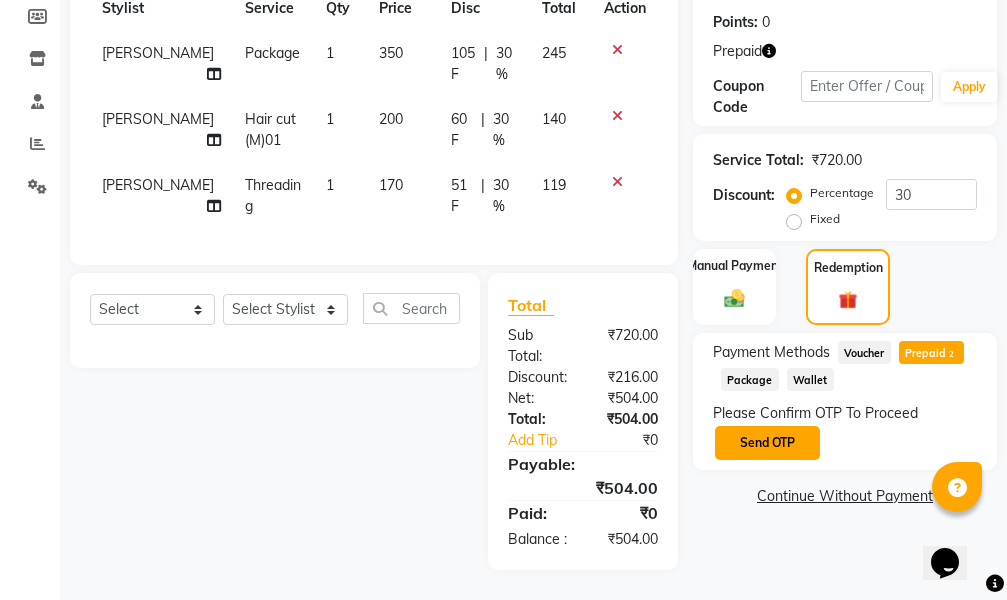 click on "Send OTP" 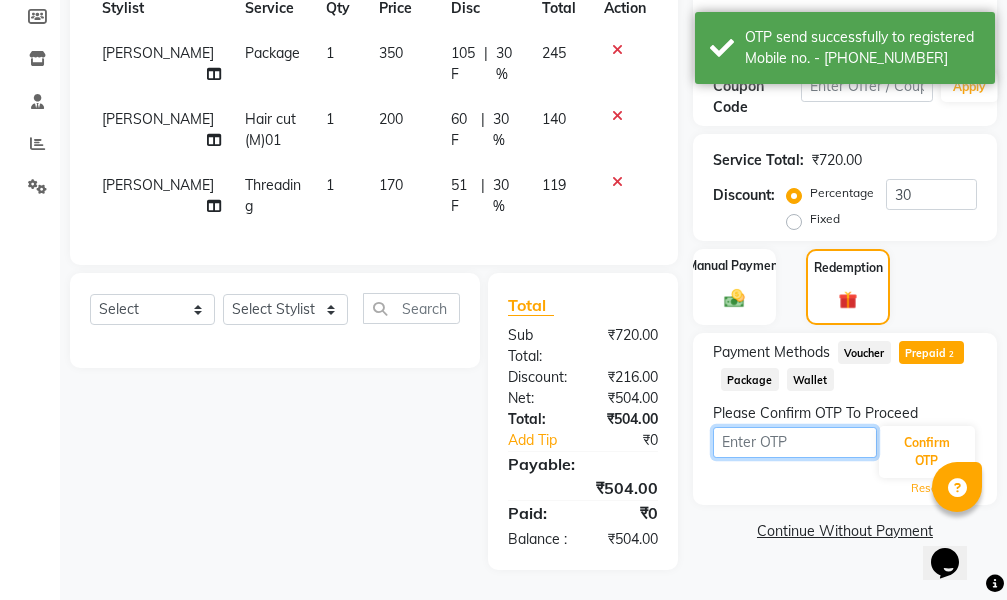 click at bounding box center [795, 442] 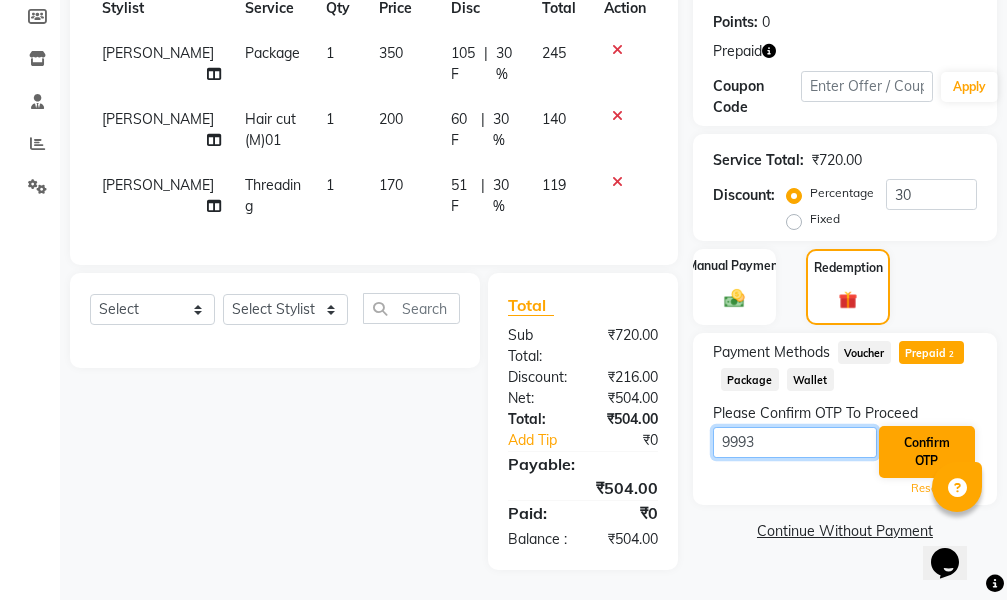 type on "9993" 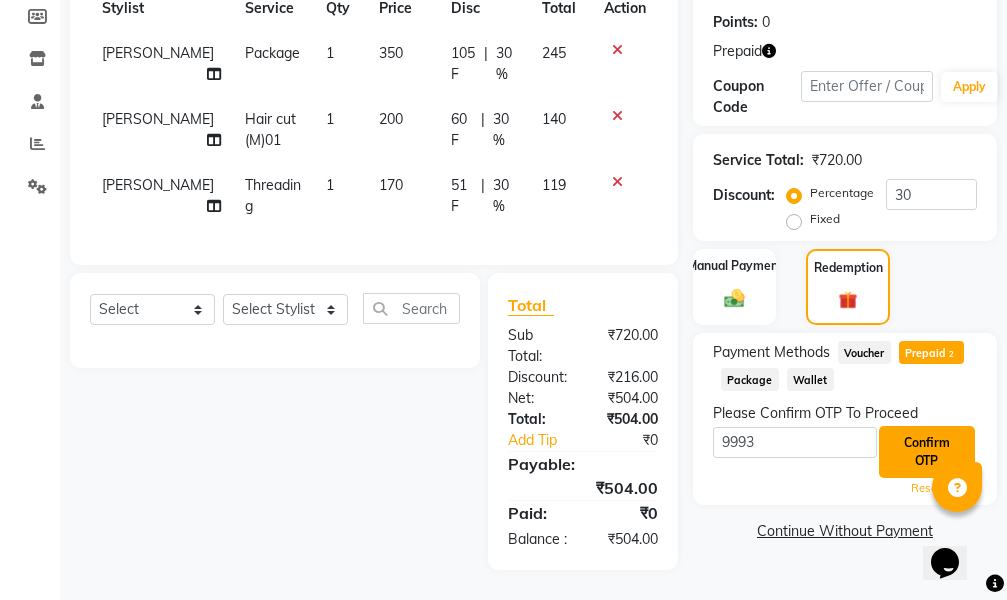 click on "Confirm OTP" 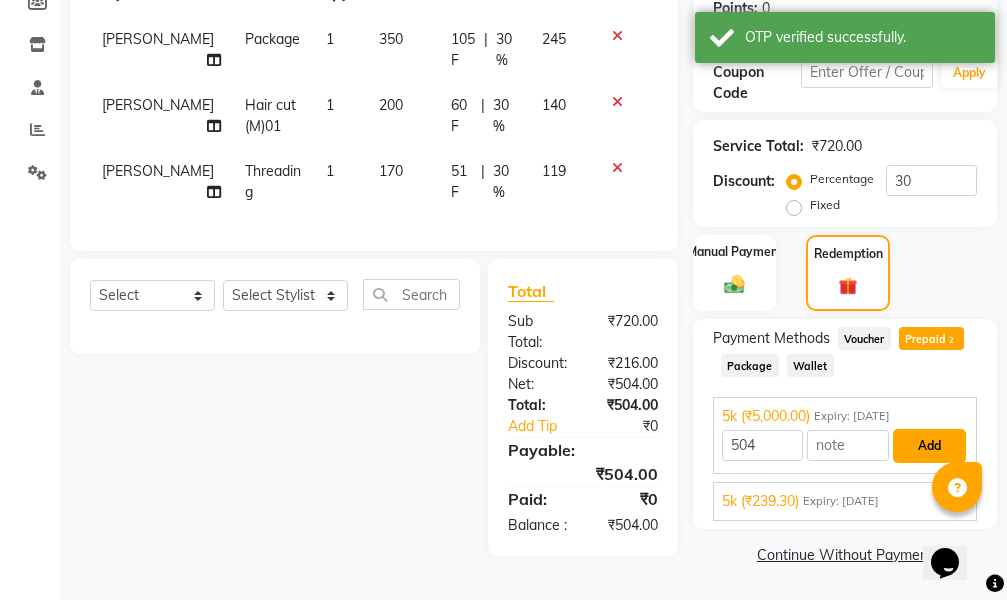click on "Add" at bounding box center (929, 446) 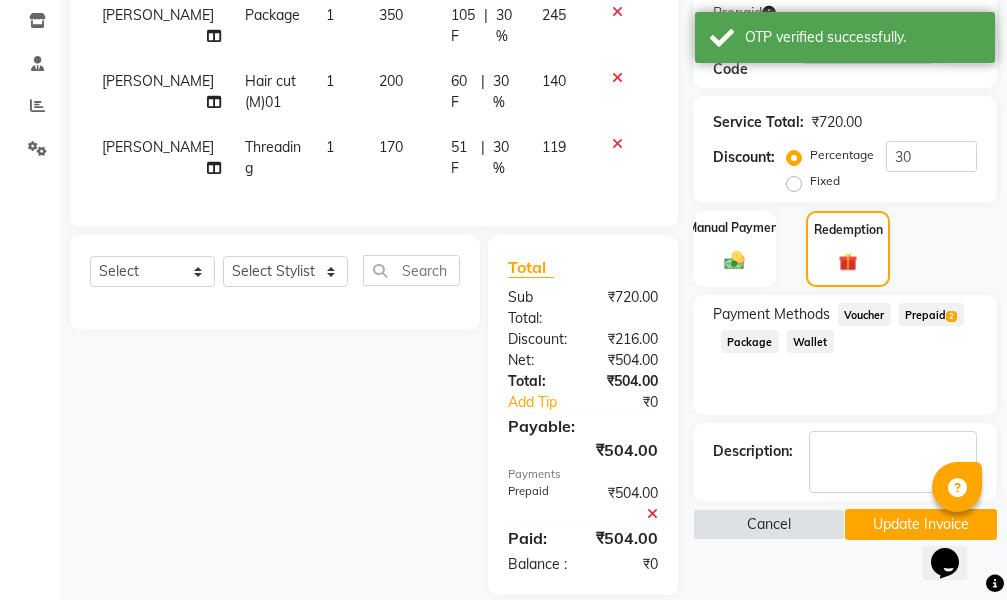 scroll, scrollTop: 427, scrollLeft: 0, axis: vertical 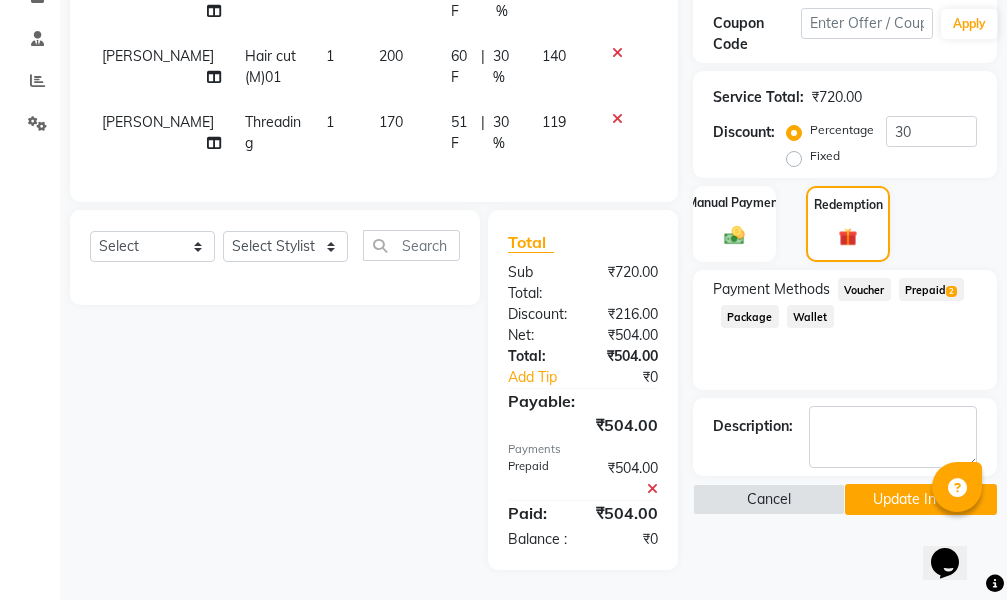 click on "Prepaid  2" 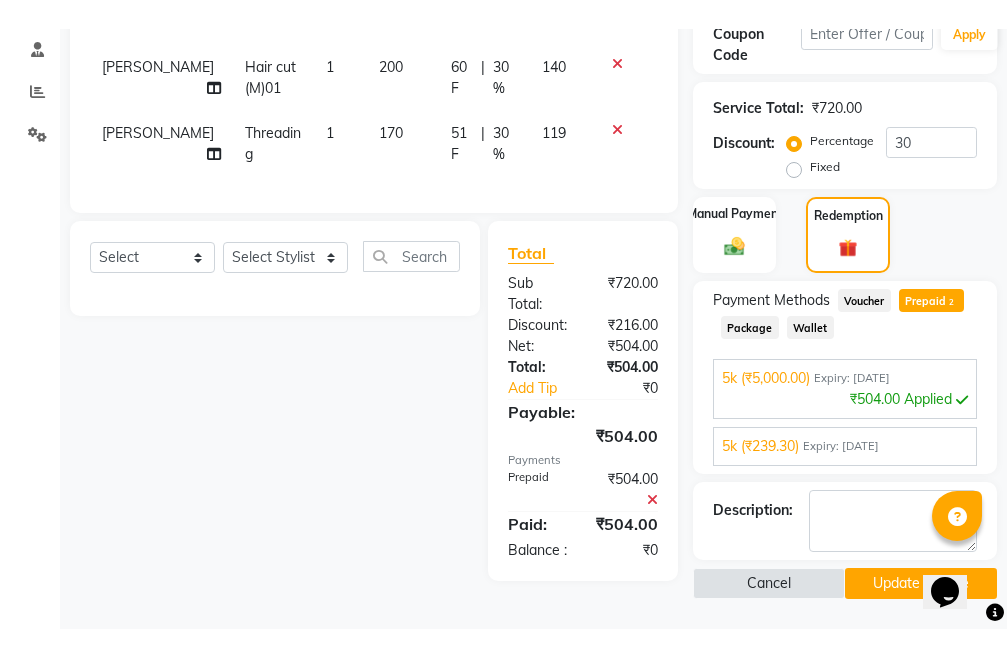 scroll, scrollTop: 27, scrollLeft: 0, axis: vertical 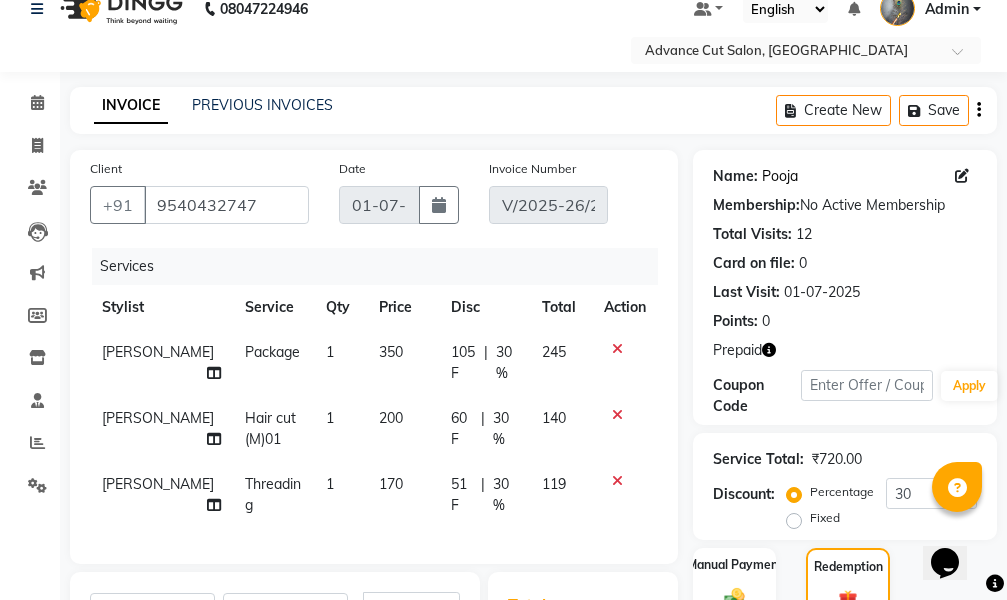 click on "Pooja" 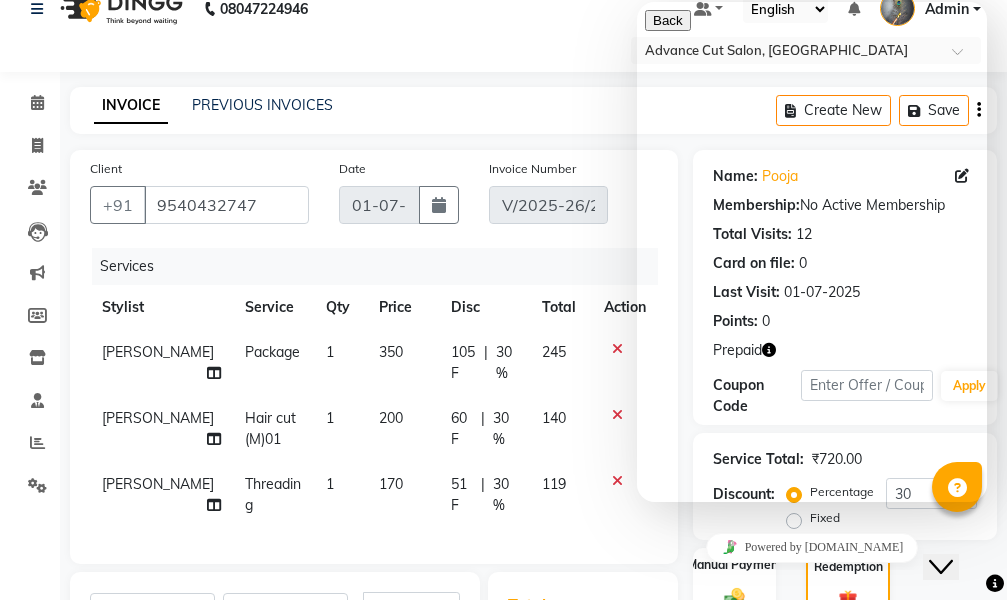 click at bounding box center (653, 760) 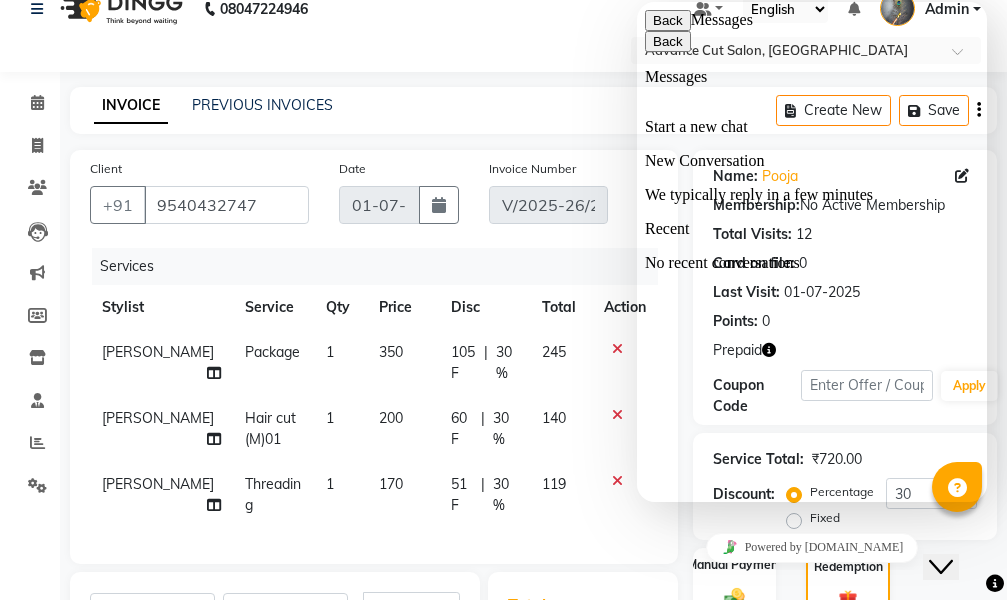 click at bounding box center [645, 220] 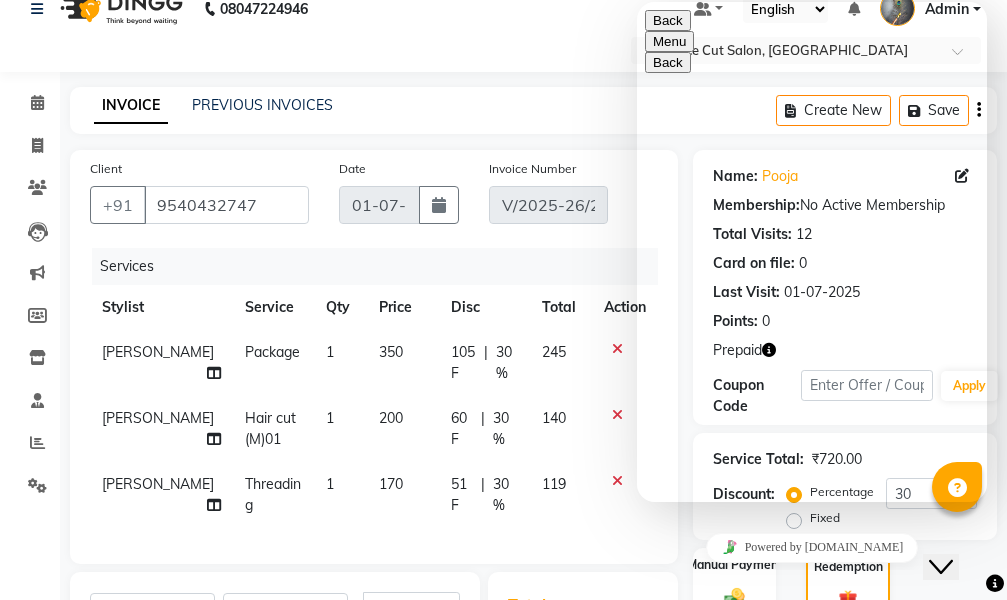 click on "Menu" at bounding box center (669, 41) 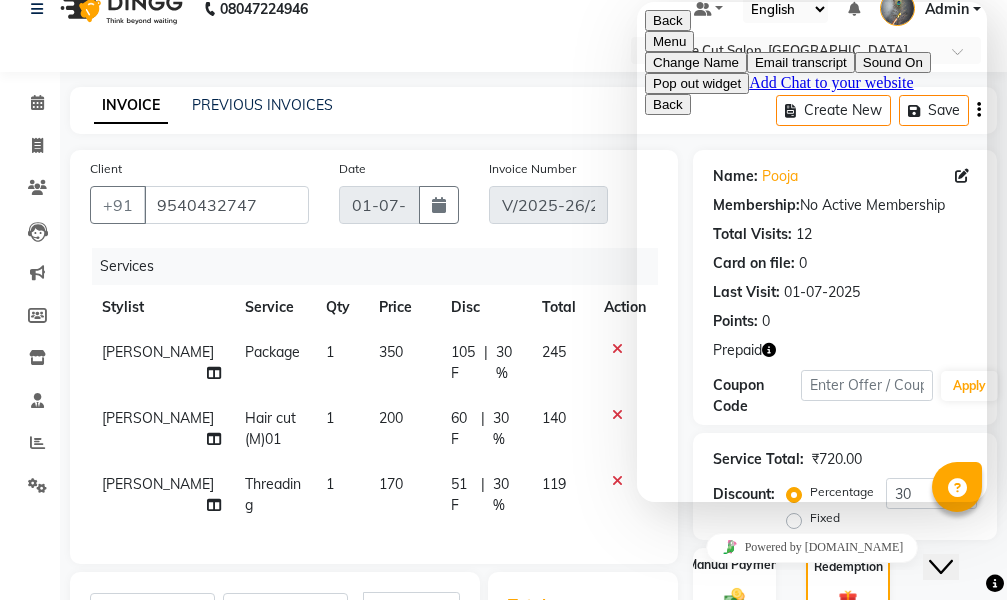 click on "Email transcript" at bounding box center [801, 62] 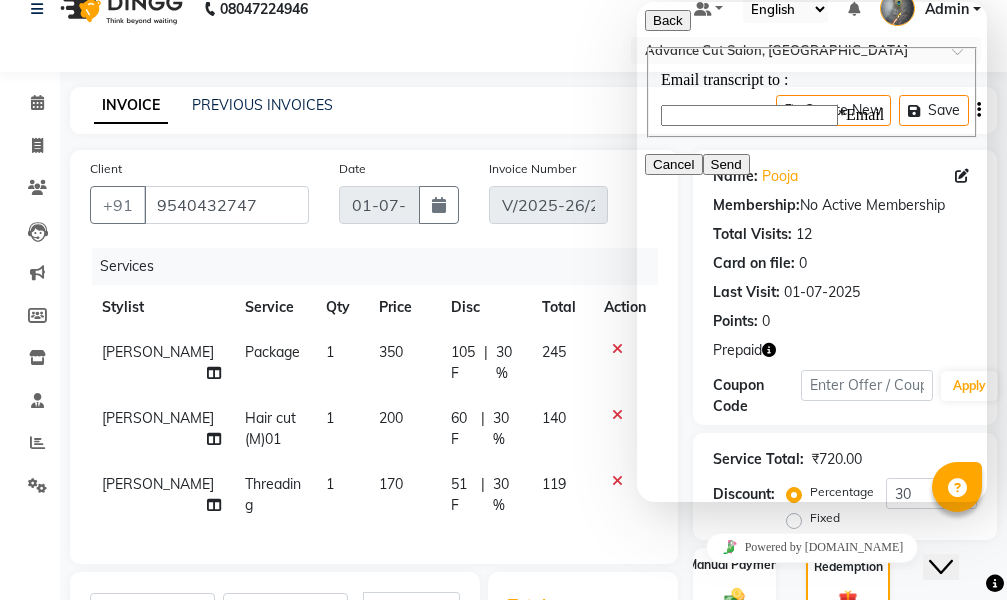 click on "Cancel" at bounding box center (674, 164) 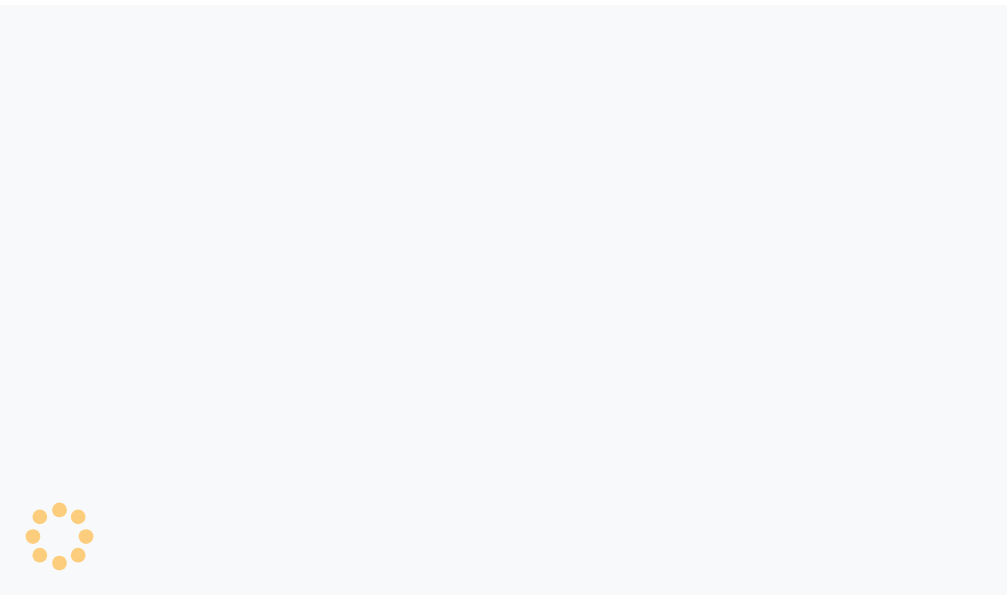 scroll, scrollTop: 0, scrollLeft: 0, axis: both 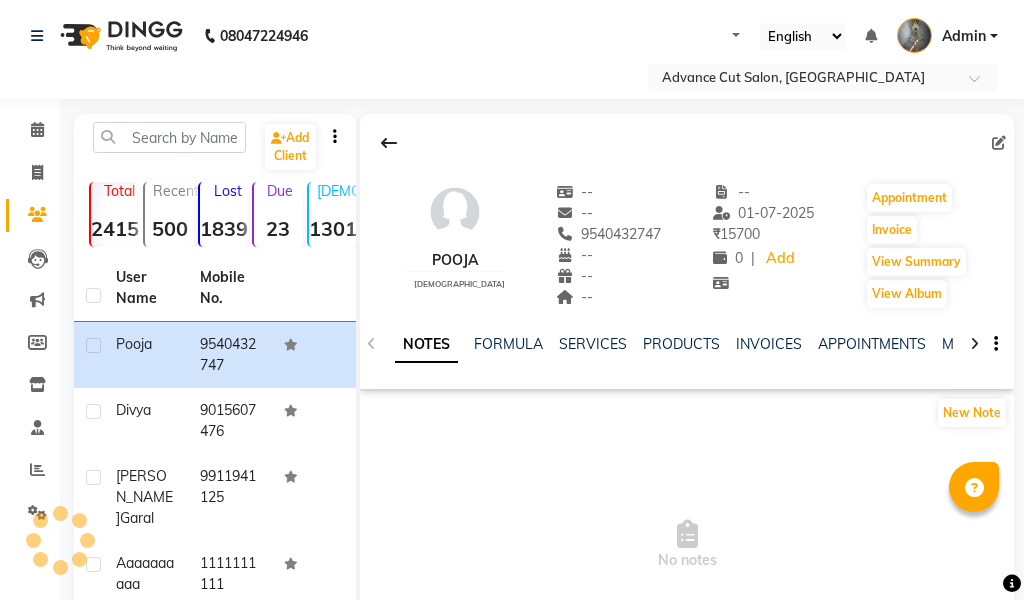 select on "en" 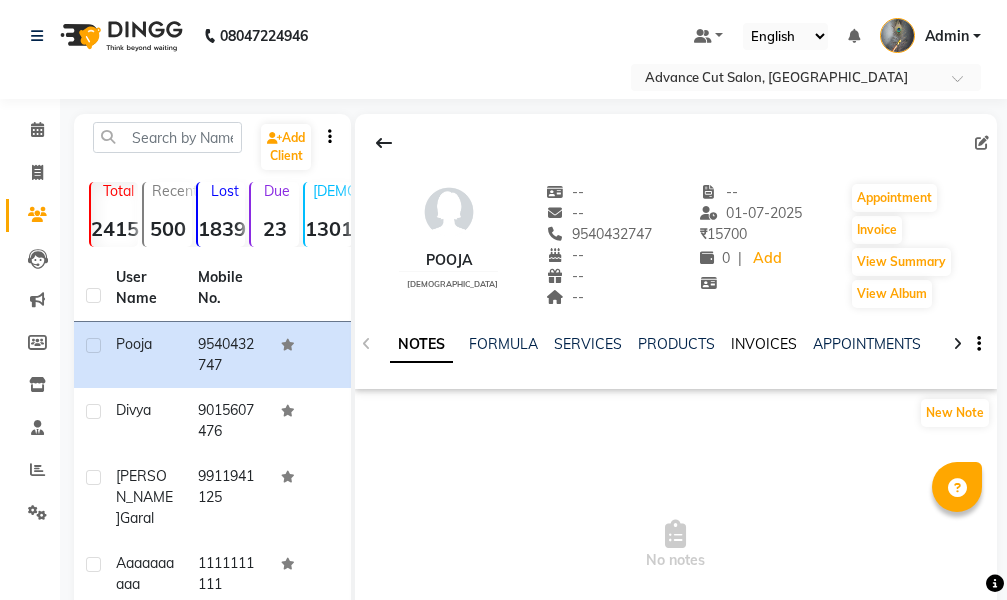 click on "INVOICES" 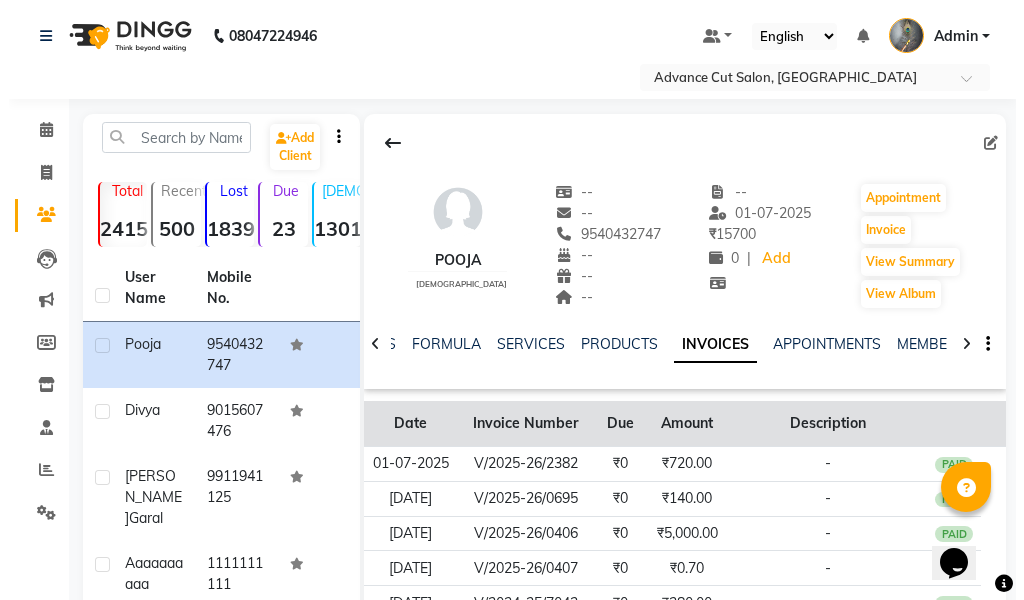 scroll, scrollTop: 0, scrollLeft: 0, axis: both 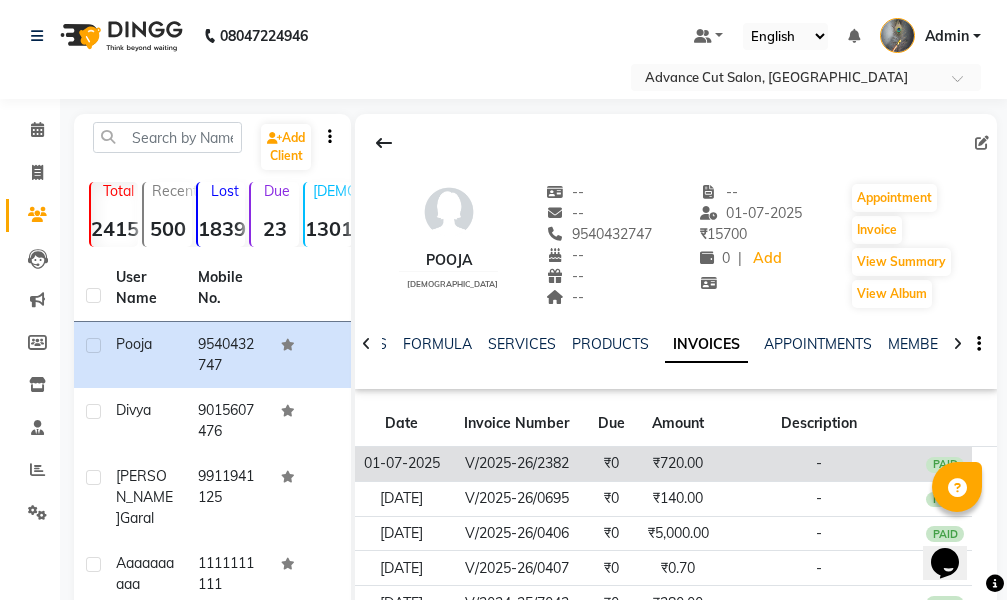 click on "₹720.00" 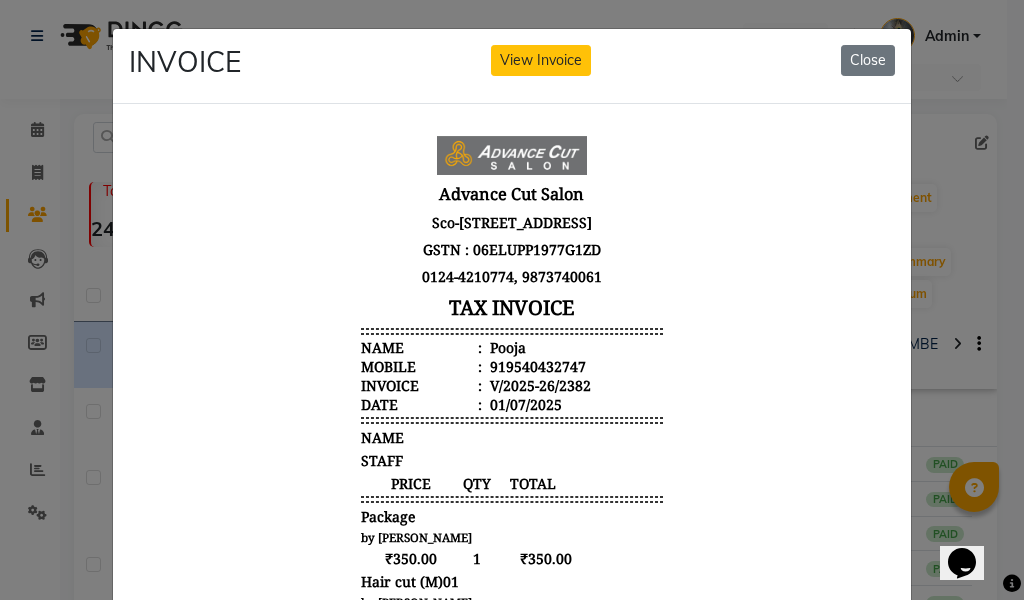 scroll, scrollTop: 16, scrollLeft: 0, axis: vertical 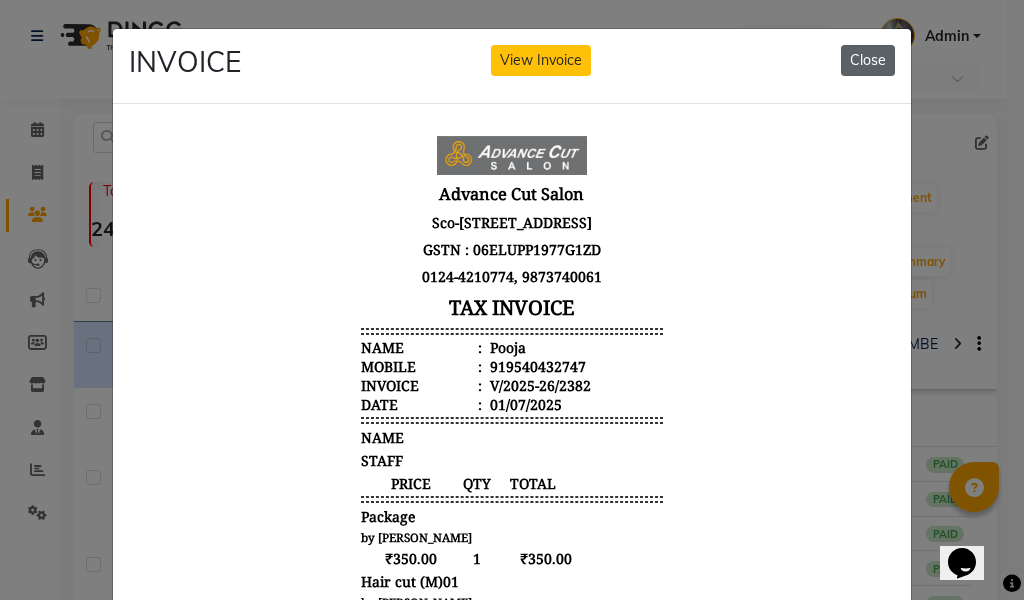 click on "Close" 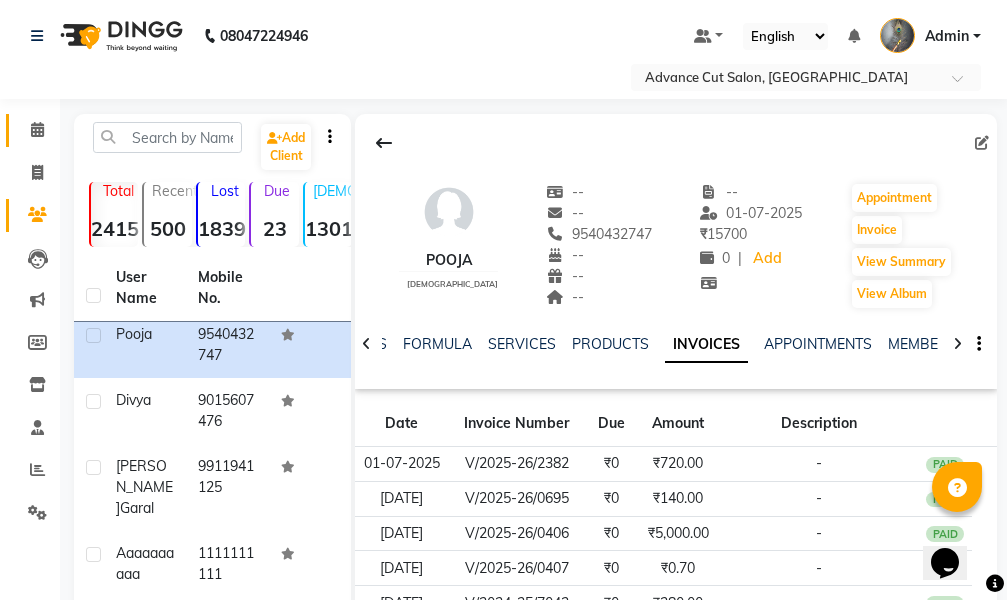 scroll, scrollTop: 0, scrollLeft: 0, axis: both 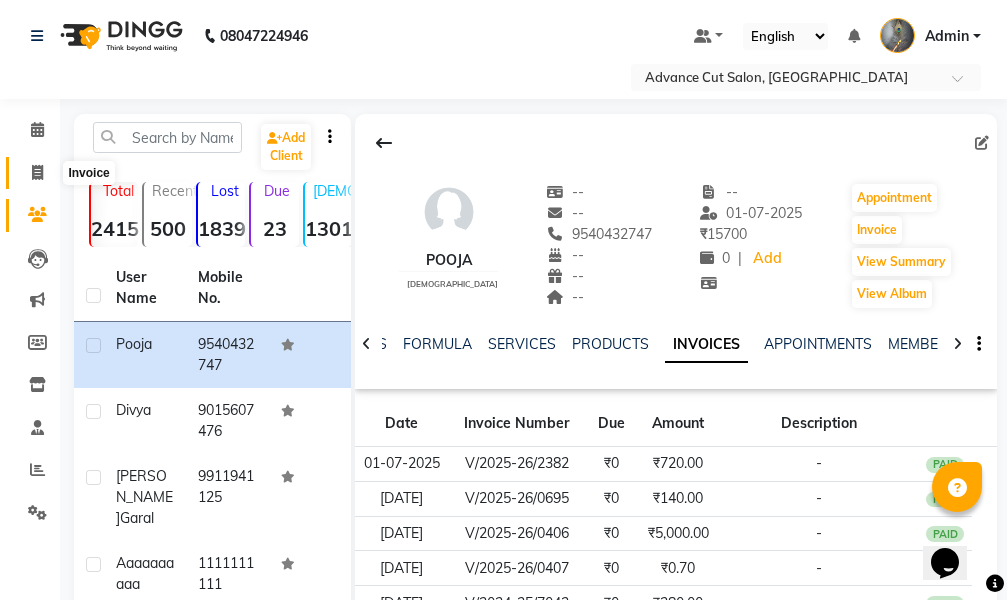 click 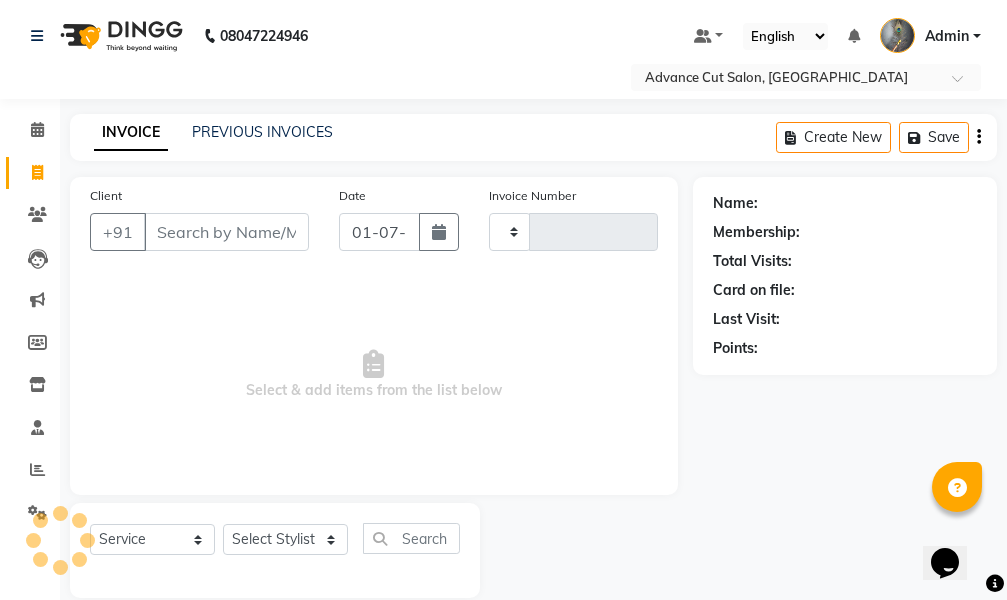 type on "2383" 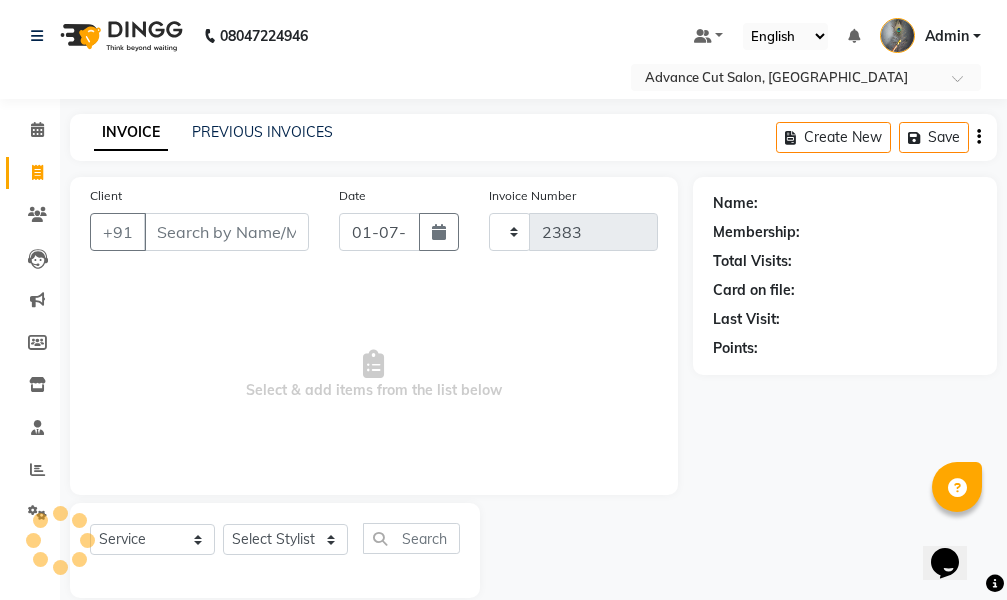 select on "4939" 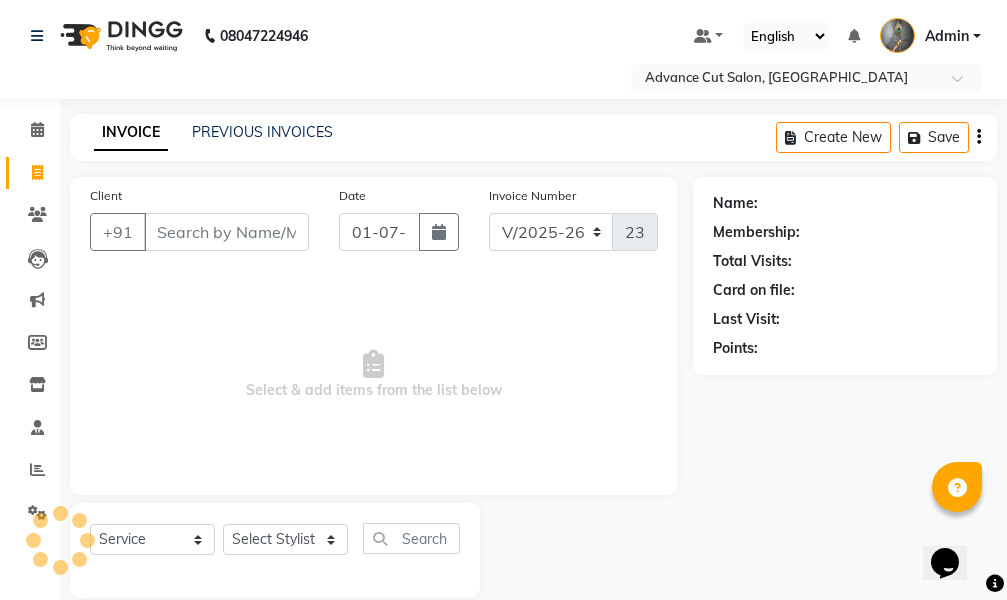 scroll, scrollTop: 28, scrollLeft: 0, axis: vertical 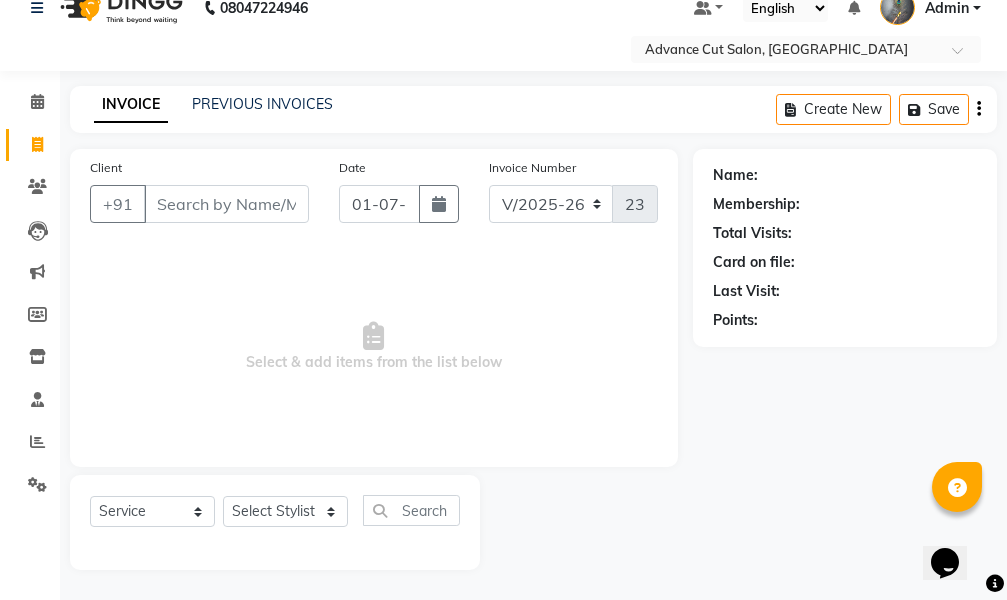 click on "INVOICE PREVIOUS INVOICES Create New   Save" 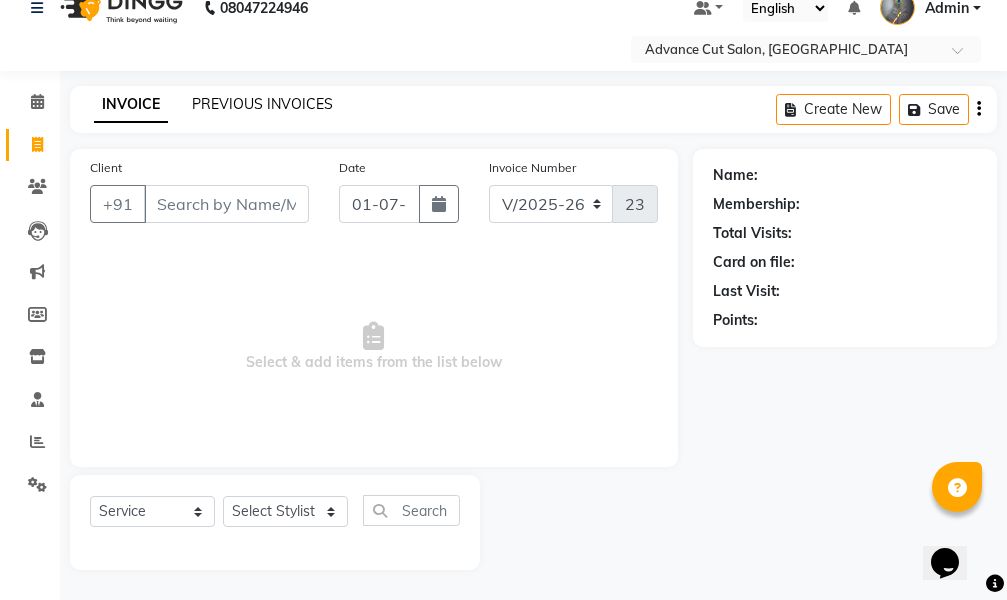 click on "PREVIOUS INVOICES" 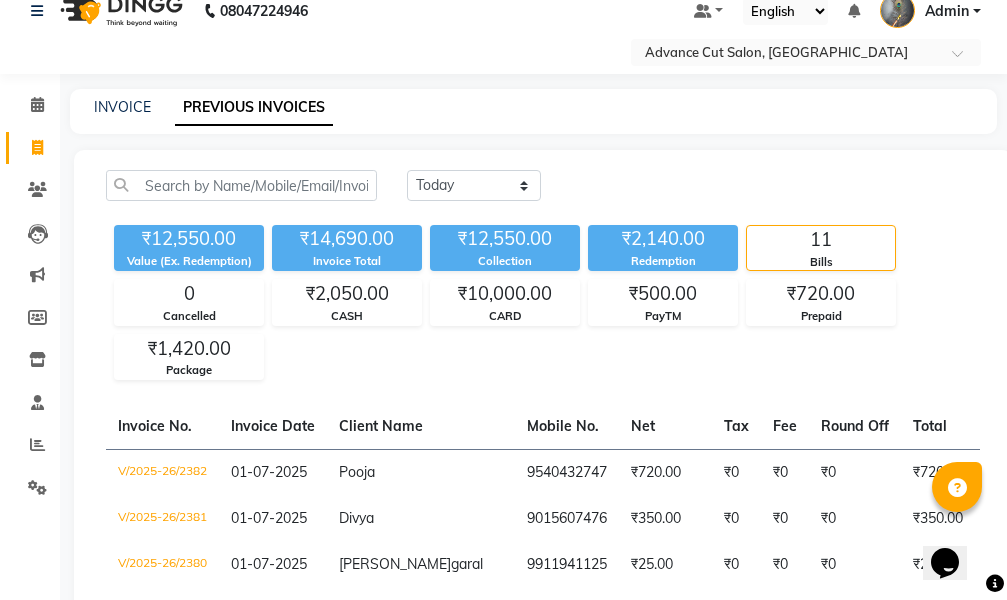 scroll, scrollTop: 28, scrollLeft: 0, axis: vertical 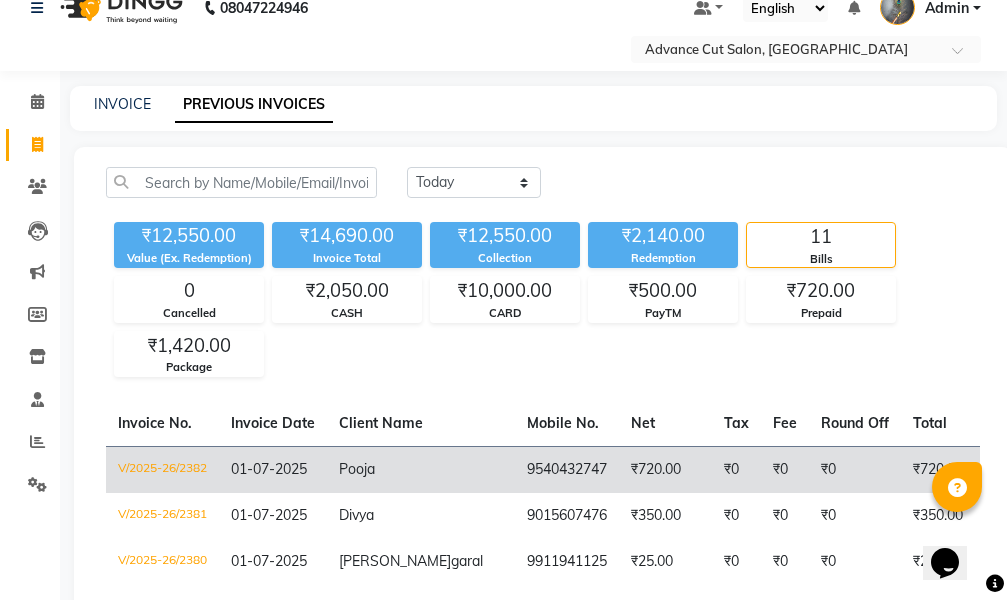 click on "9540432747" 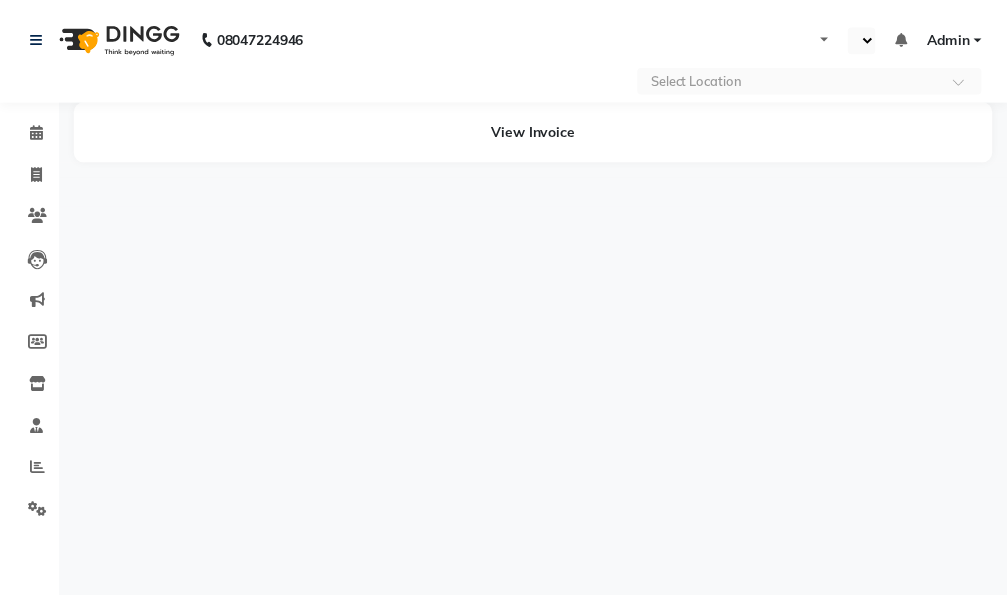 scroll, scrollTop: 0, scrollLeft: 0, axis: both 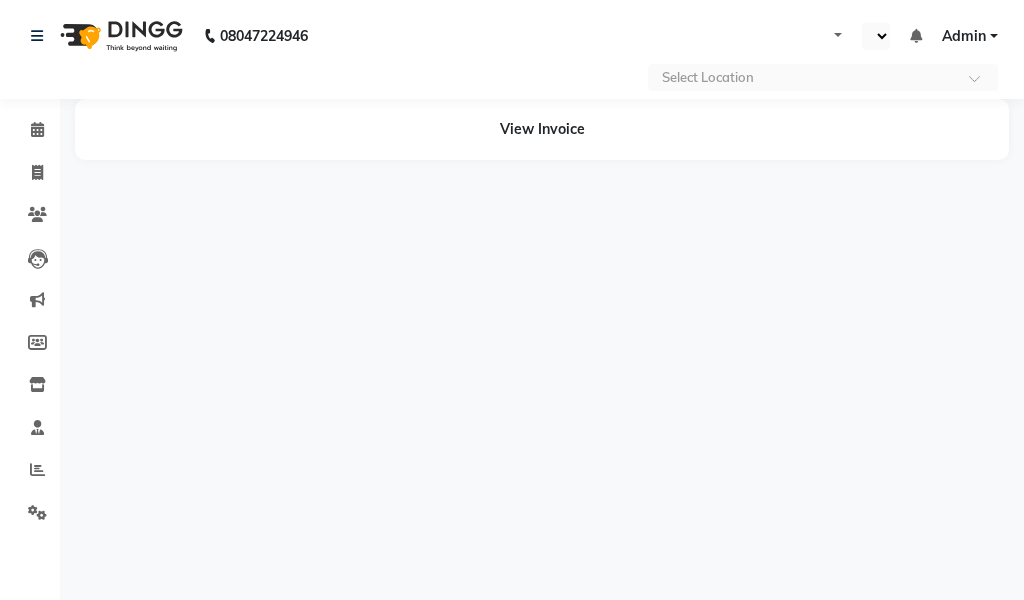select on "en" 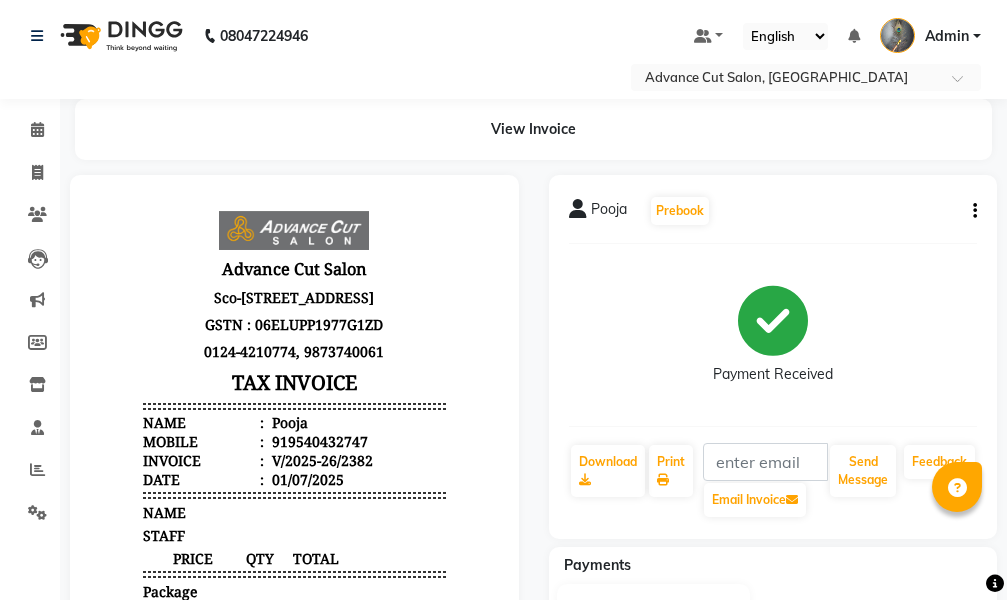 scroll, scrollTop: 0, scrollLeft: 0, axis: both 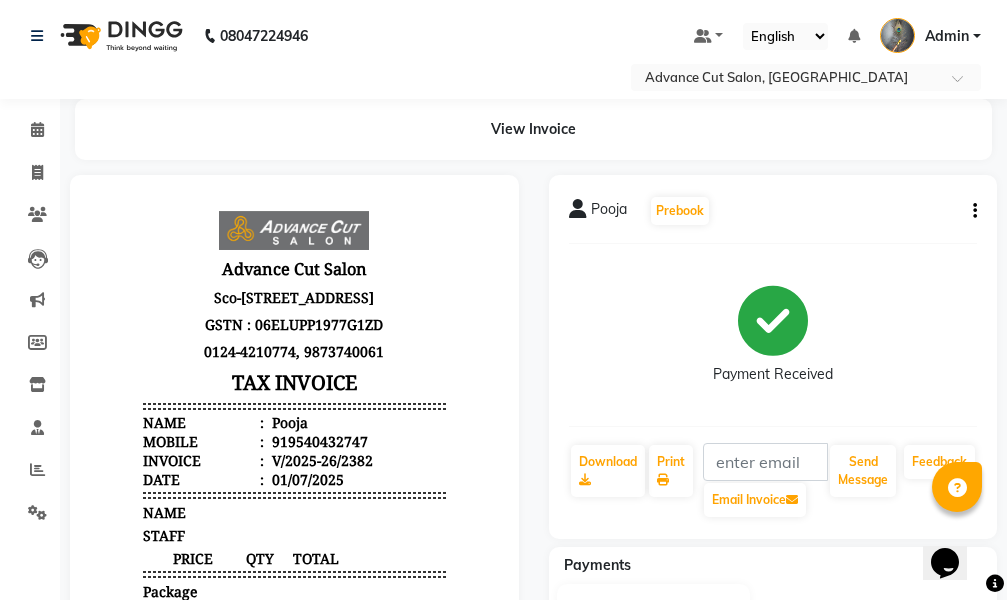 click 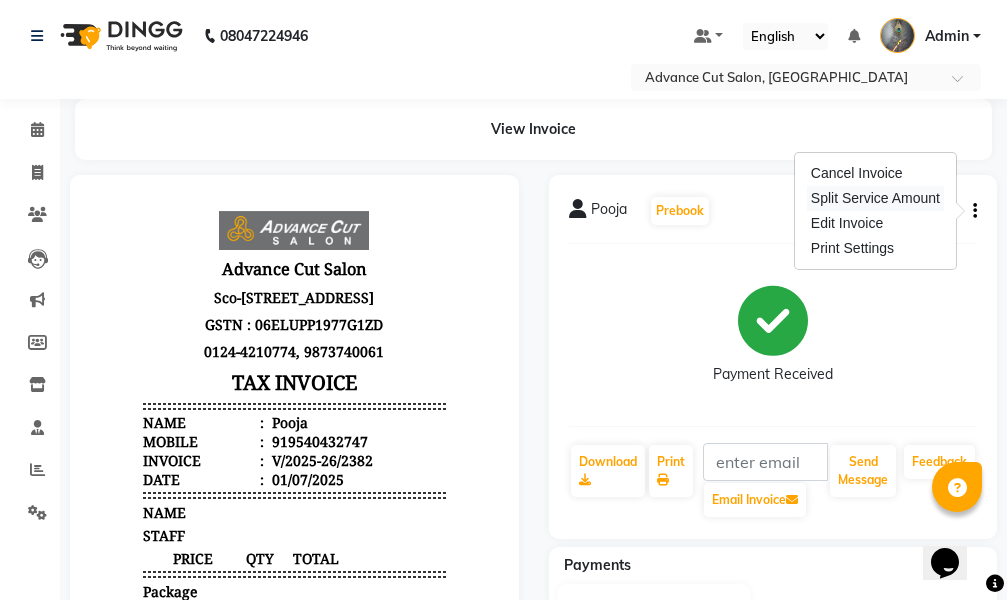 click on "Split Service Amount" at bounding box center (875, 198) 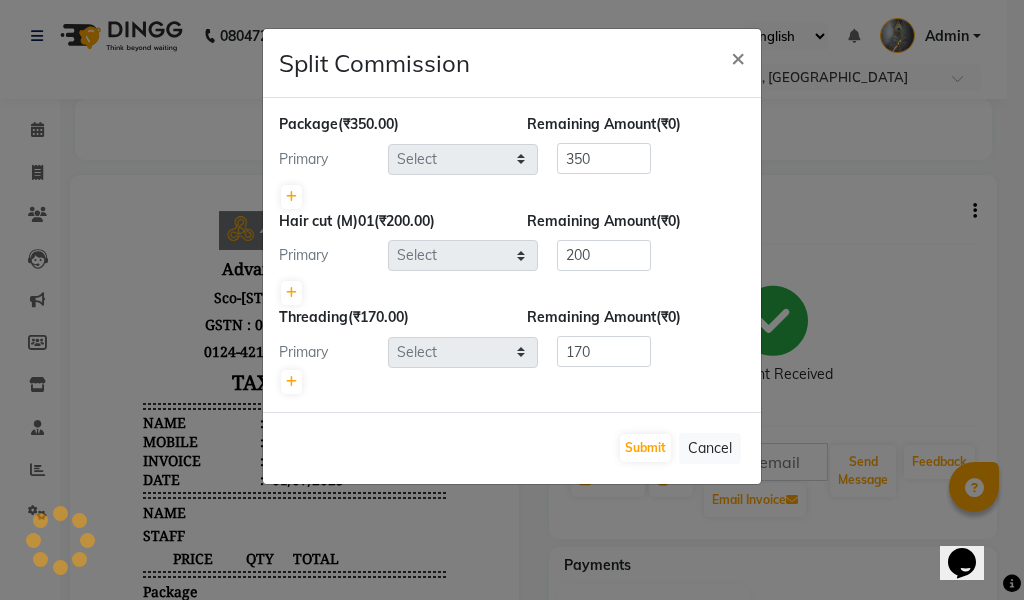 select on "30646" 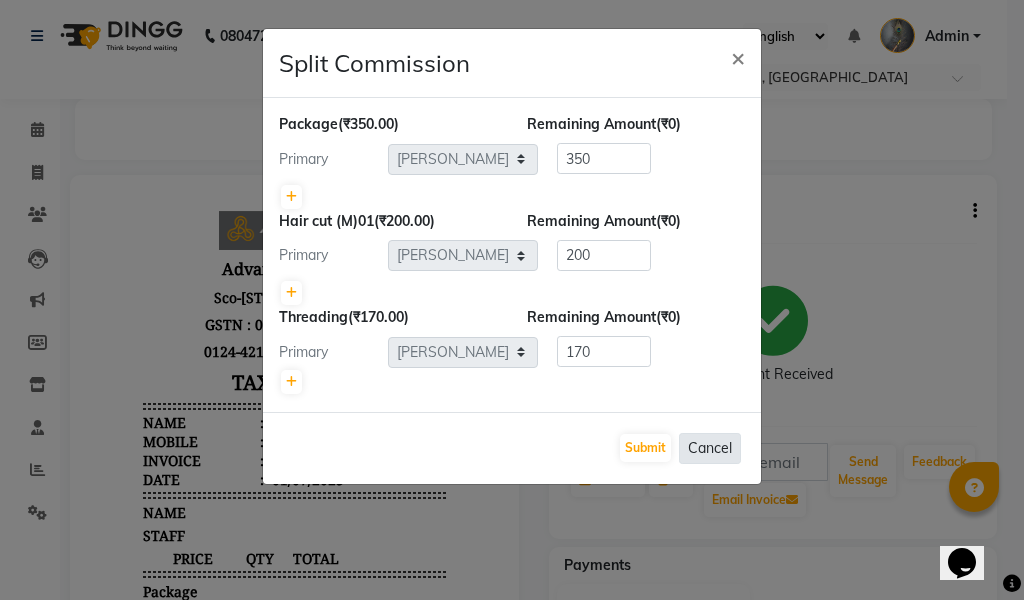 click on "Cancel" 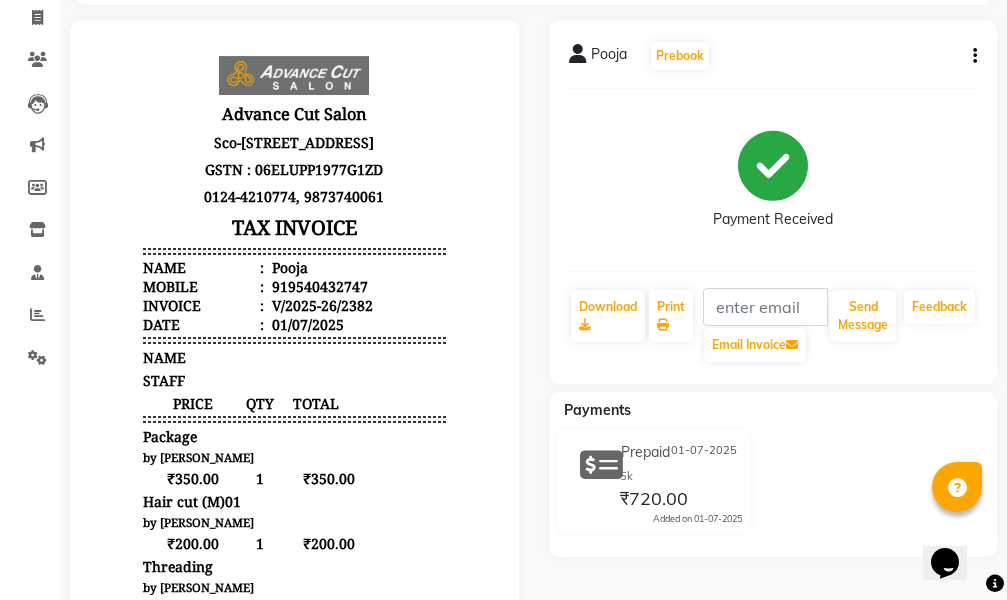 scroll, scrollTop: 0, scrollLeft: 0, axis: both 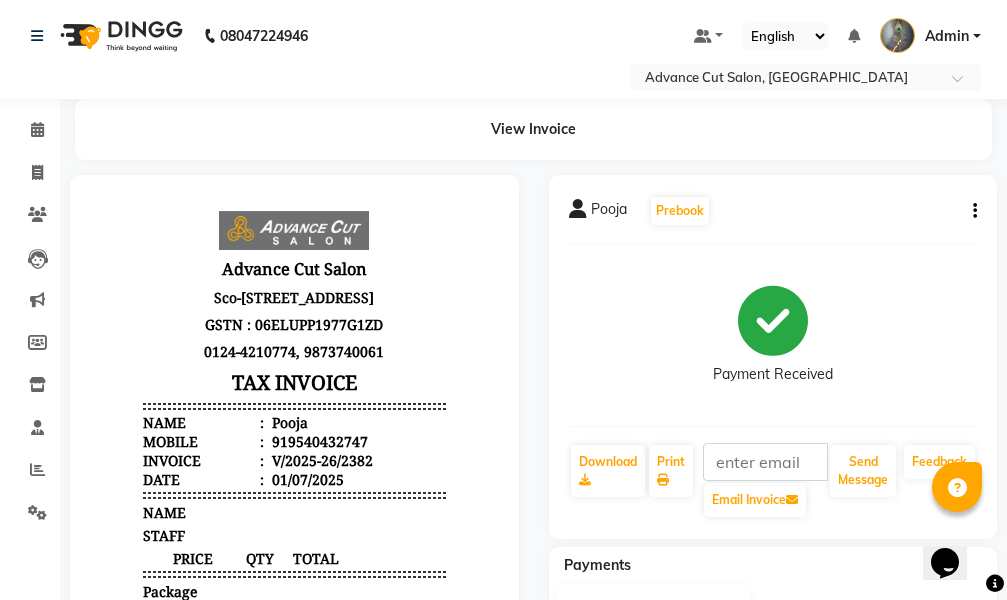 click on "Pooja   Prebook   Payment Received  Download  Print   Email Invoice   Send Message Feedback" 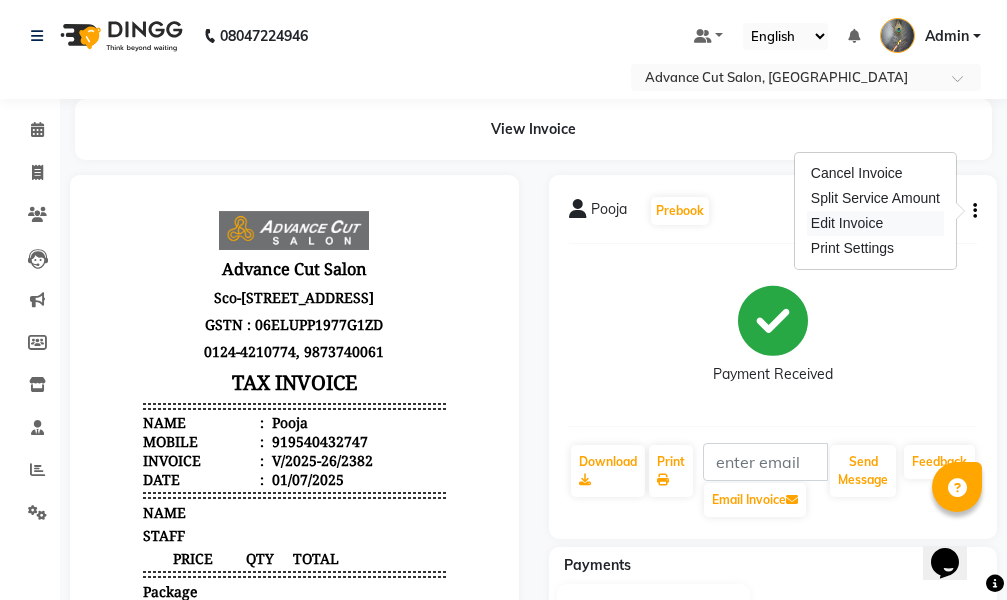 click on "Edit Invoice" at bounding box center (875, 223) 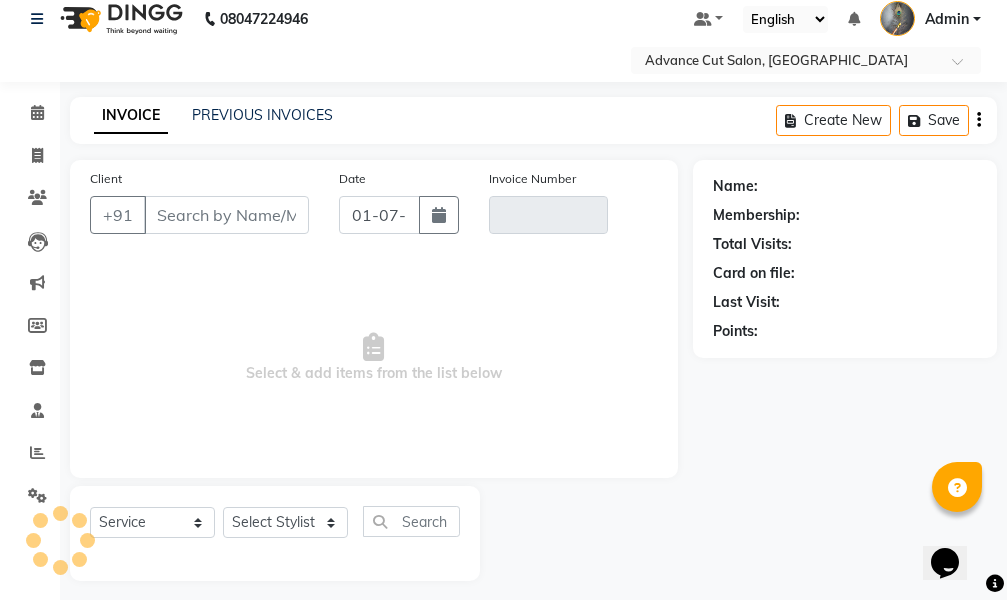 scroll, scrollTop: 28, scrollLeft: 0, axis: vertical 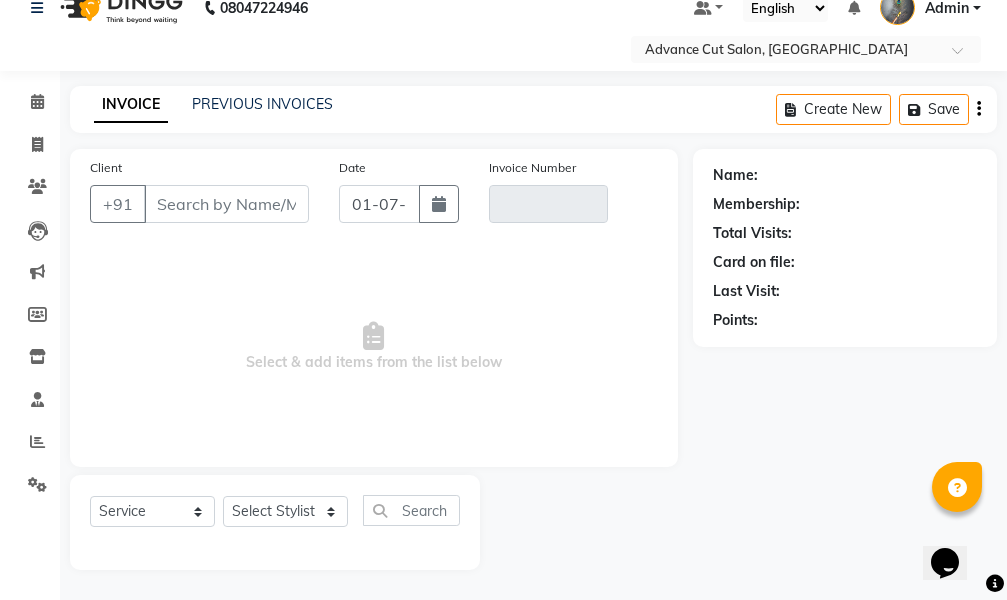 type on "9540432747" 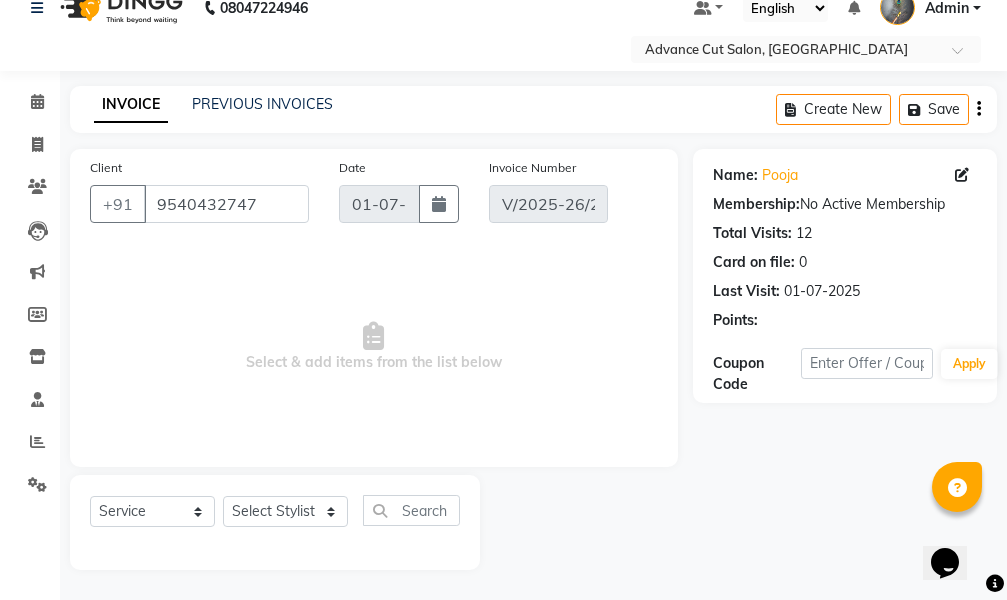 select on "select" 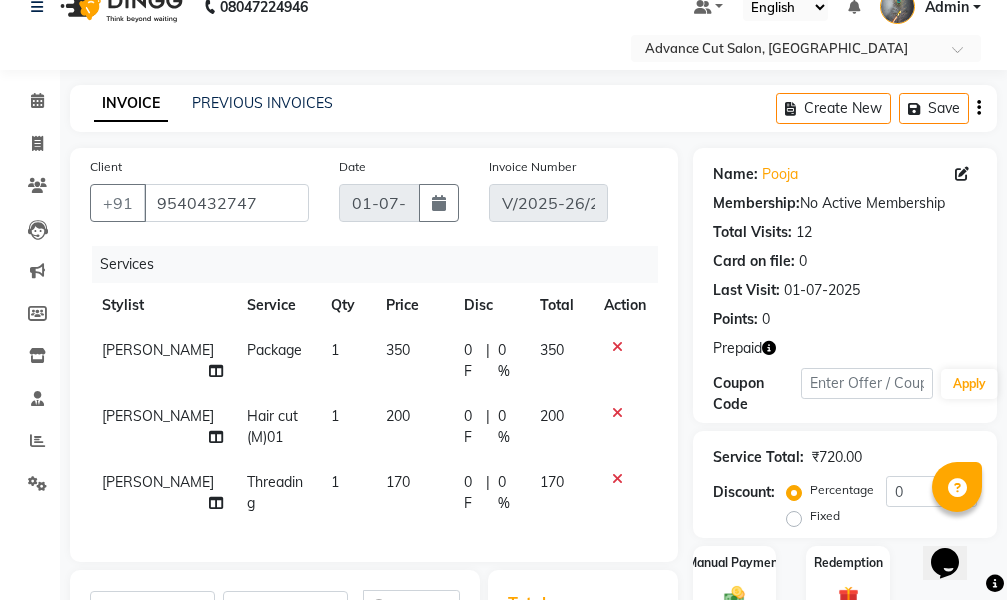 scroll, scrollTop: 128, scrollLeft: 0, axis: vertical 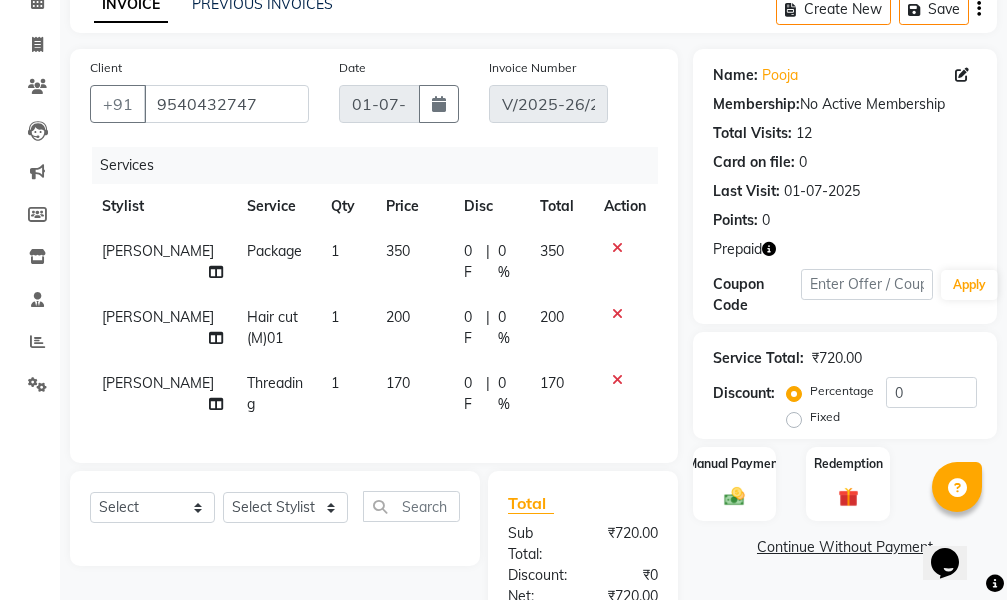 click 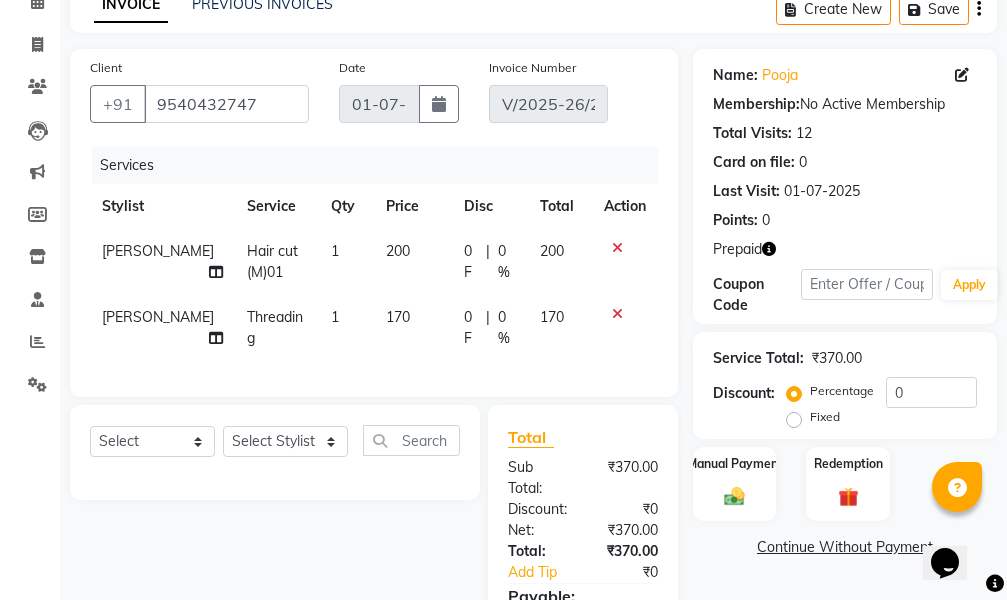 click 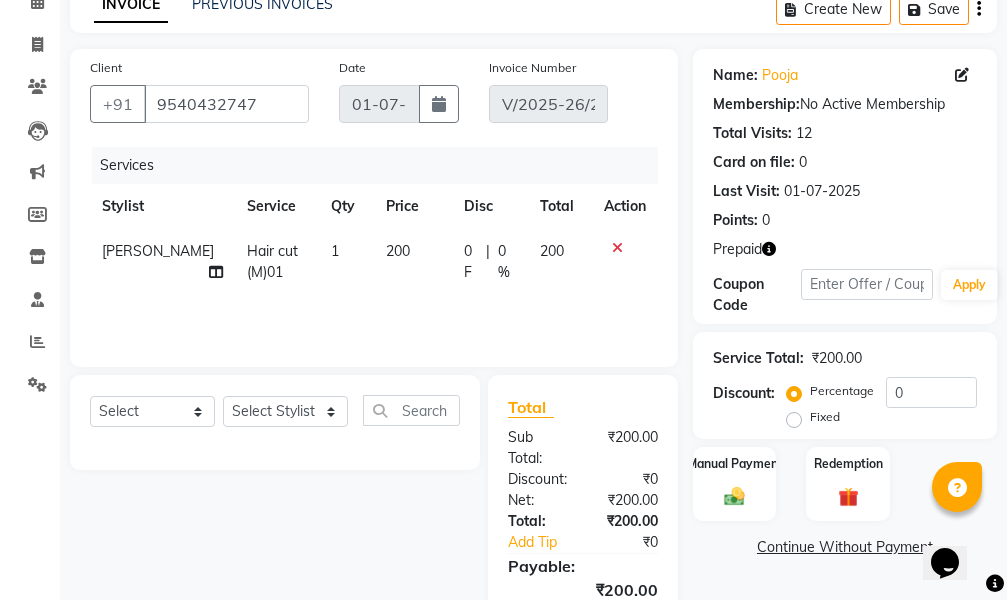 click 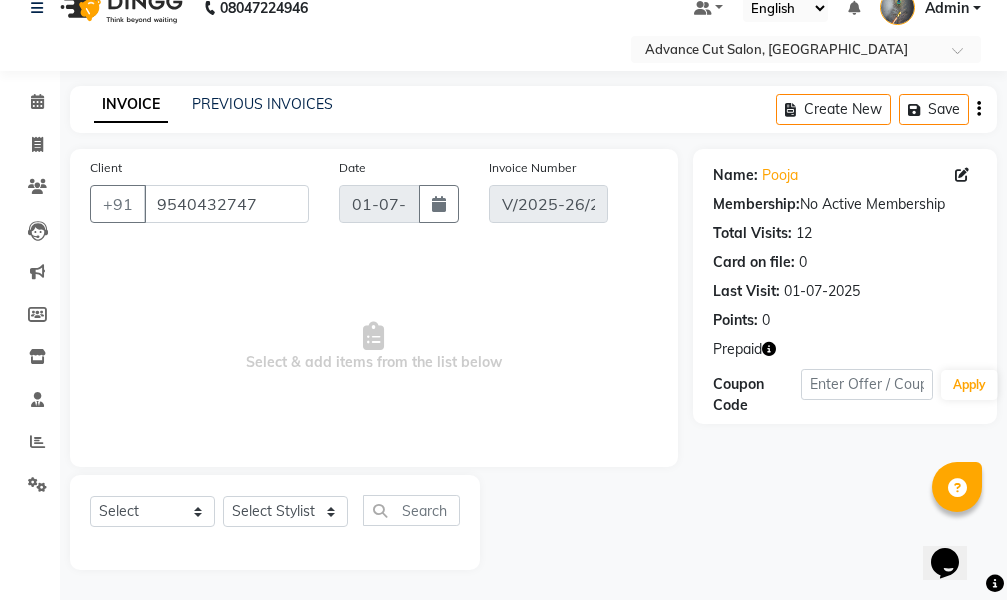 scroll, scrollTop: 28, scrollLeft: 0, axis: vertical 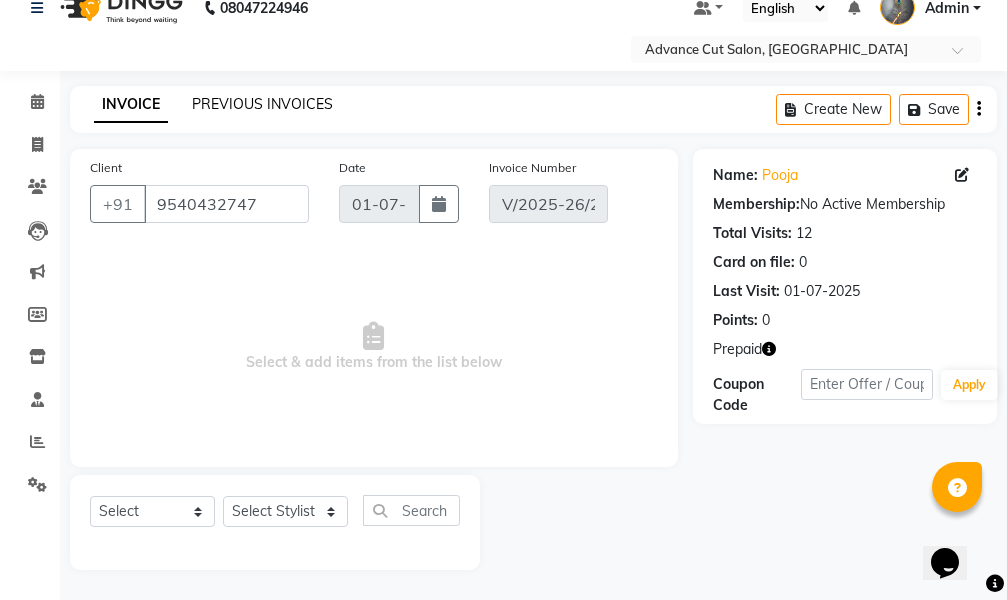 click on "PREVIOUS INVOICES" 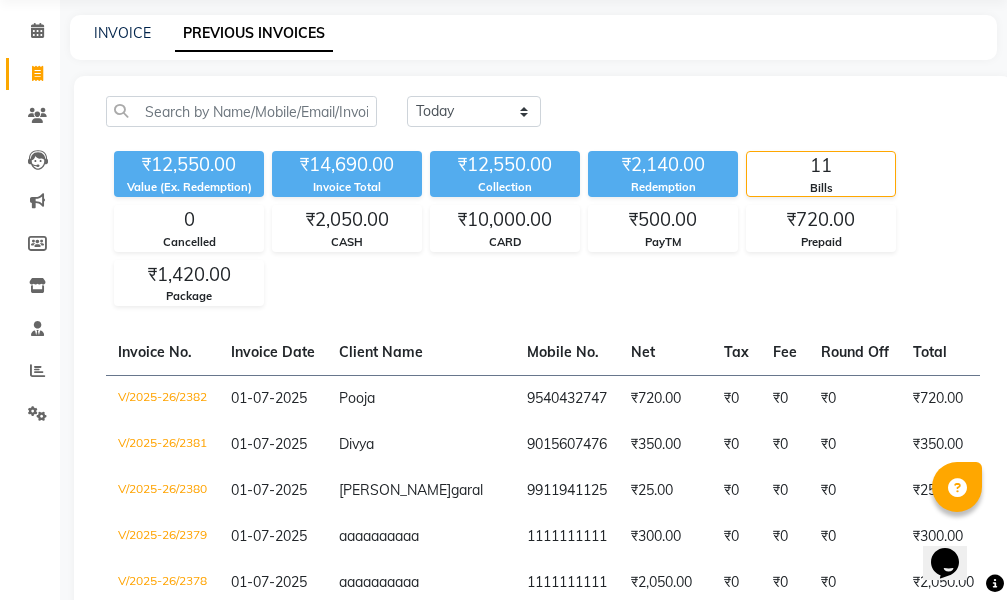 scroll, scrollTop: 328, scrollLeft: 0, axis: vertical 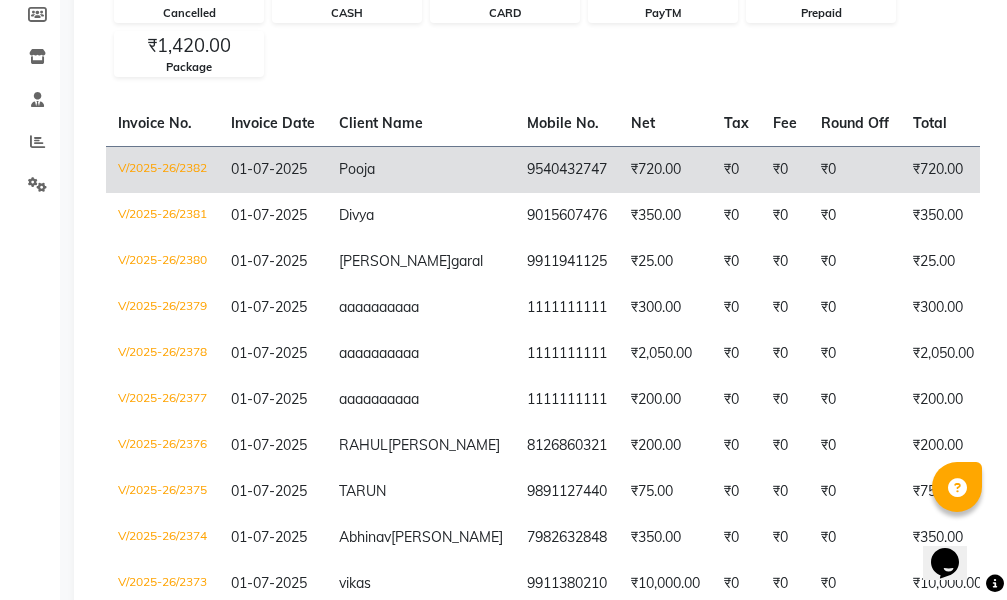 click on "₹0" 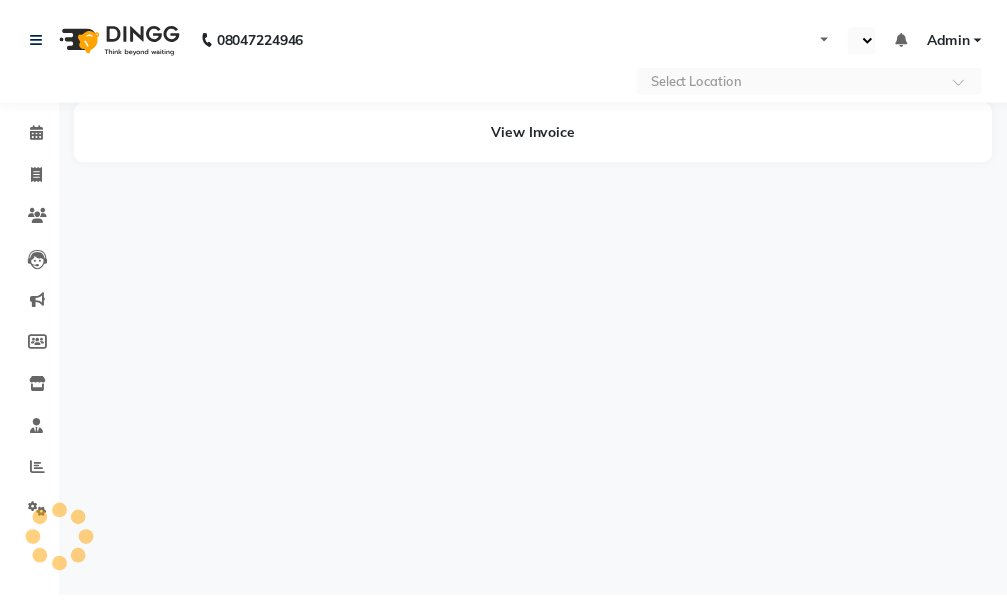 scroll, scrollTop: 0, scrollLeft: 0, axis: both 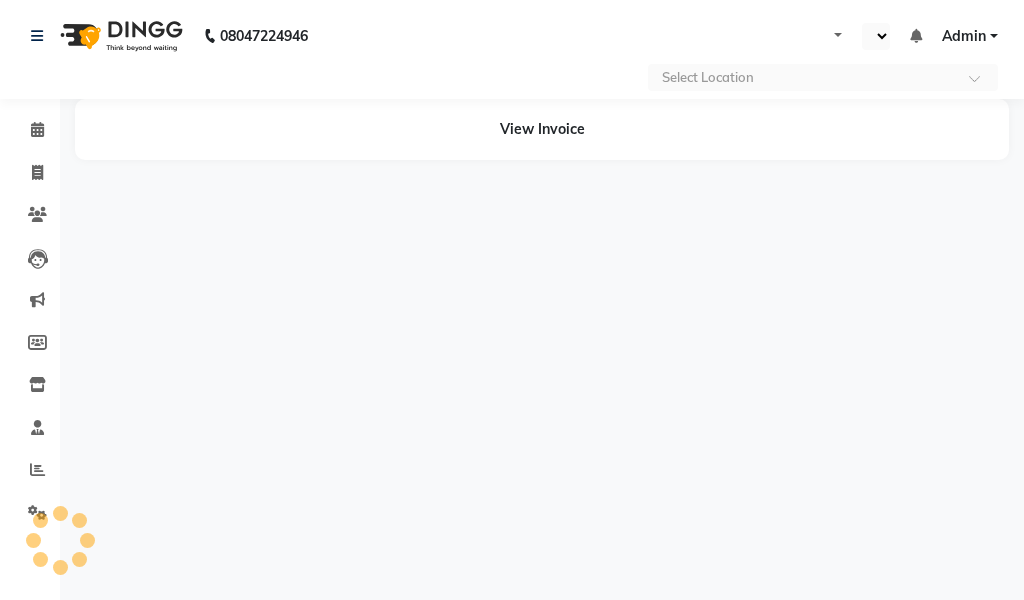 select on "en" 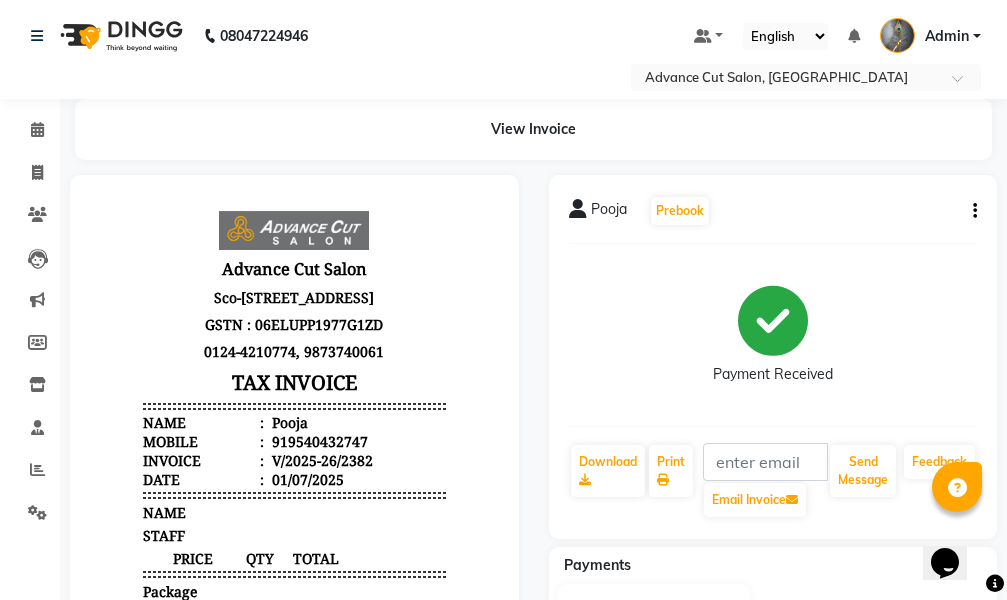 scroll, scrollTop: 0, scrollLeft: 0, axis: both 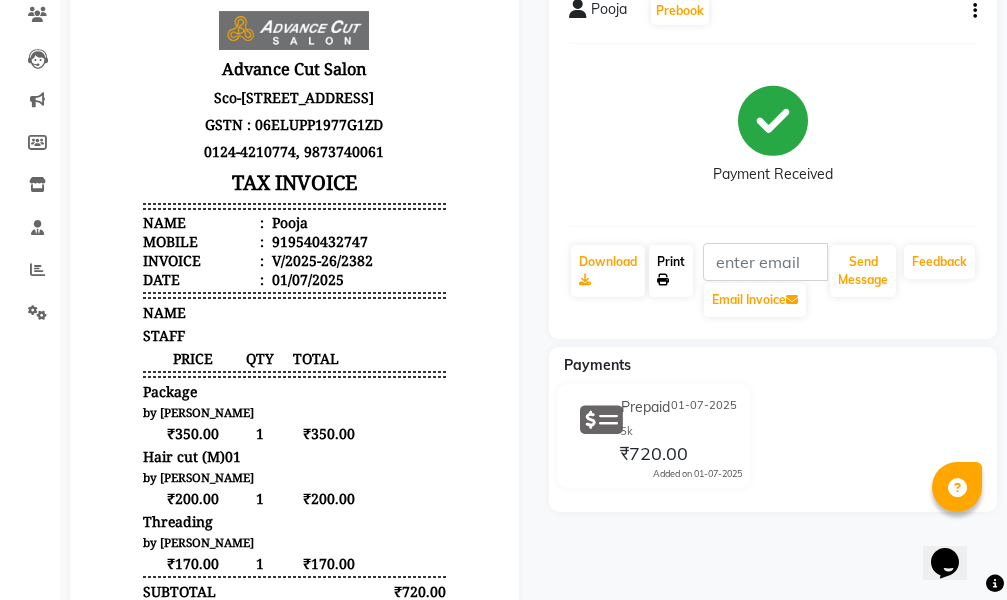 click 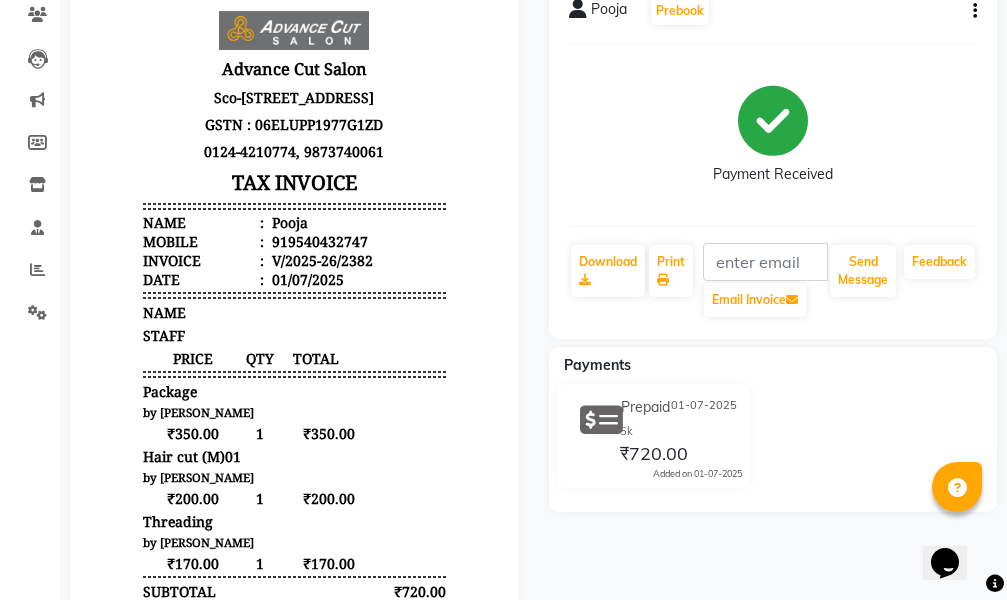 click on "₹720.00" 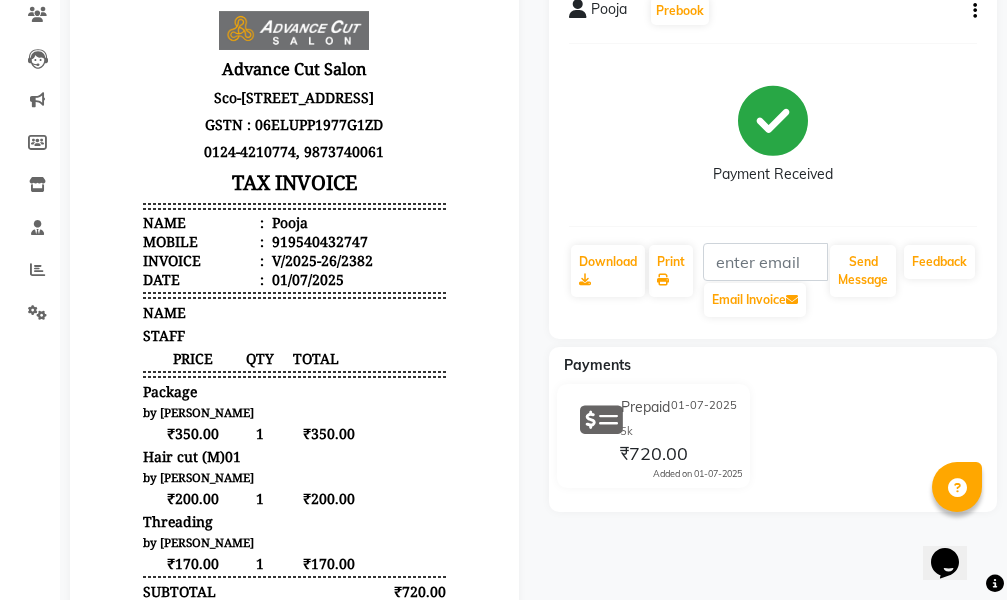 click on "Prepaid [DATE] 5k ₹720.00  Added on [DATE]" 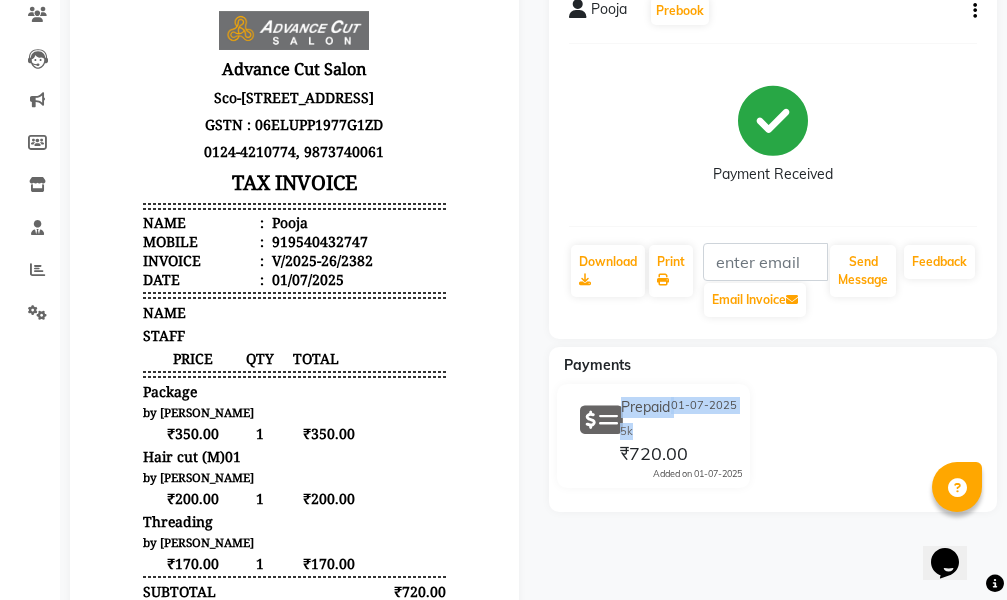 click on "01-07-2025" 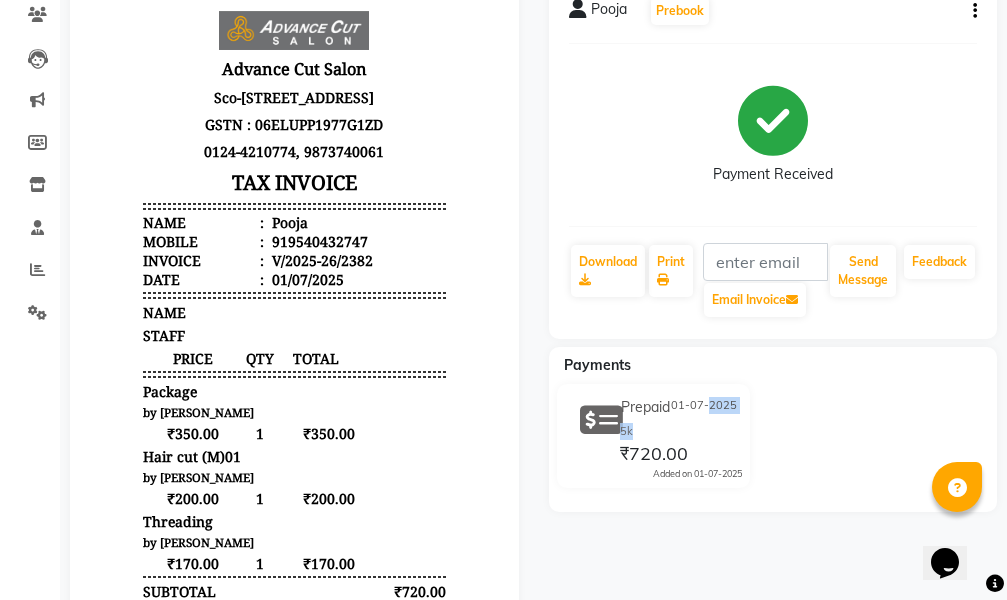 click on "01-07-2025" 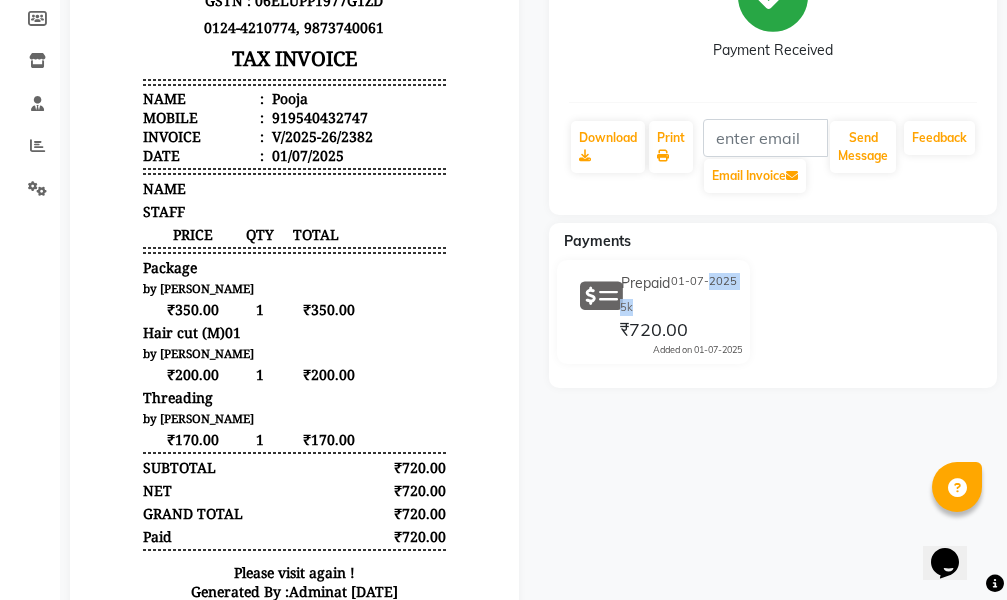 scroll, scrollTop: 200, scrollLeft: 0, axis: vertical 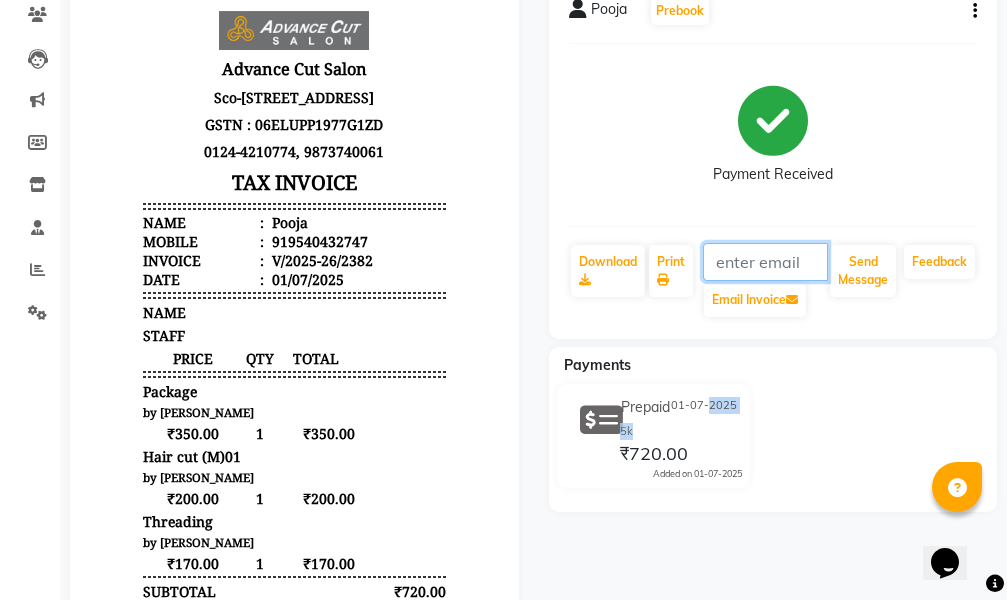 click 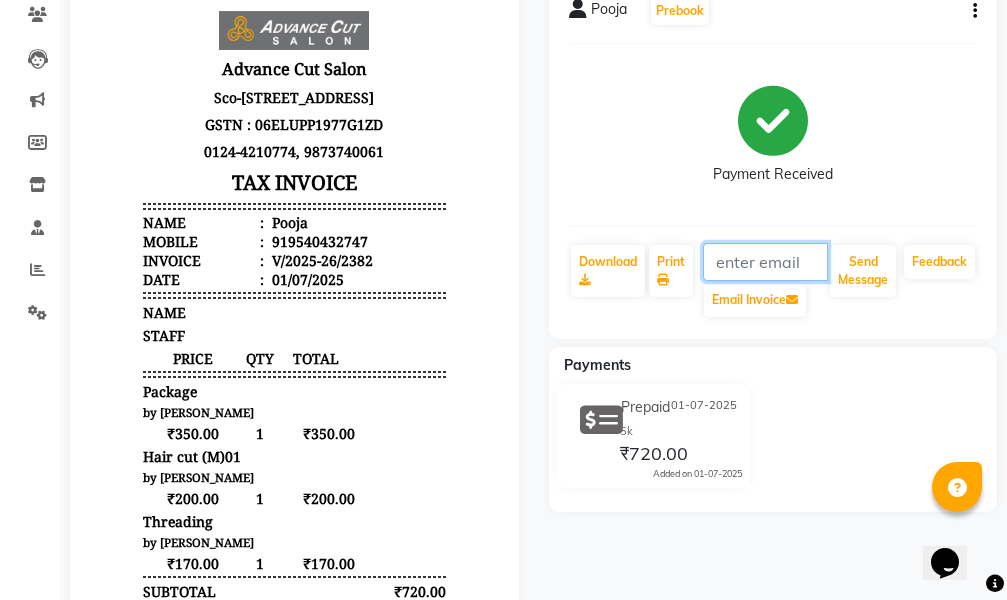 click 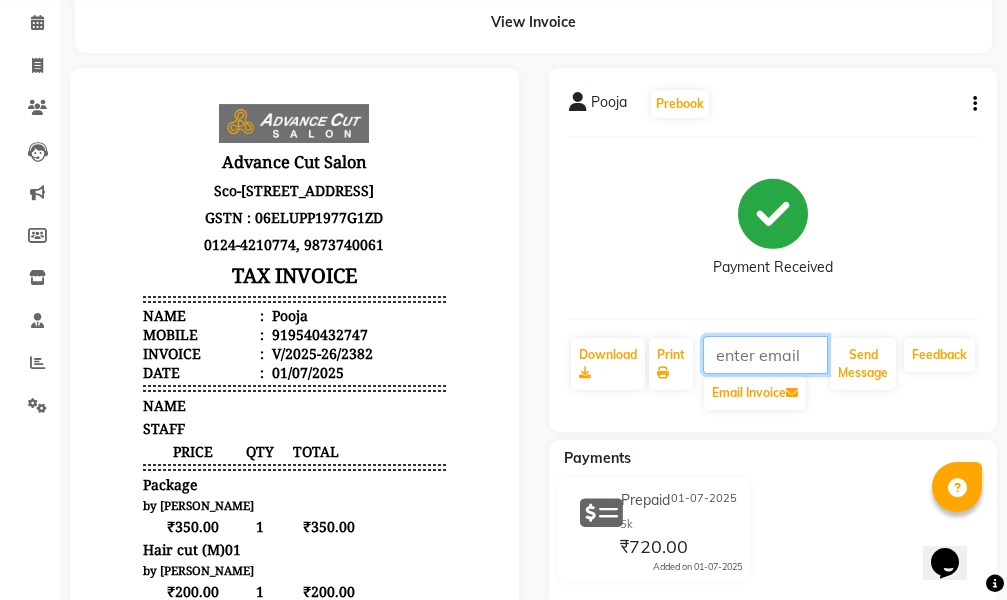 scroll, scrollTop: 0, scrollLeft: 0, axis: both 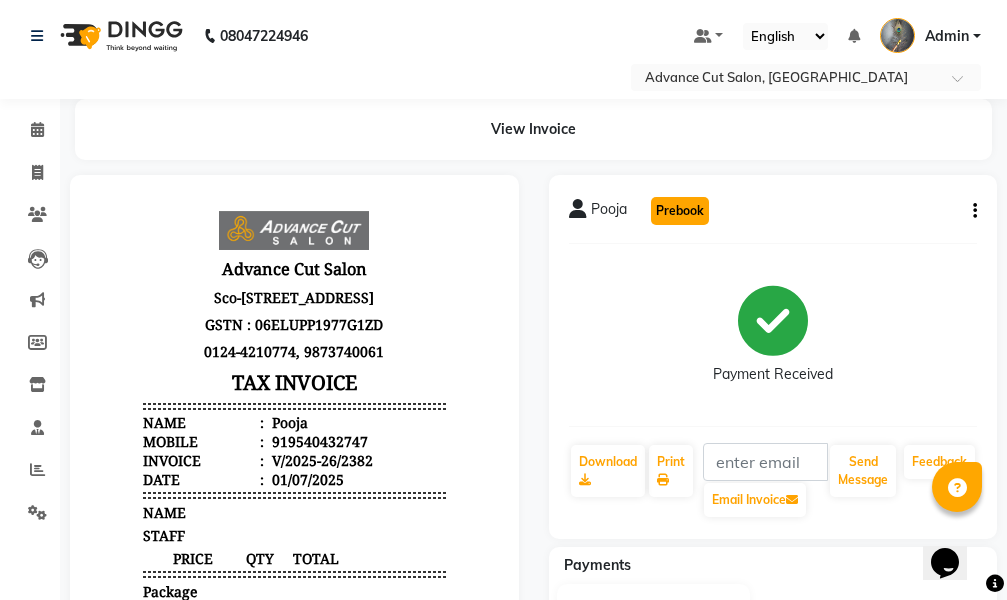 click on "Prebook" 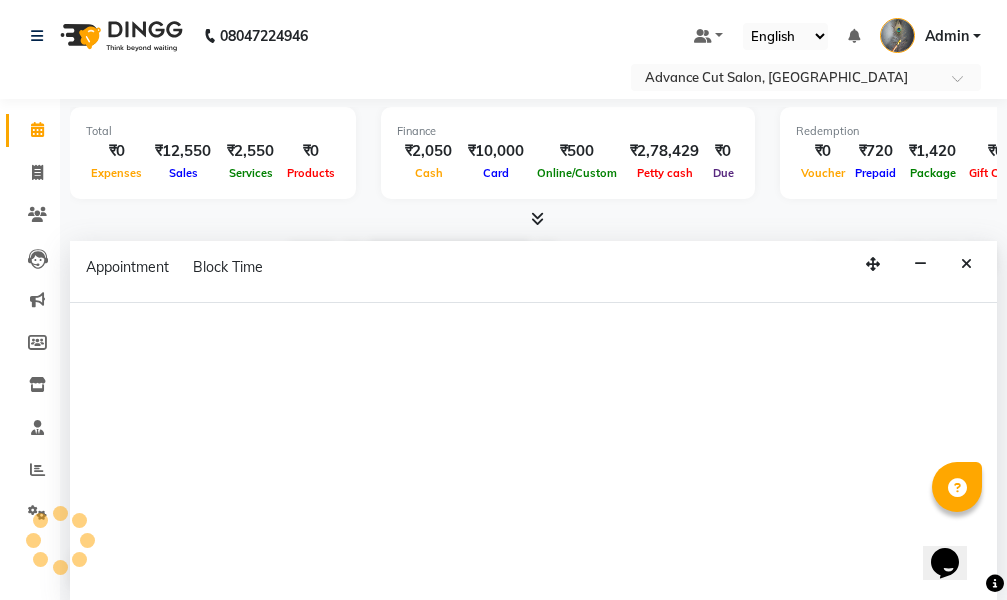 scroll, scrollTop: 0, scrollLeft: 0, axis: both 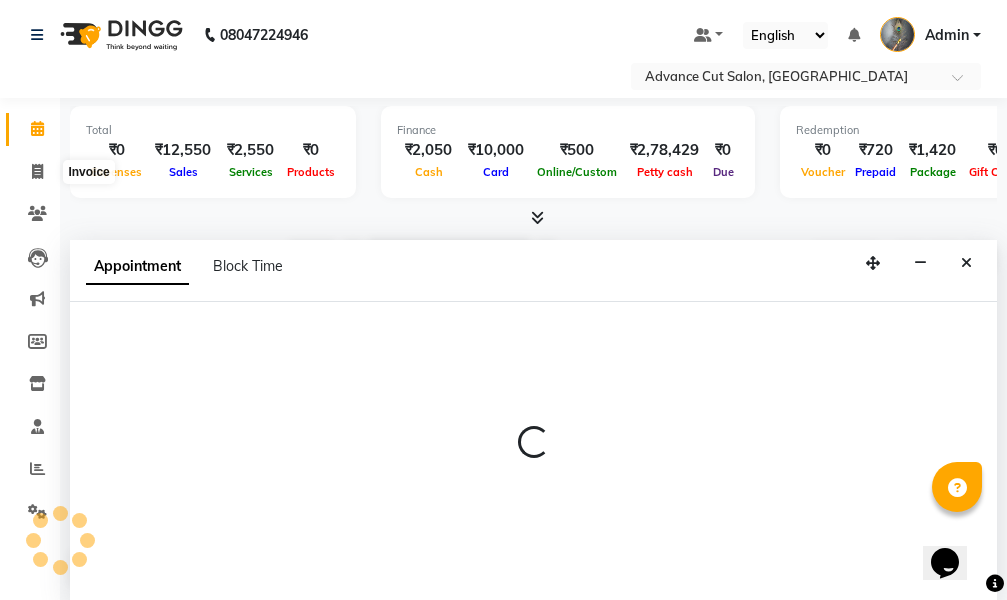 select on "30646" 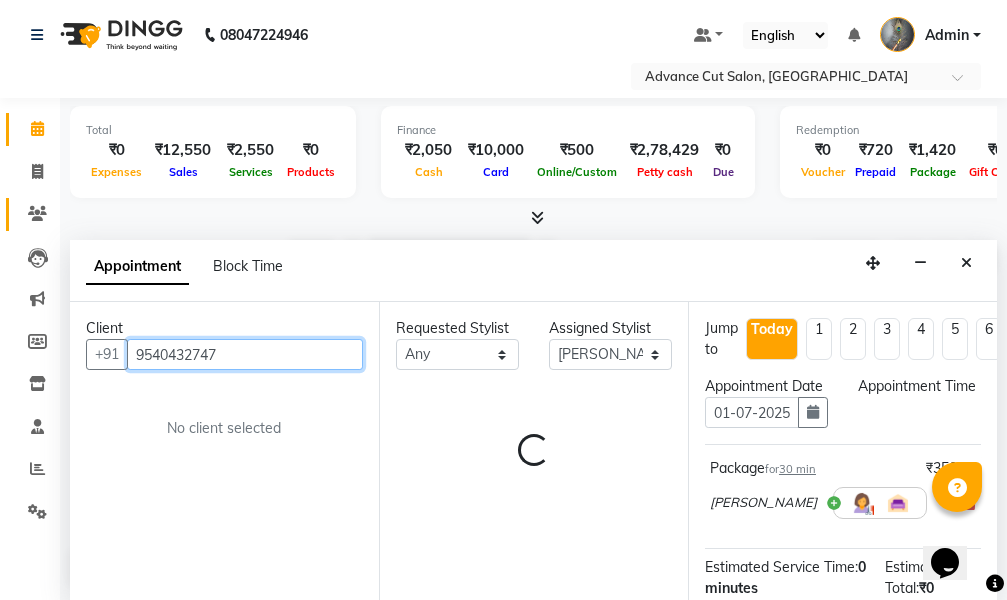 select on "540" 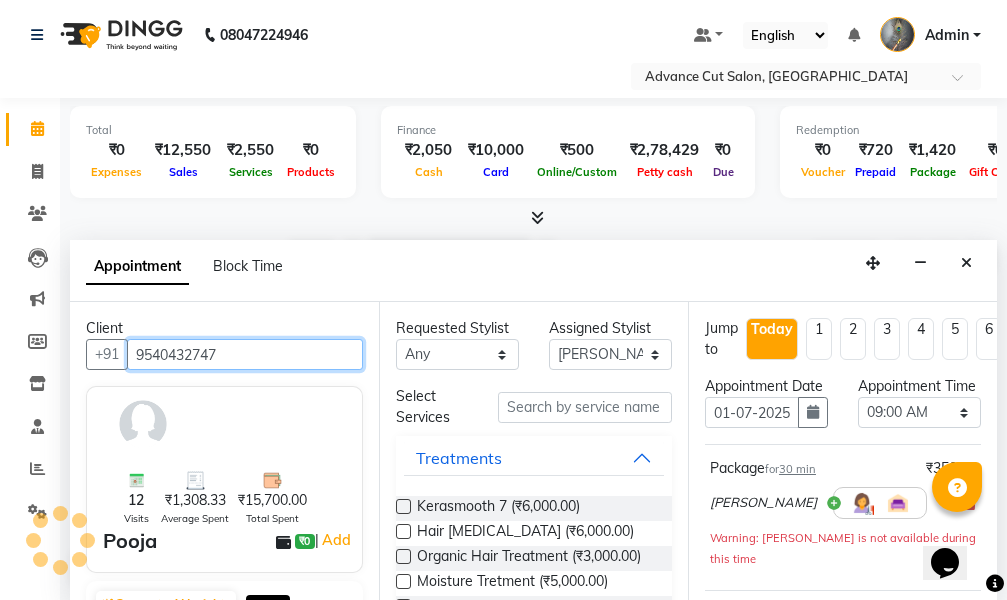 scroll, scrollTop: 705, scrollLeft: 0, axis: vertical 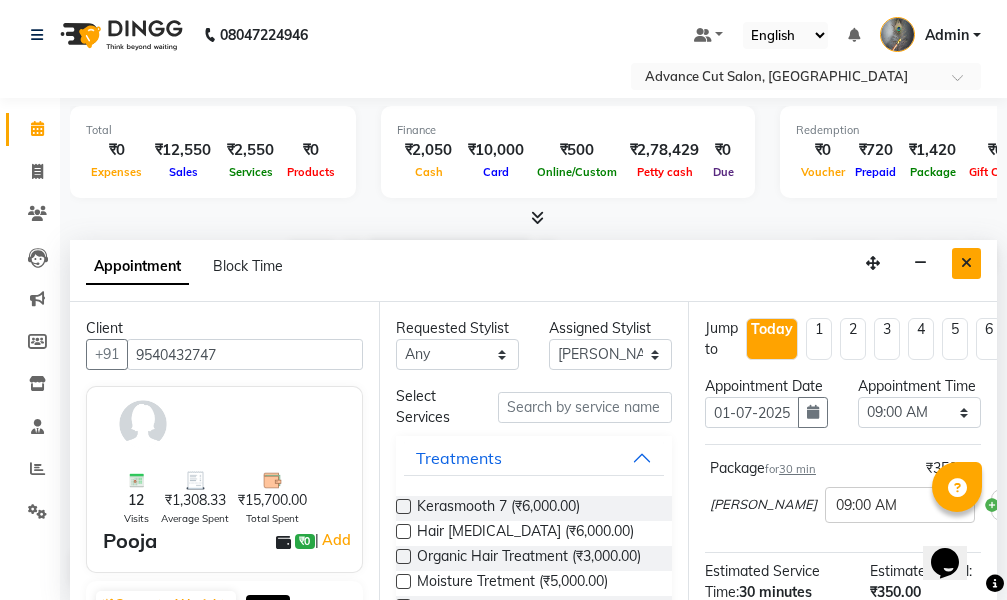 click at bounding box center (966, 263) 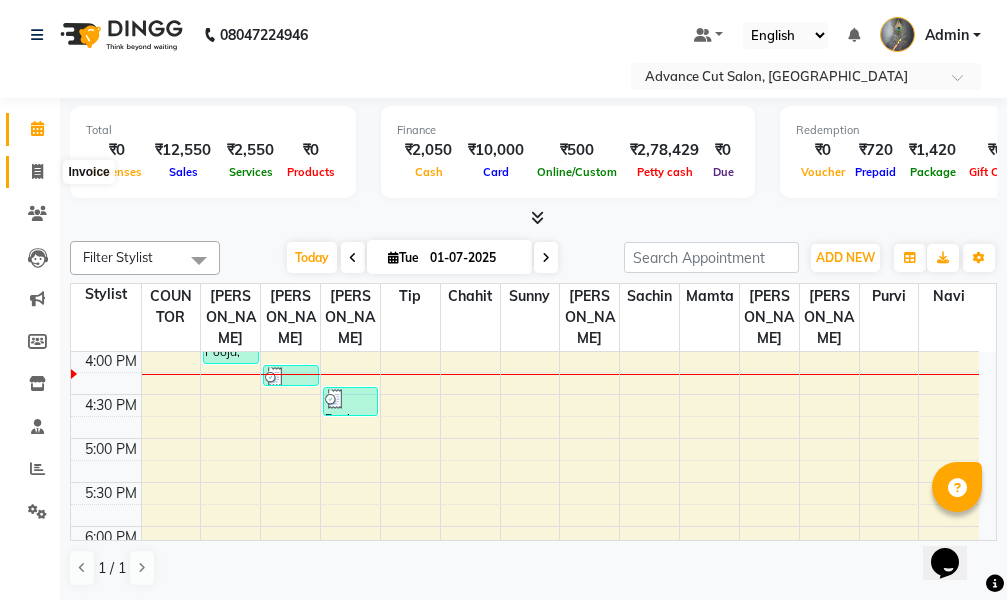 click 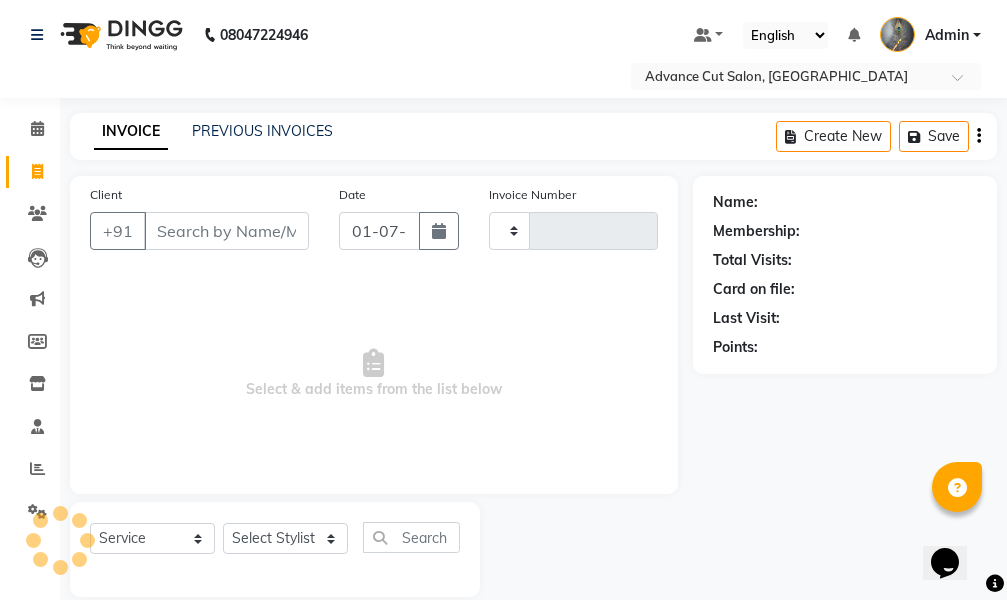 type on "2383" 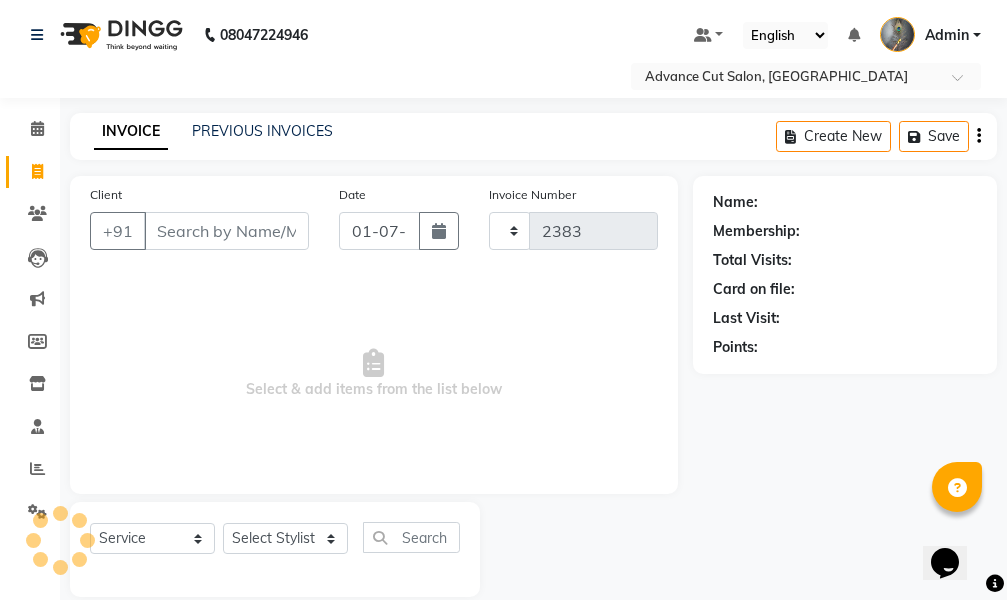 select on "4939" 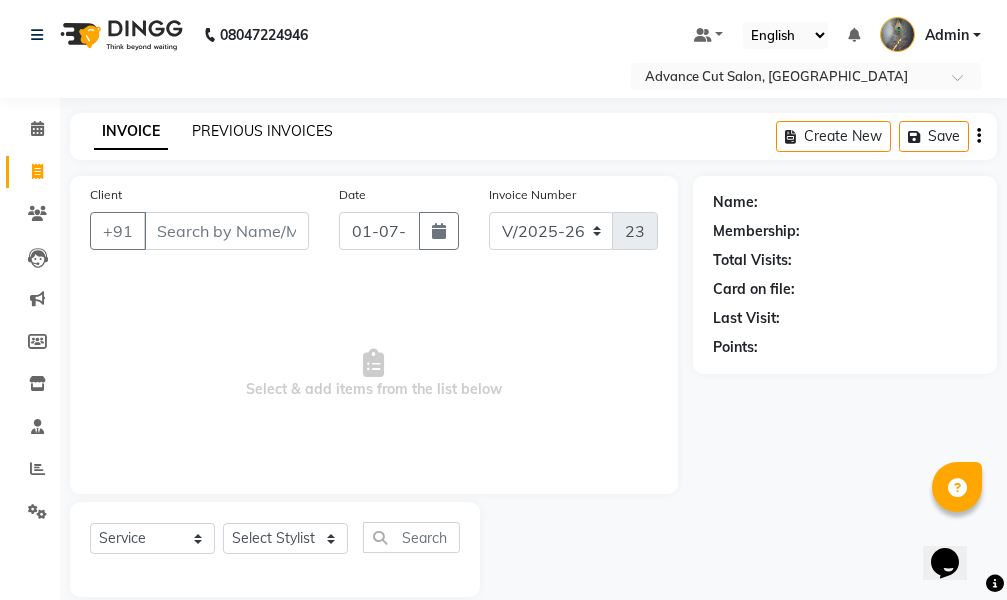 click on "PREVIOUS INVOICES" 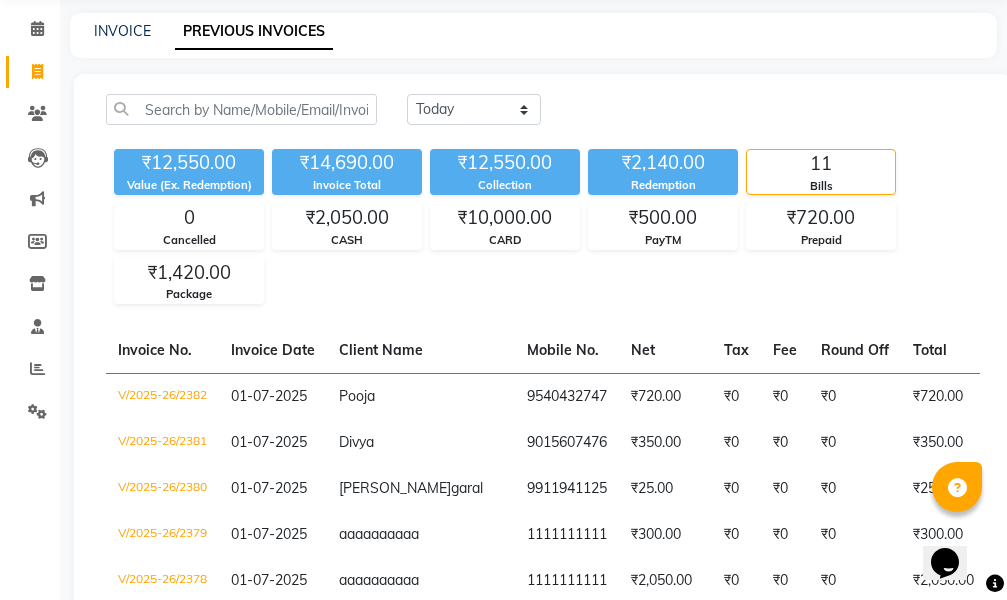 scroll, scrollTop: 0, scrollLeft: 0, axis: both 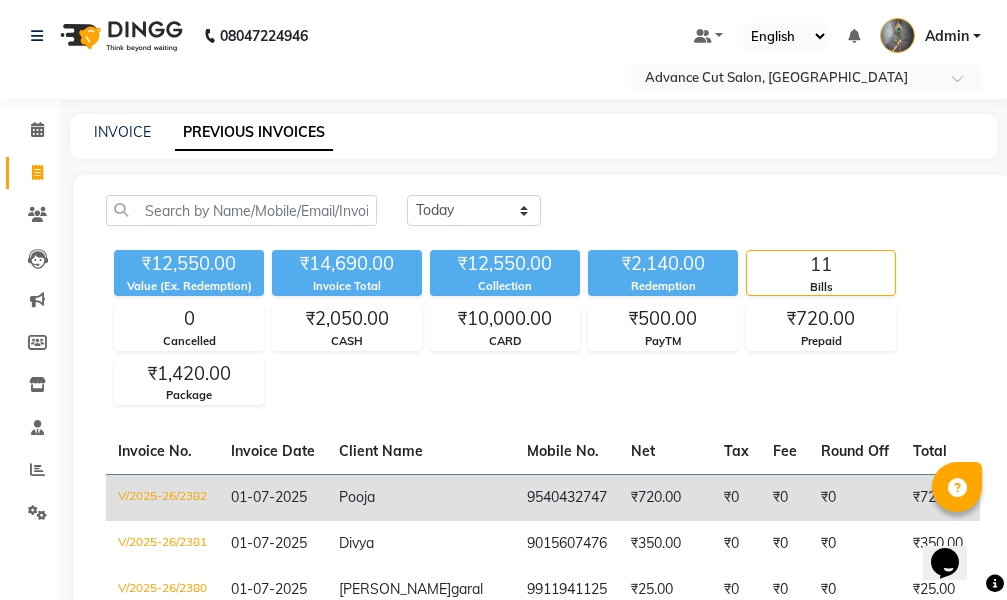 click on "Pooja" 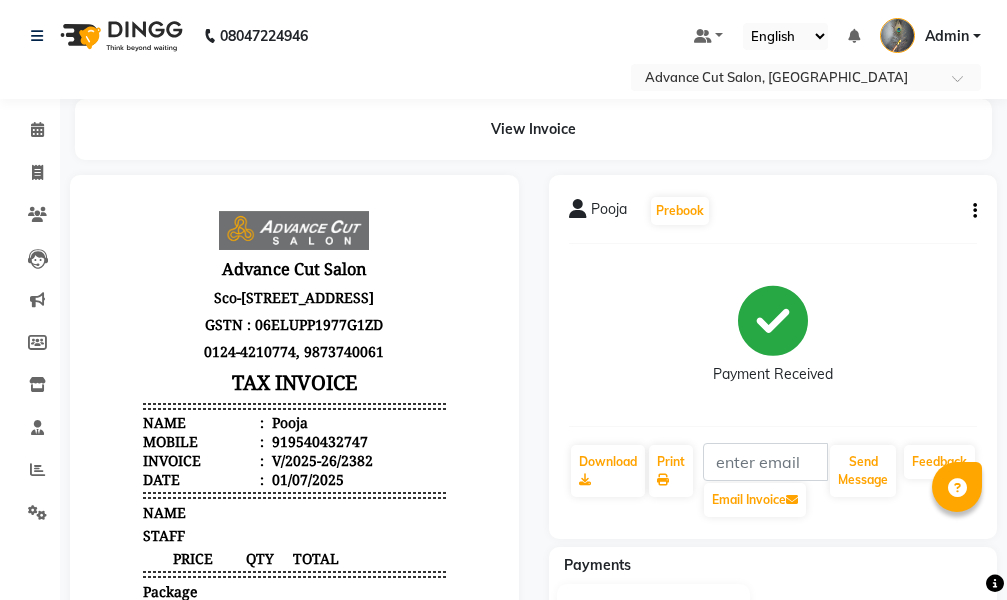 scroll, scrollTop: 0, scrollLeft: 0, axis: both 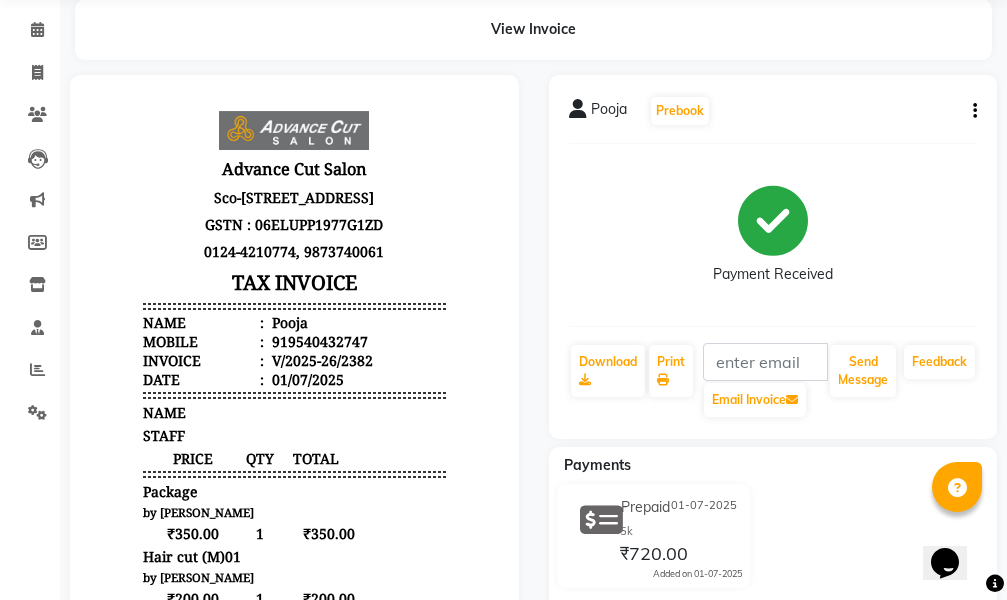 click 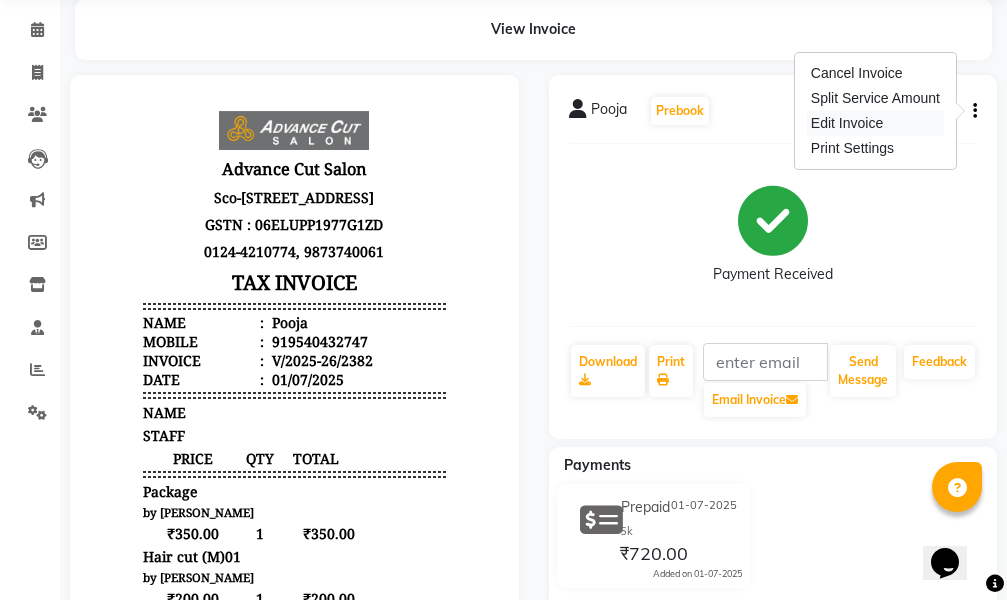 click on "Edit Invoice" at bounding box center [875, 123] 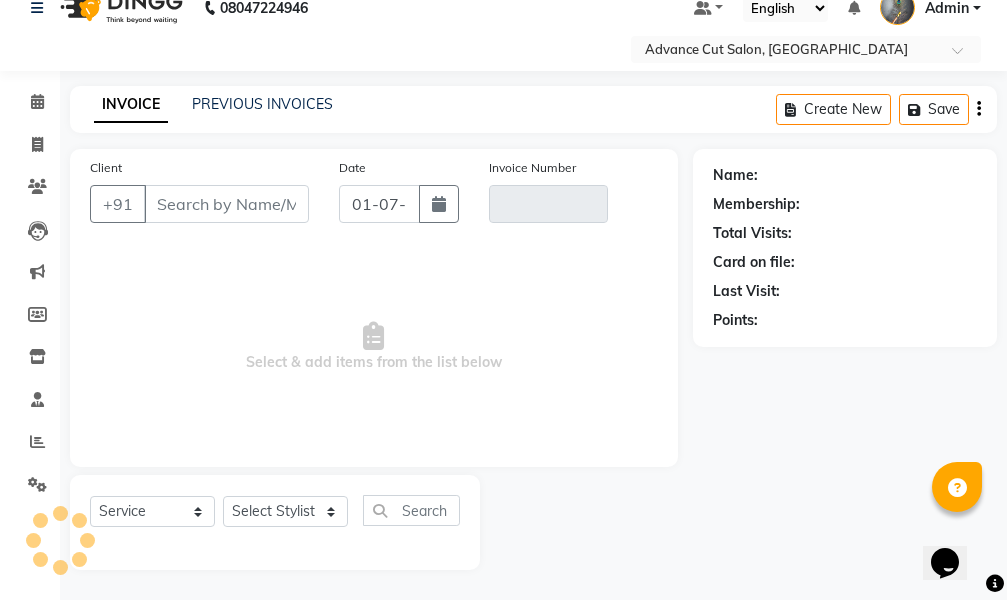 scroll, scrollTop: 28, scrollLeft: 0, axis: vertical 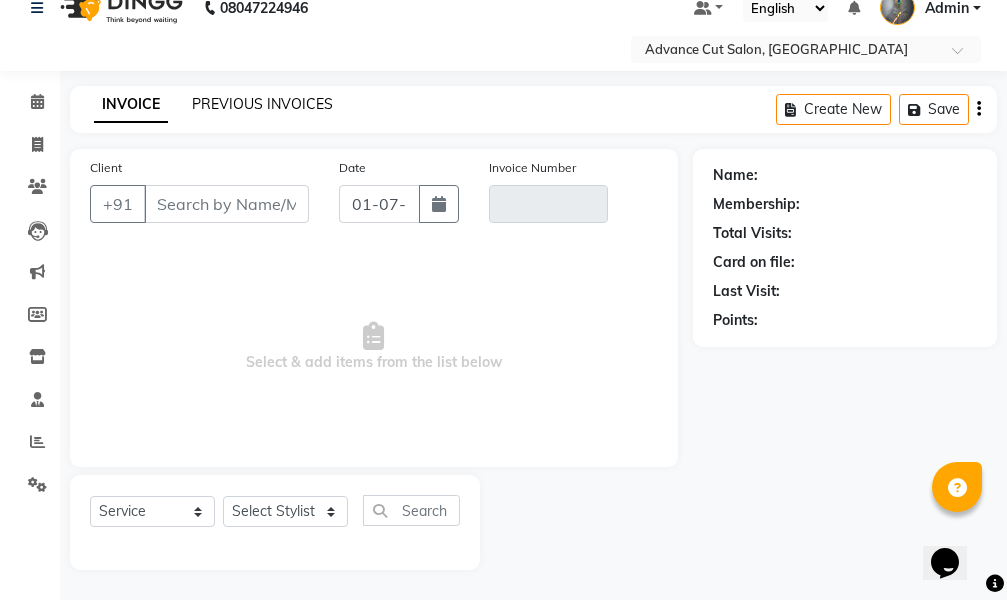 click on "PREVIOUS INVOICES" 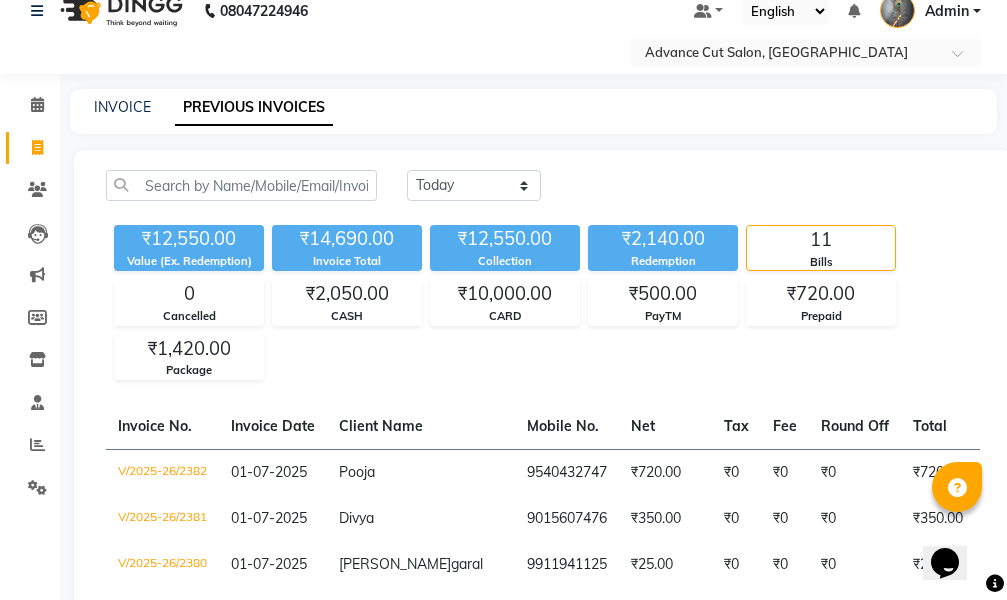 scroll, scrollTop: 28, scrollLeft: 0, axis: vertical 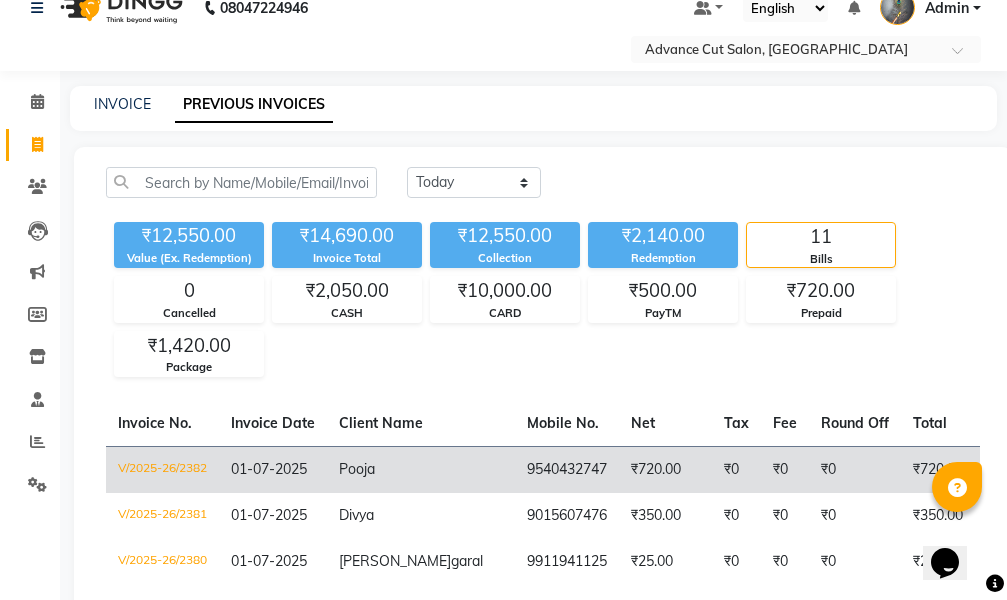 click on "9540432747" 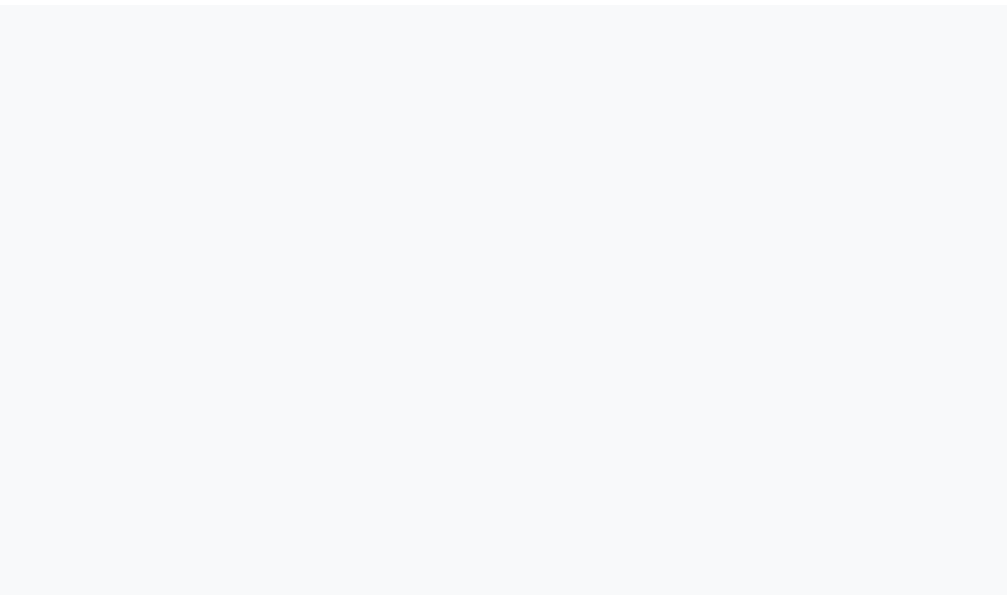 scroll, scrollTop: 0, scrollLeft: 0, axis: both 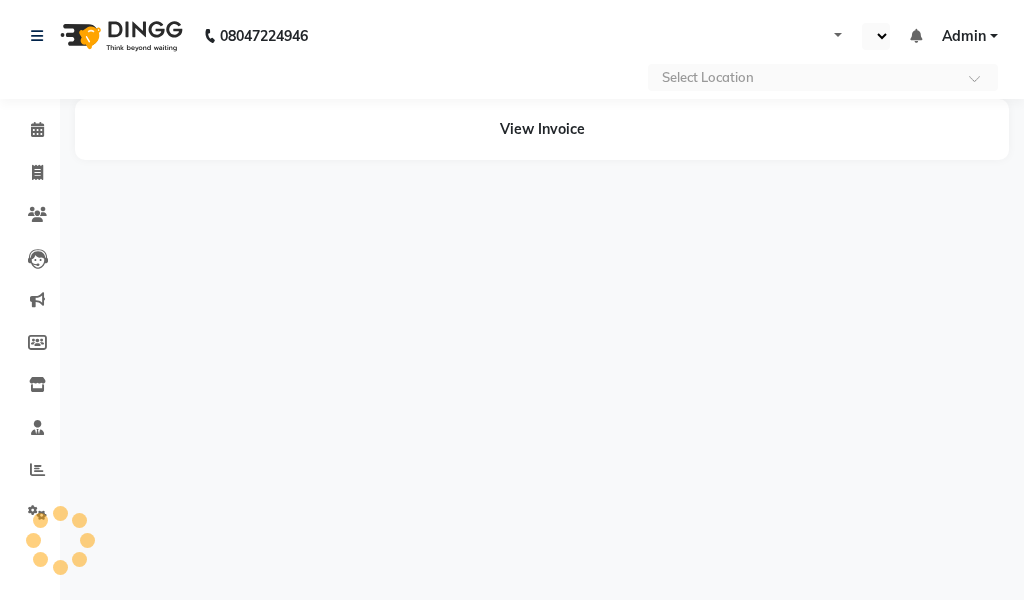 select on "en" 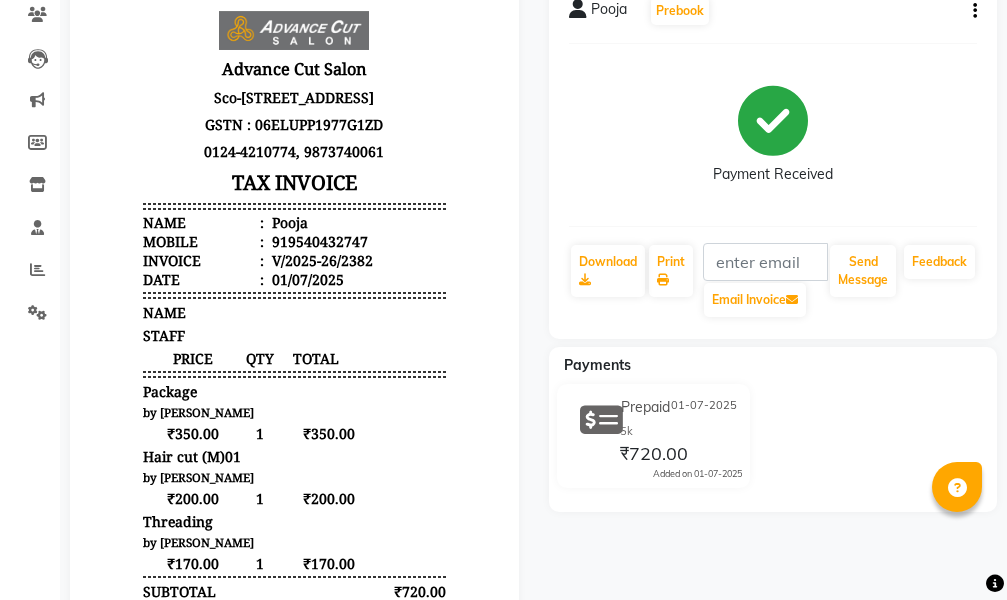 scroll, scrollTop: 0, scrollLeft: 0, axis: both 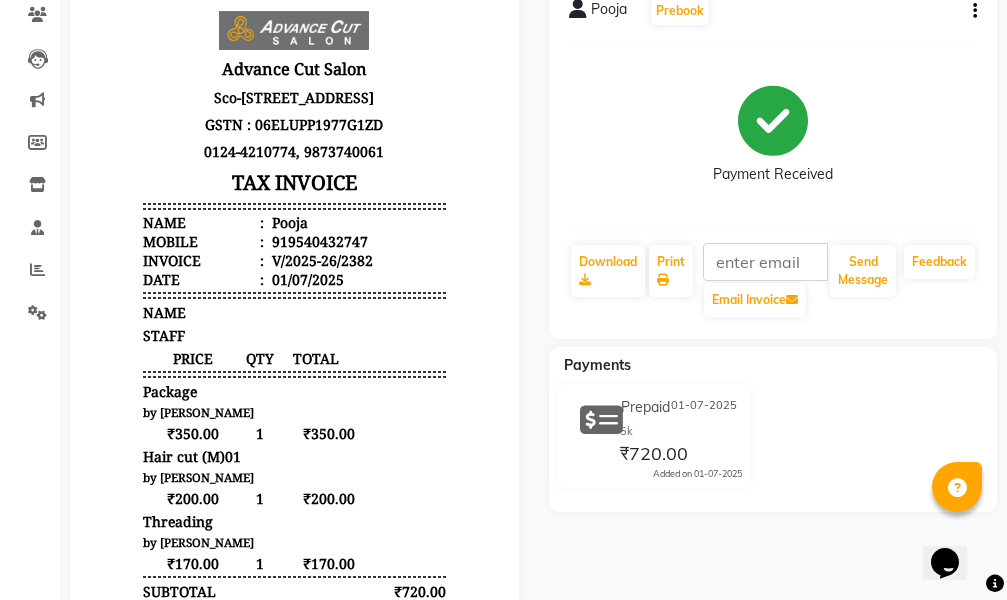 click 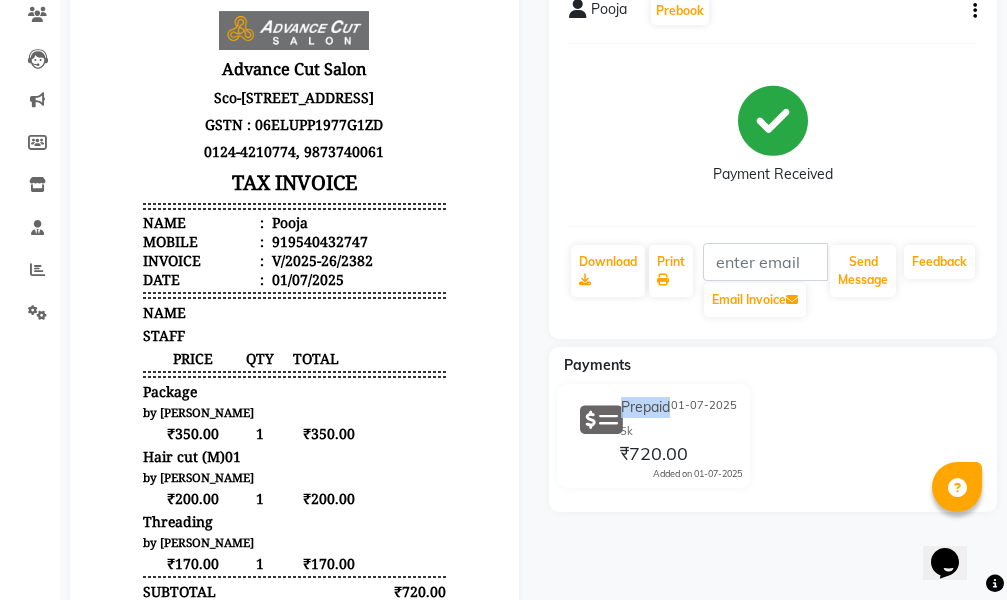 click on "Prepaid" 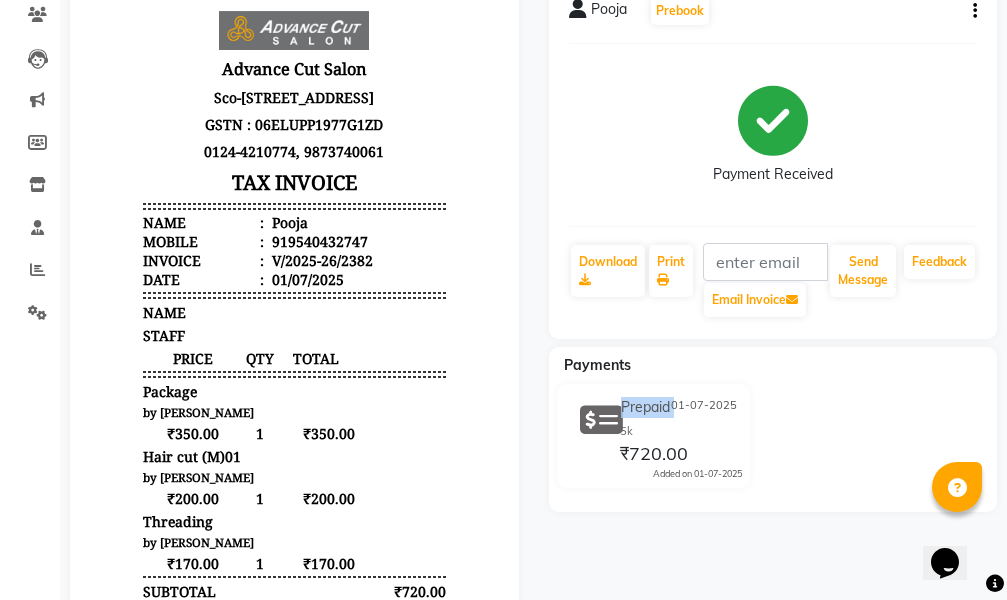click on "Prepaid" 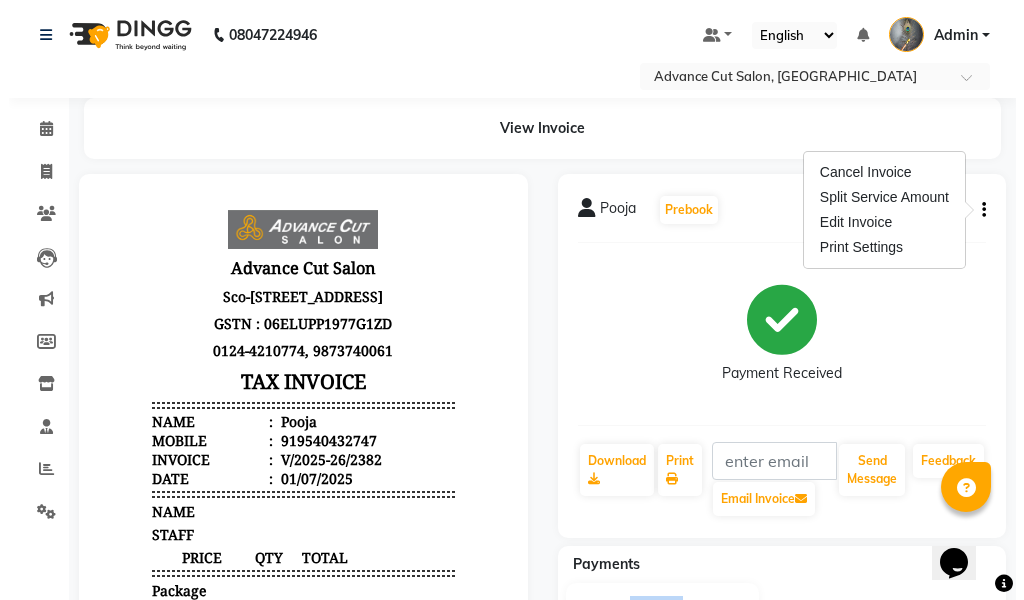 scroll, scrollTop: 0, scrollLeft: 0, axis: both 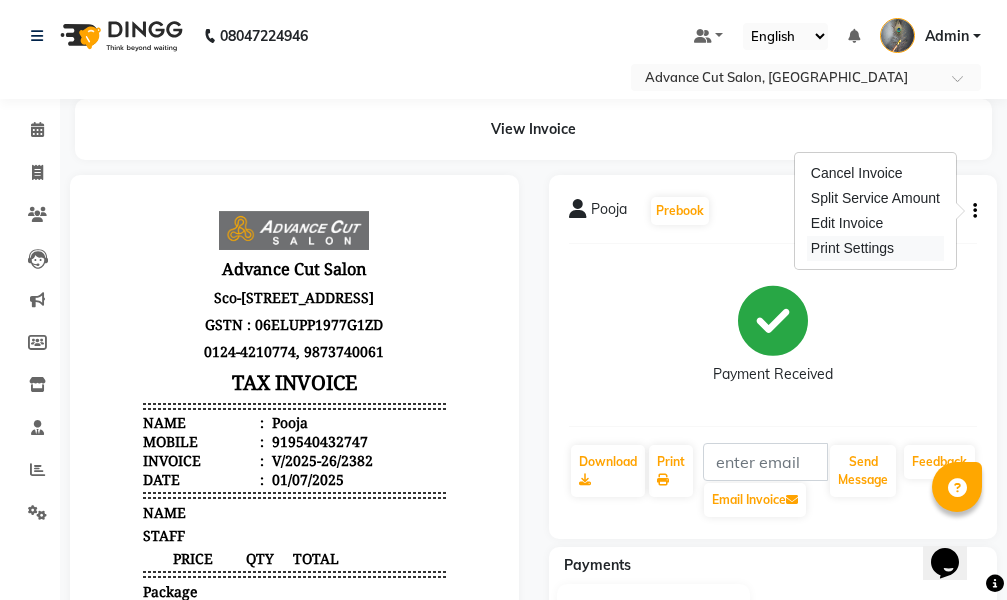 click on "Print Settings" at bounding box center (875, 248) 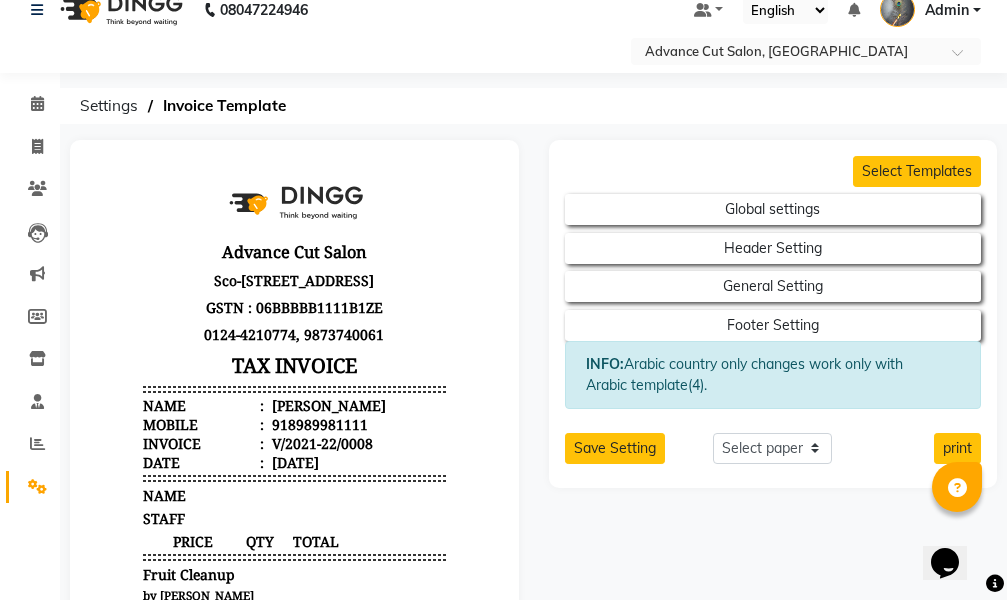 scroll, scrollTop: 0, scrollLeft: 0, axis: both 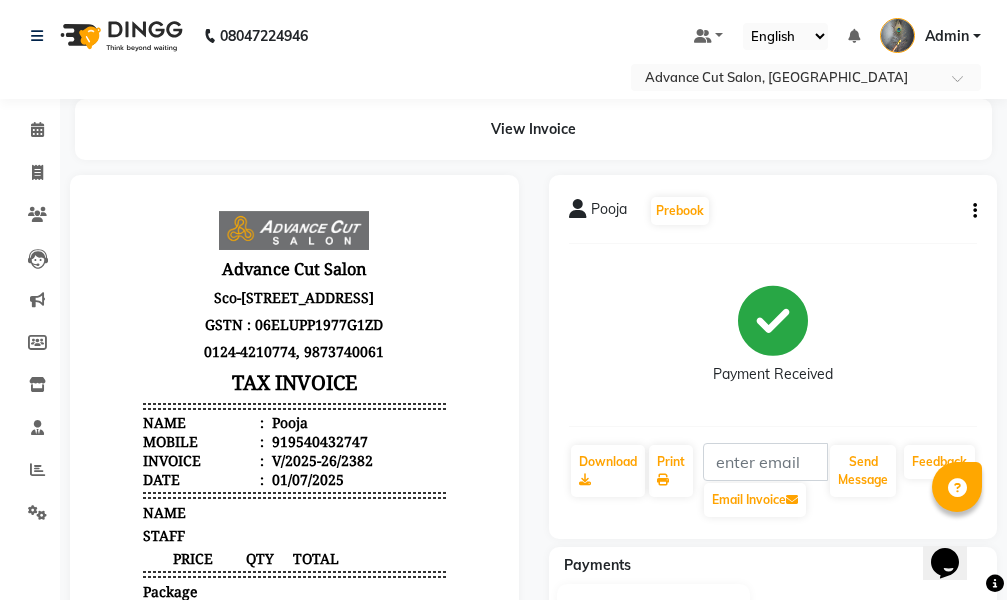 click 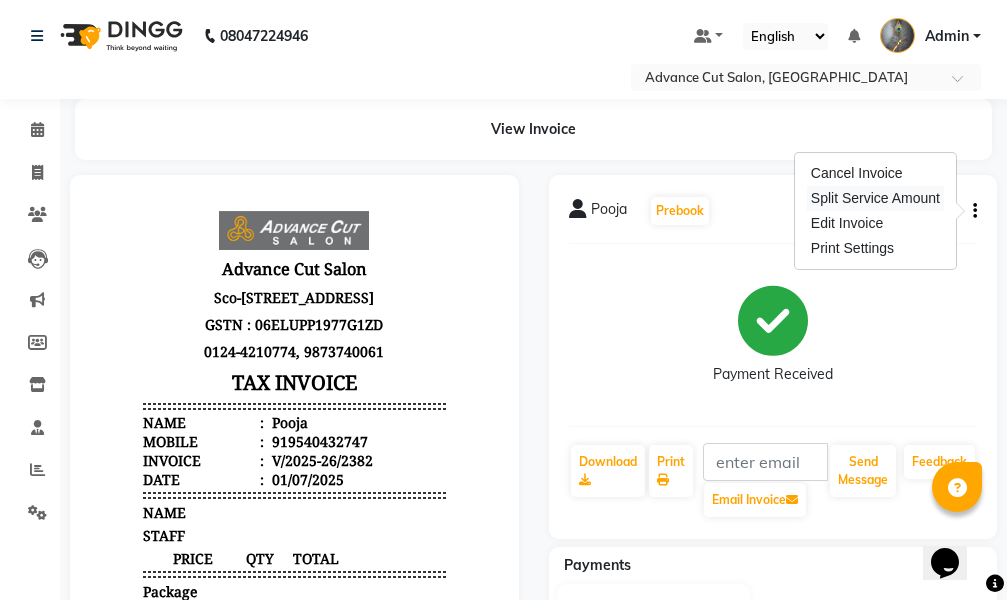 click on "Split Service Amount" at bounding box center (875, 198) 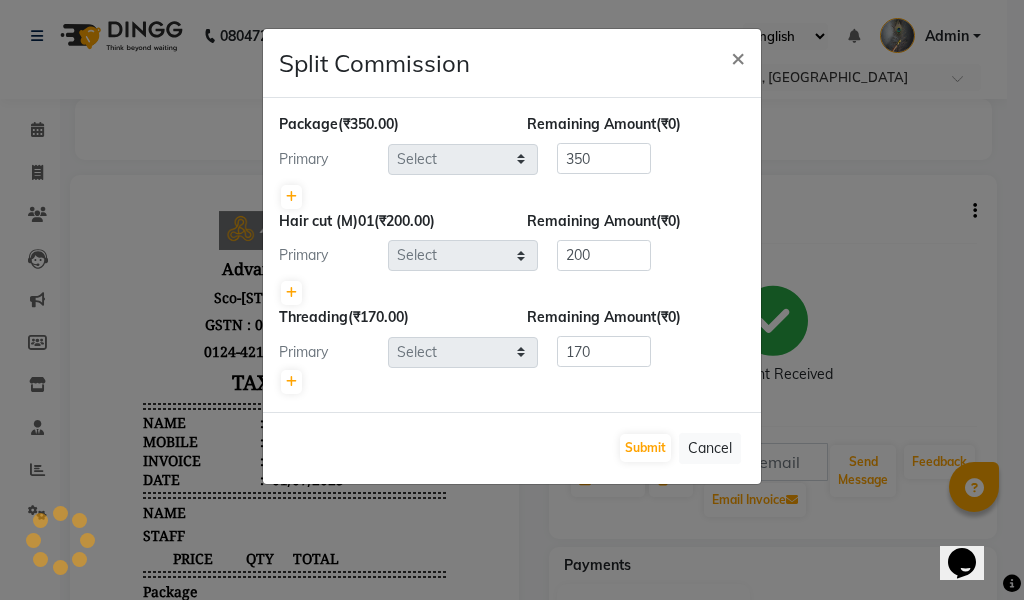 select on "30646" 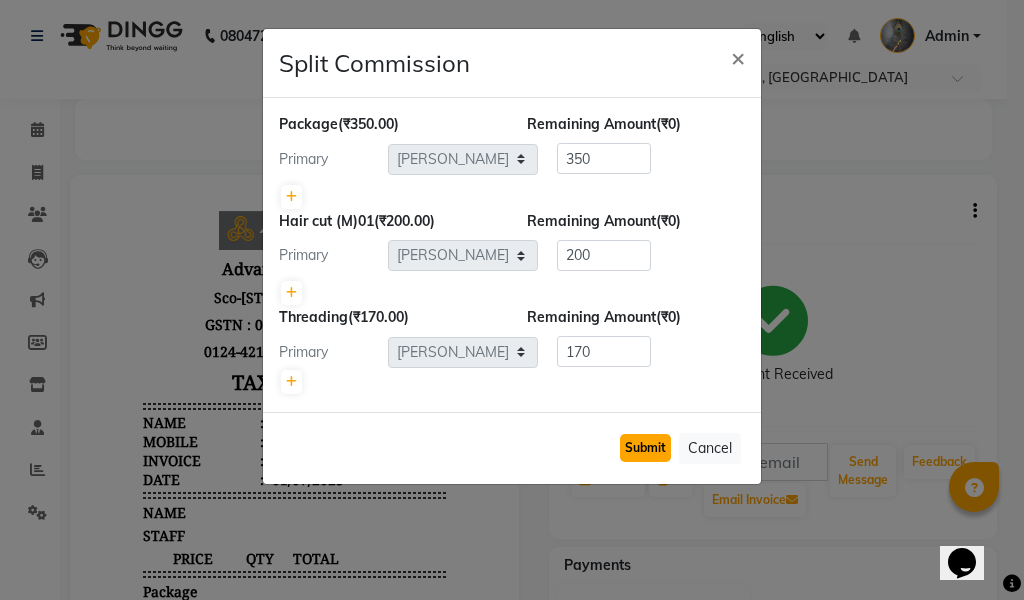 click on "Submit" 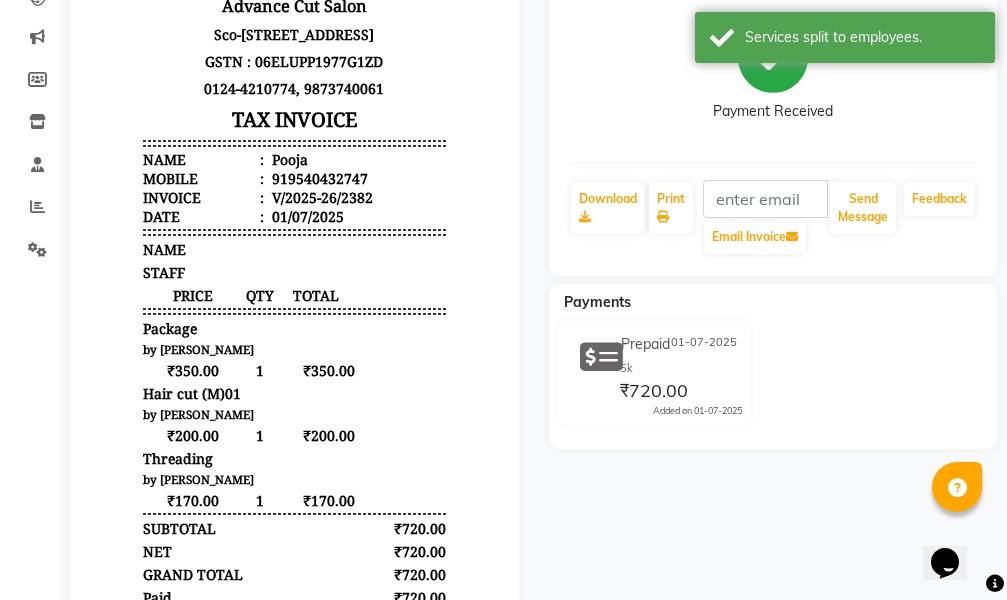 scroll, scrollTop: 500, scrollLeft: 0, axis: vertical 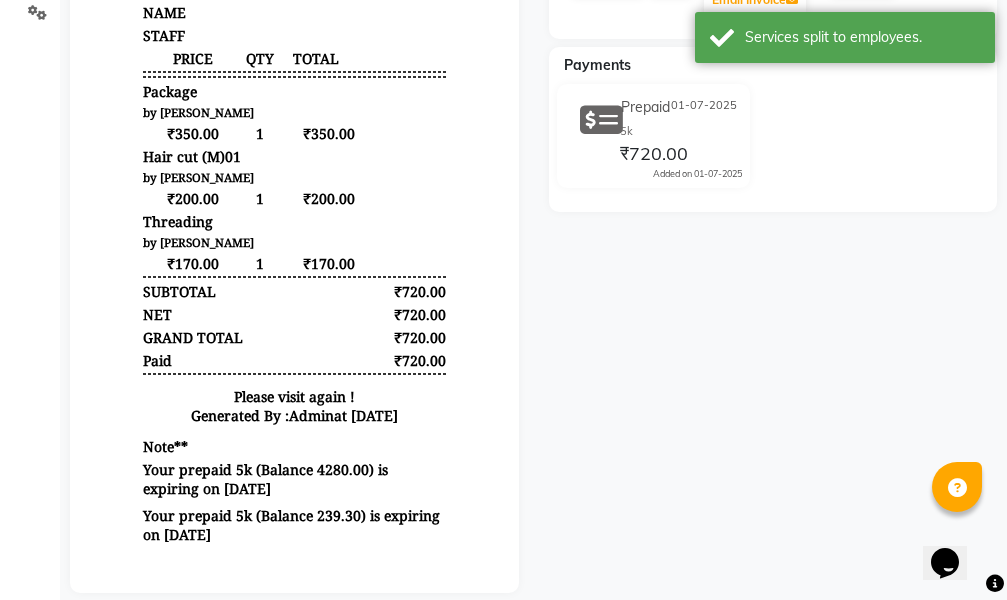 click on "₹720.00" 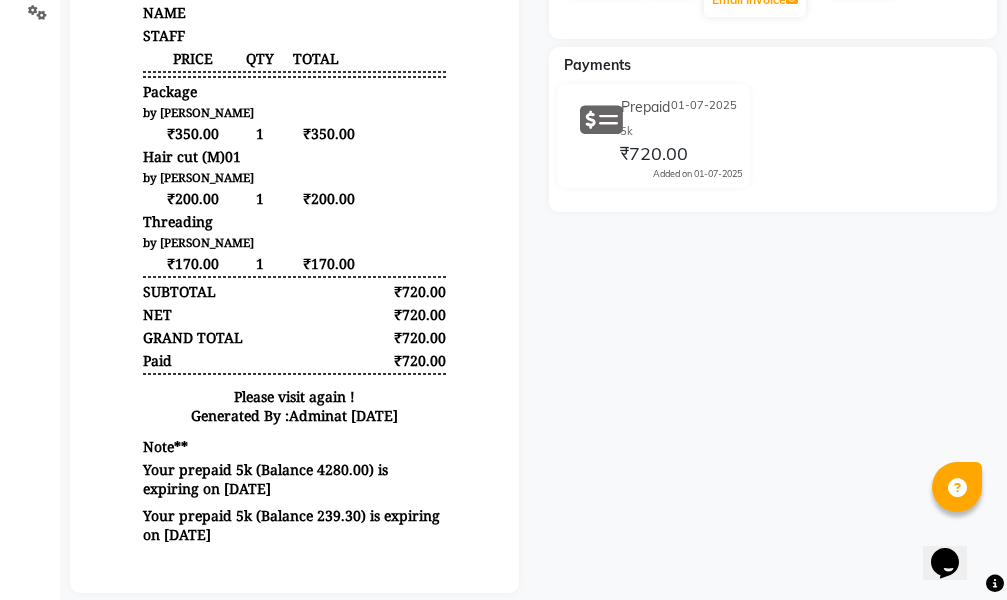 click on "Prepaid 01-07-2025 5k ₹720.00  Added on 01-07-2025" 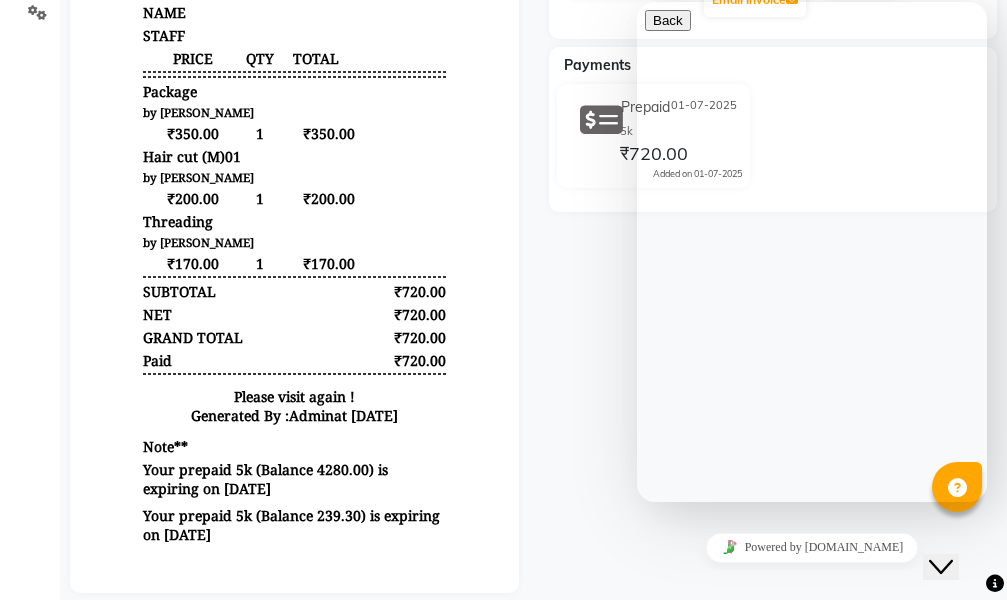 click on "Pooja   Prebook   Payment Received  Download  Print   Email Invoice   Send Message Feedback  Payments Prepaid 01-07-2025 5k ₹720.00  Added on 01-07-2025" 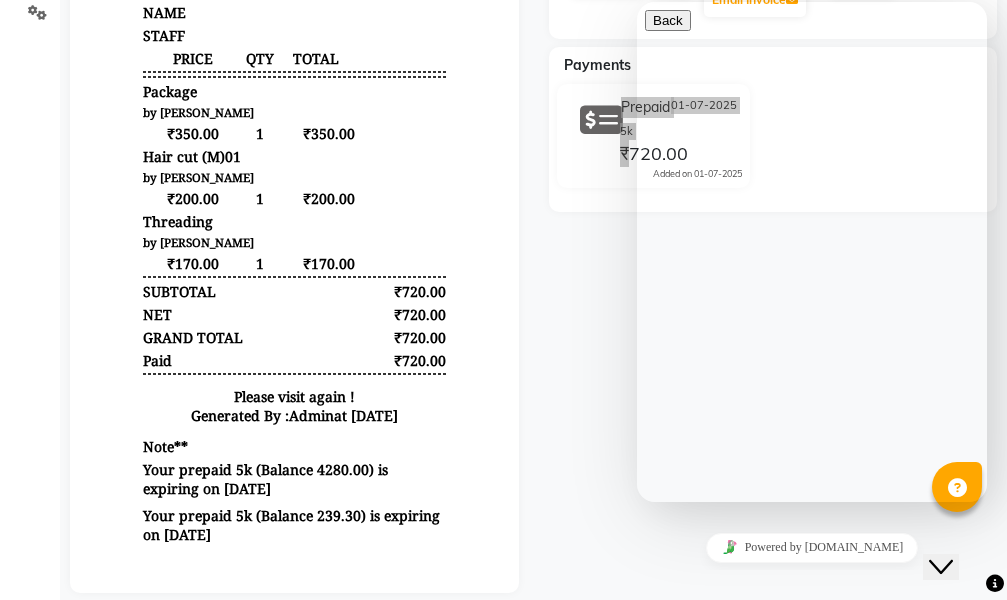 click at bounding box center (653, 760) 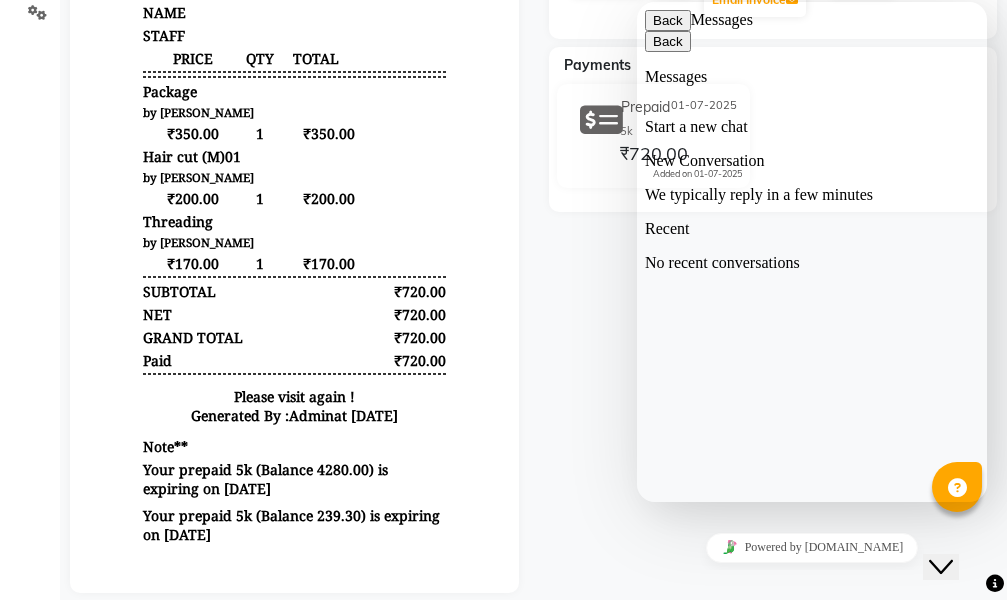 click at bounding box center (957, 487) 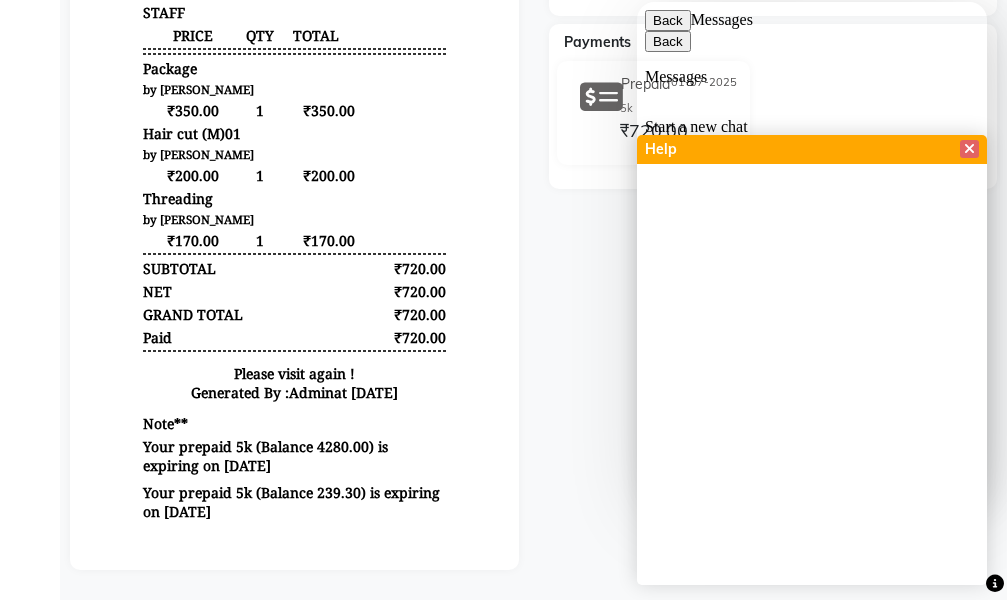 scroll, scrollTop: 240, scrollLeft: 0, axis: vertical 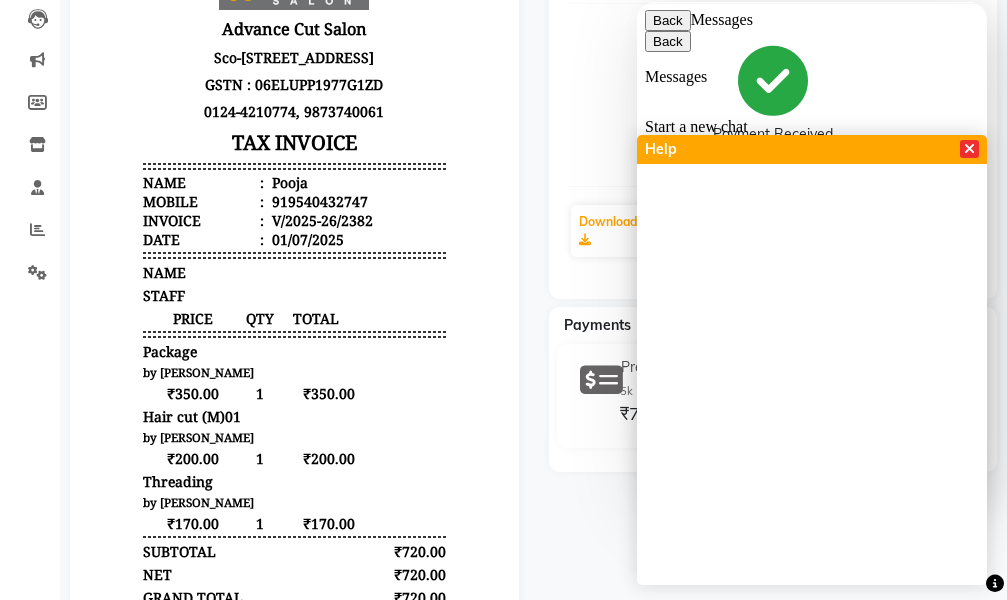 click at bounding box center (969, 149) 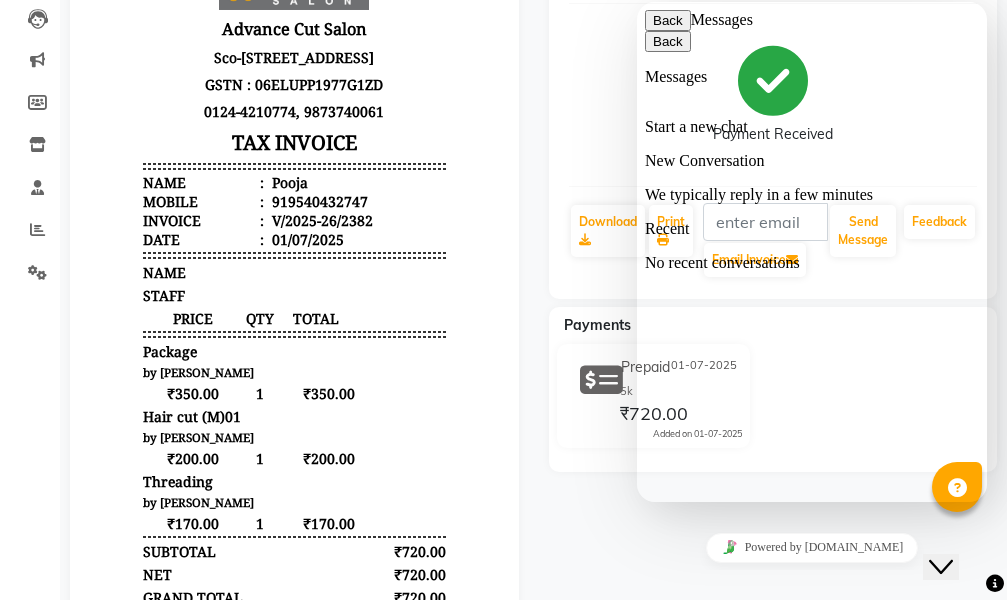 click on "Back" at bounding box center [668, 20] 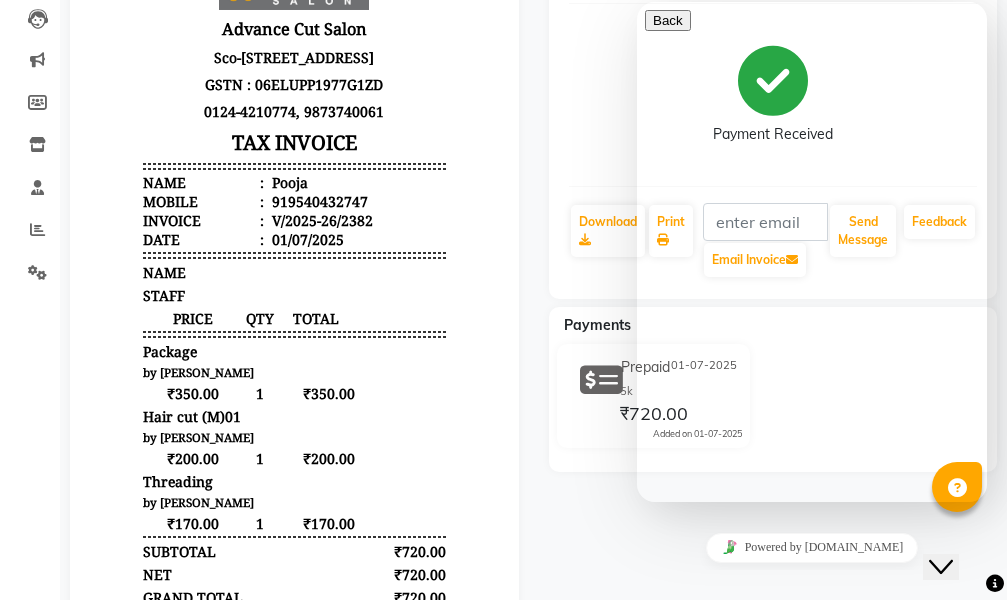 click at bounding box center (812, 757) 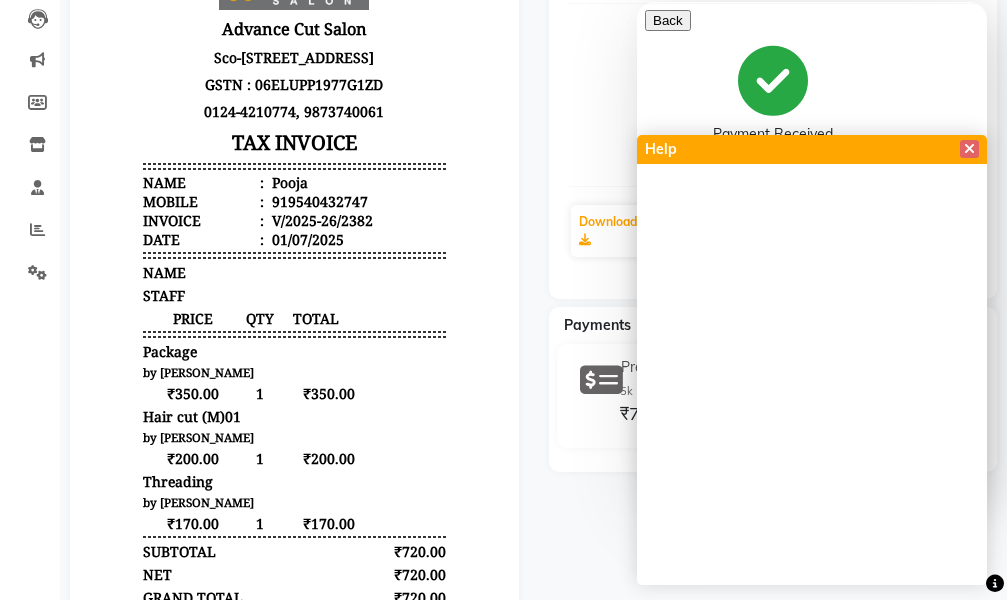 click at bounding box center [995, 584] 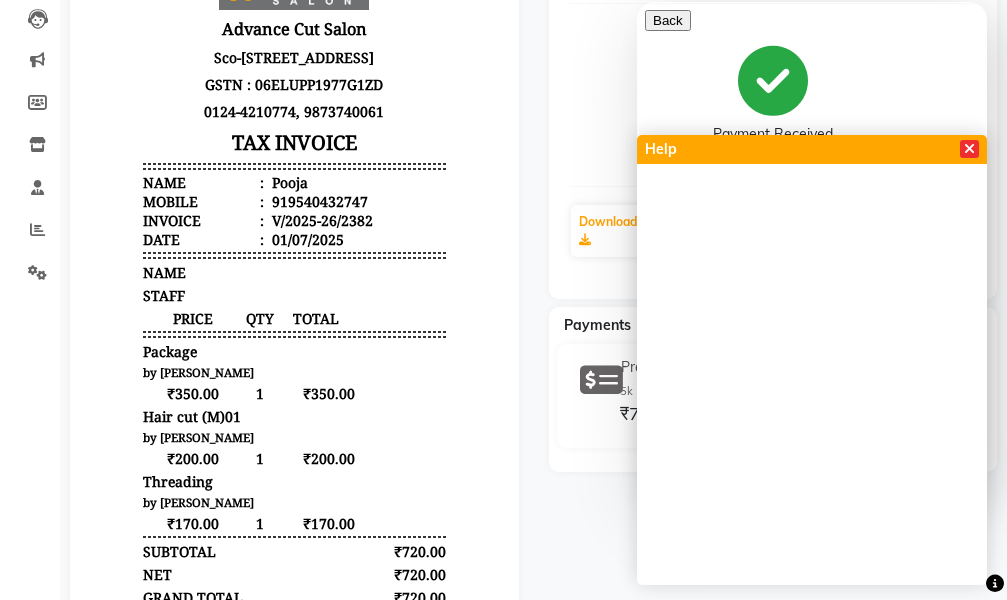 drag, startPoint x: 967, startPoint y: 148, endPoint x: 327, endPoint y: 145, distance: 640.007 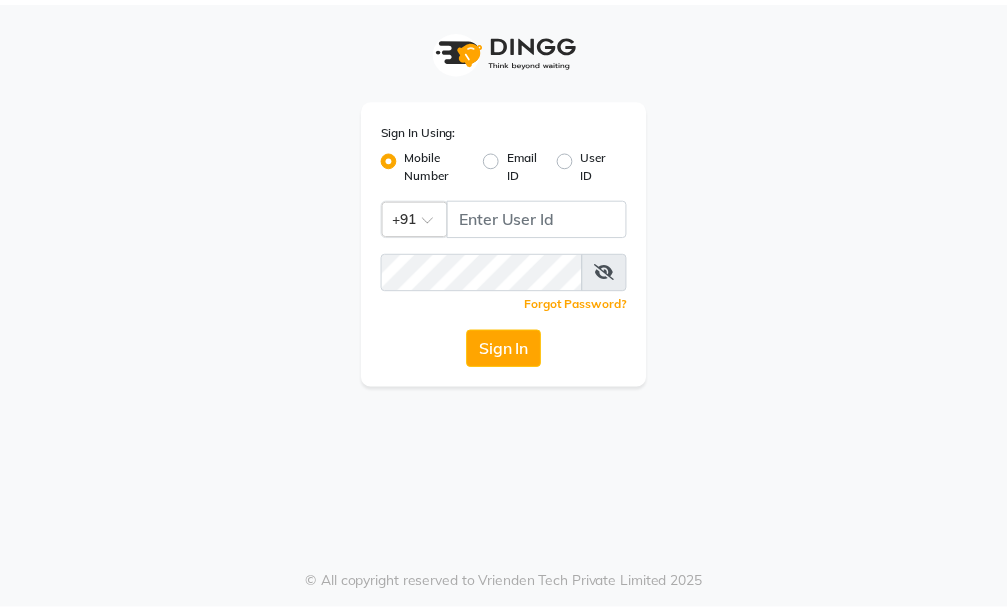 scroll, scrollTop: 0, scrollLeft: 0, axis: both 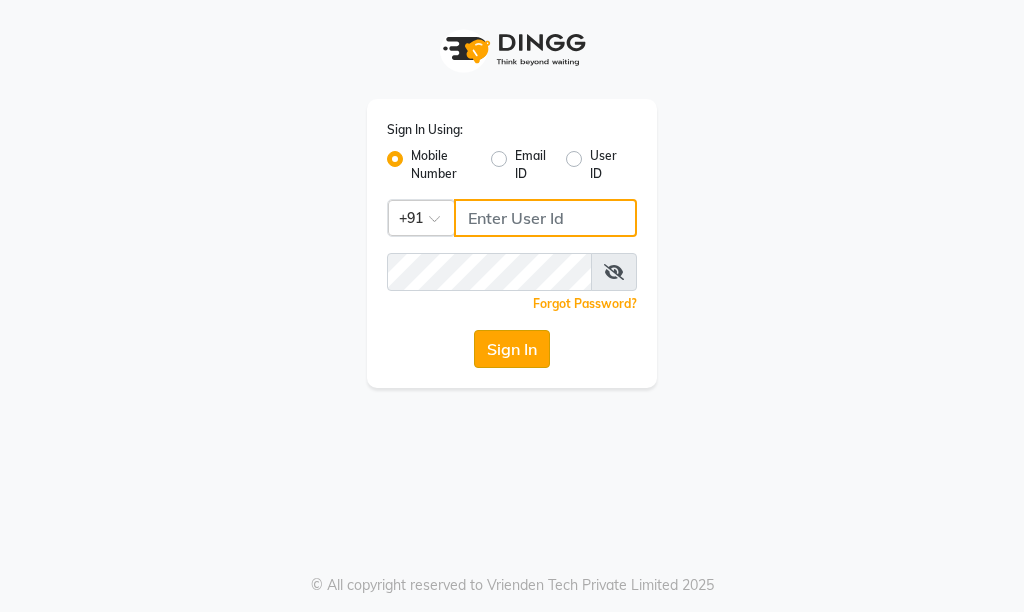 type on "9491146000" 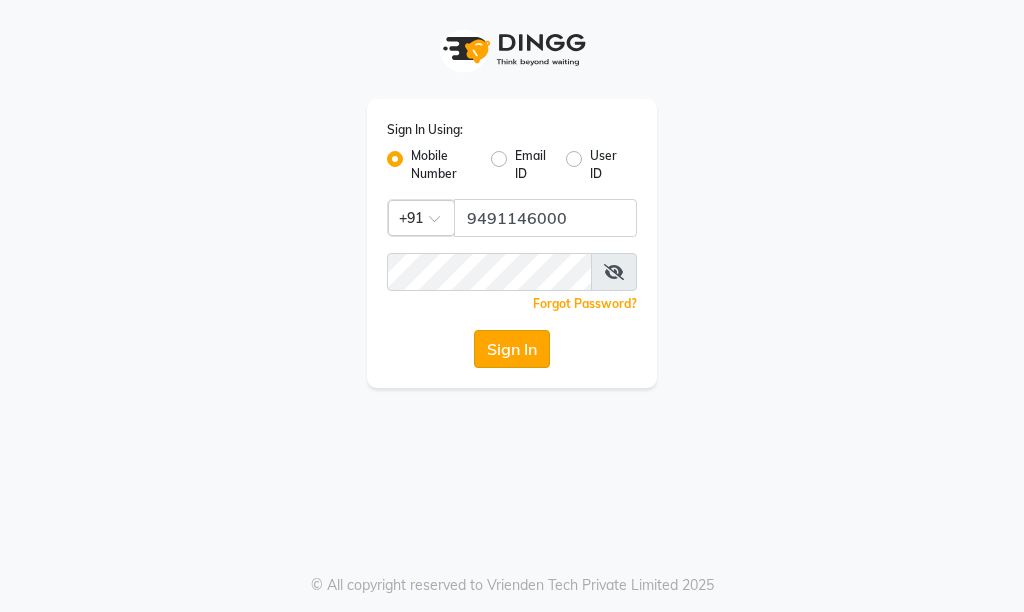 click on "Sign In" 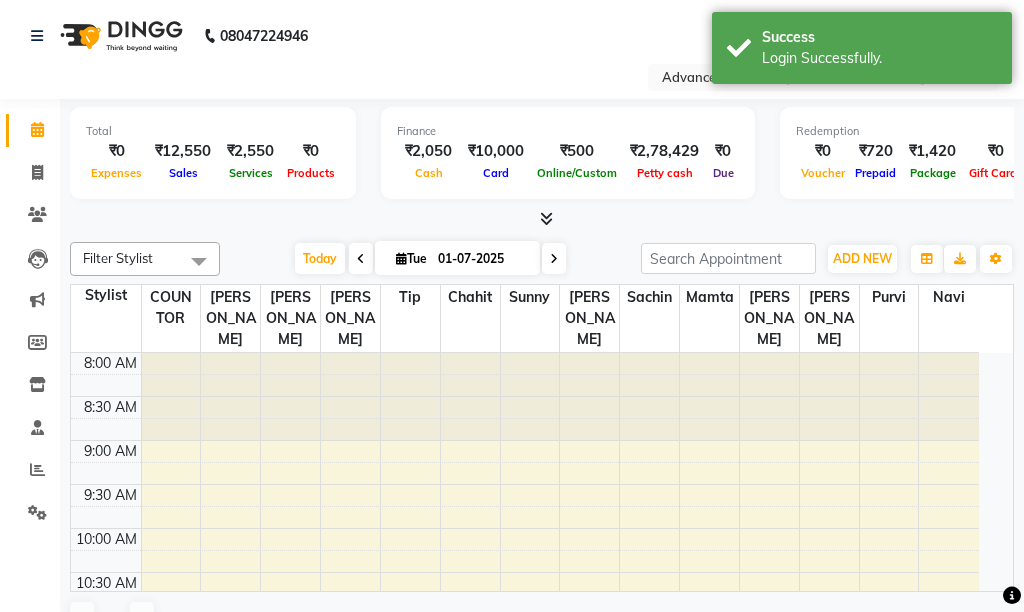 select on "en" 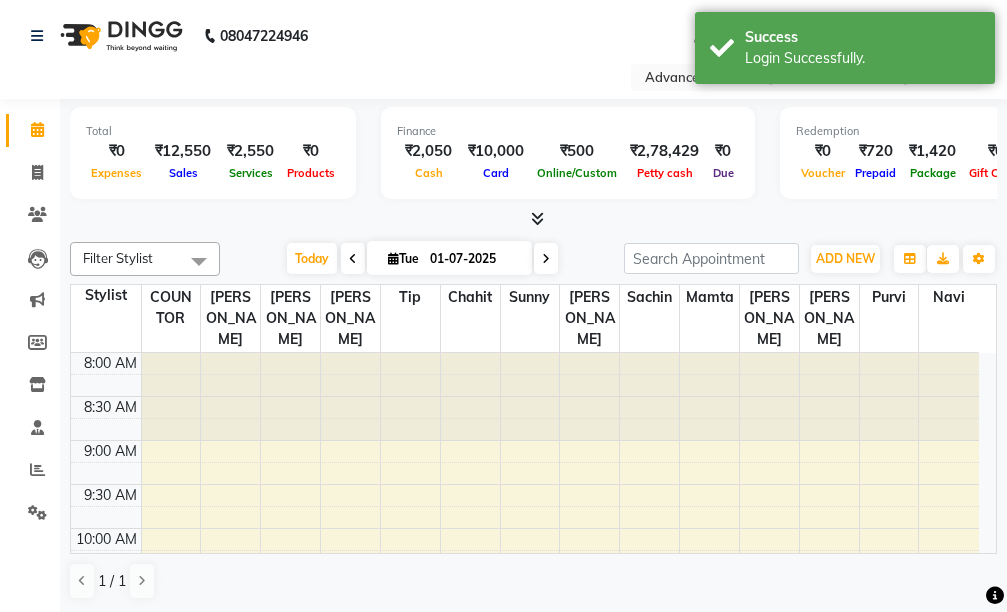 scroll, scrollTop: 0, scrollLeft: 0, axis: both 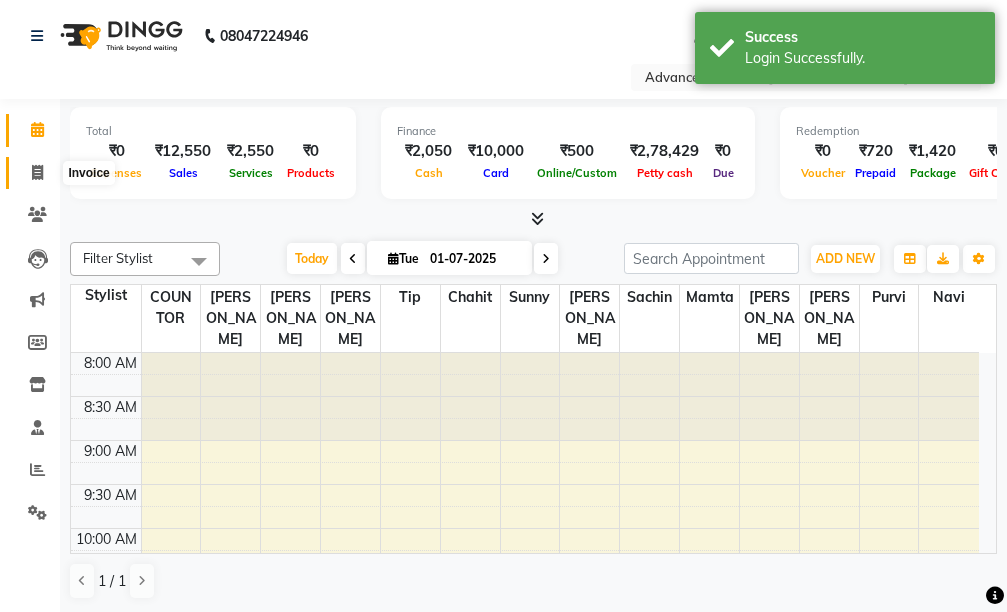 click 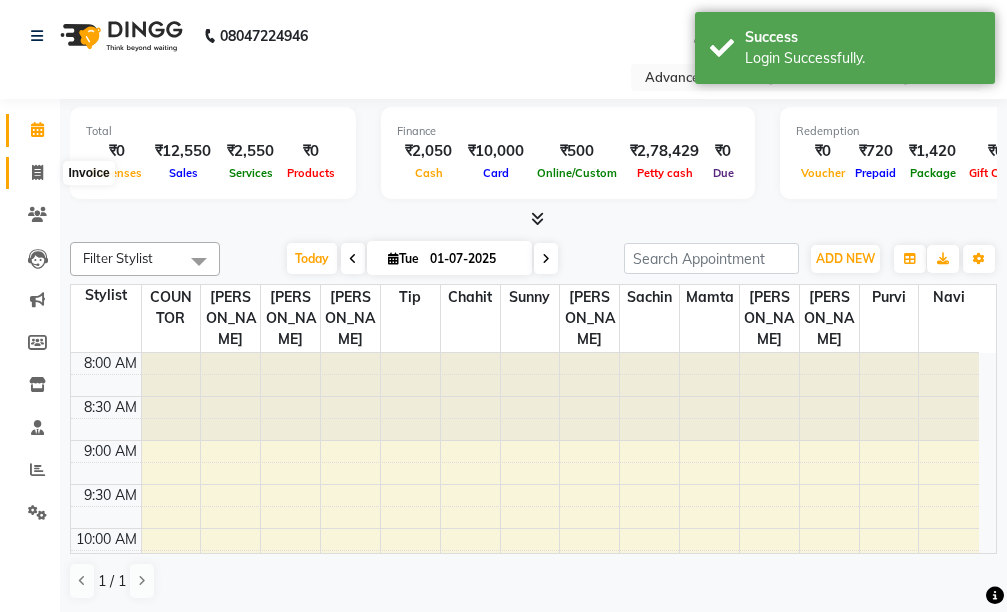 select on "service" 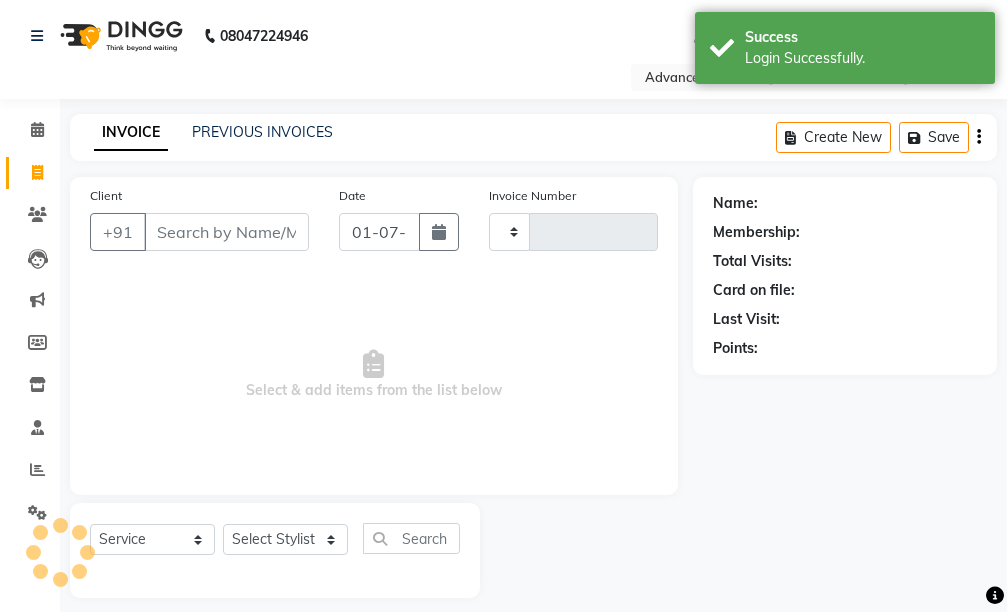type on "2383" 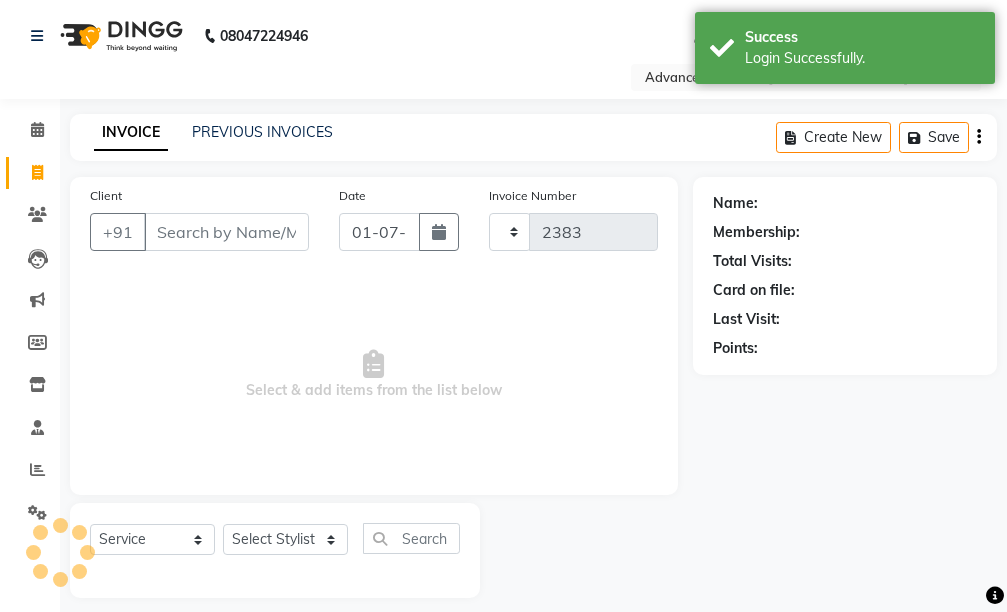 select on "4939" 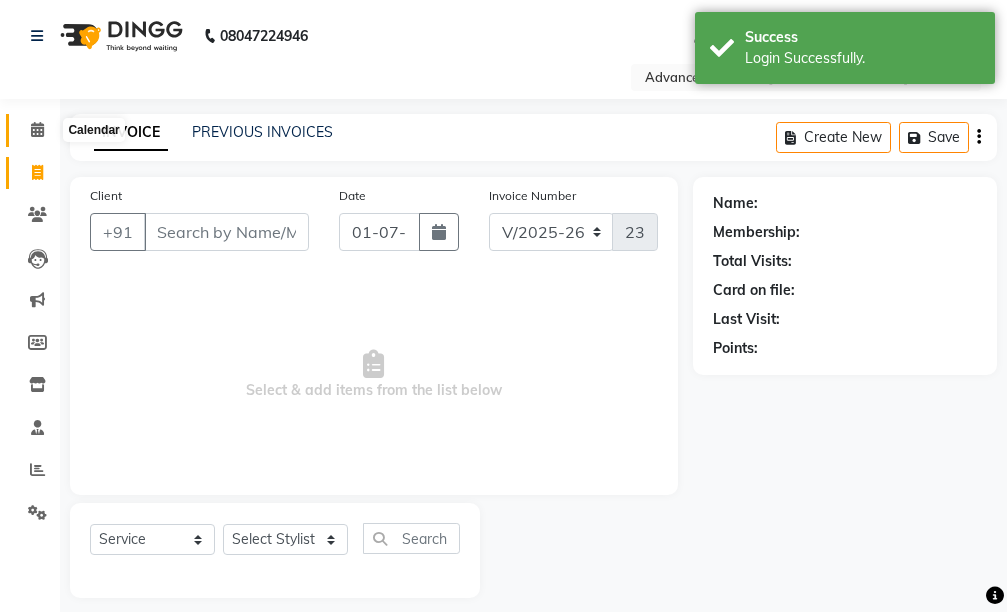 click 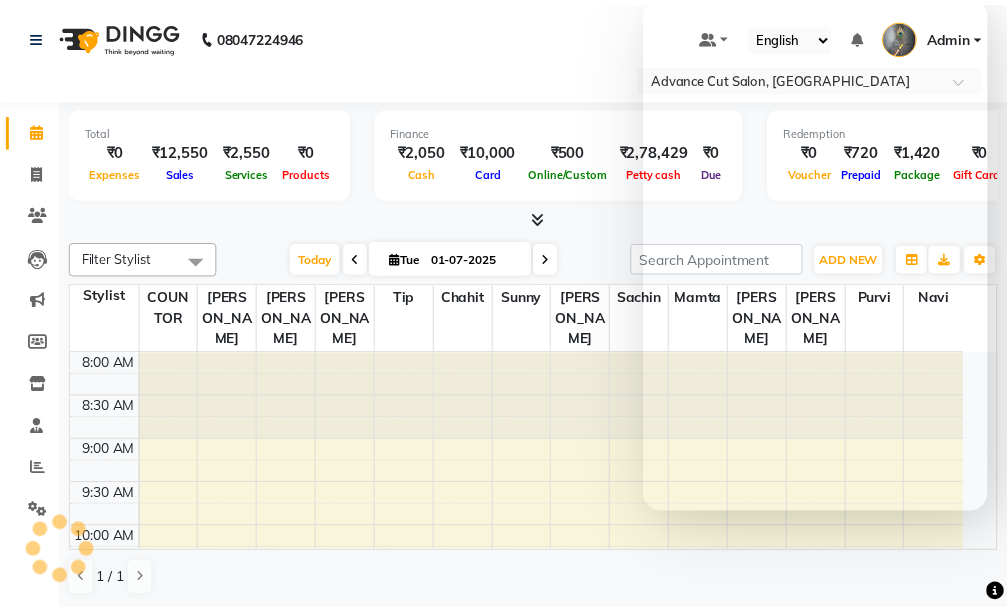 scroll, scrollTop: 0, scrollLeft: 0, axis: both 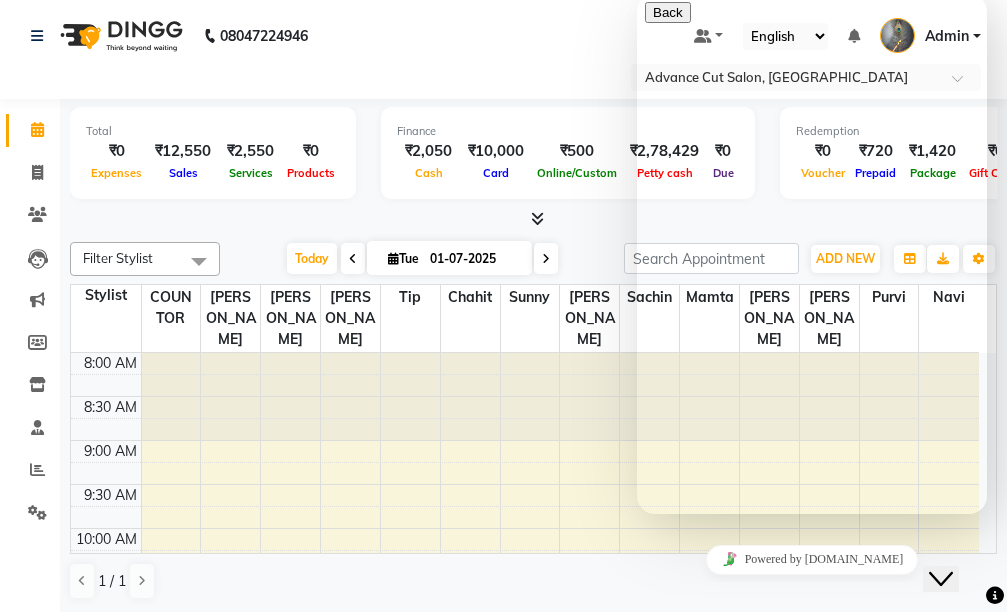 click at bounding box center [653, 772] 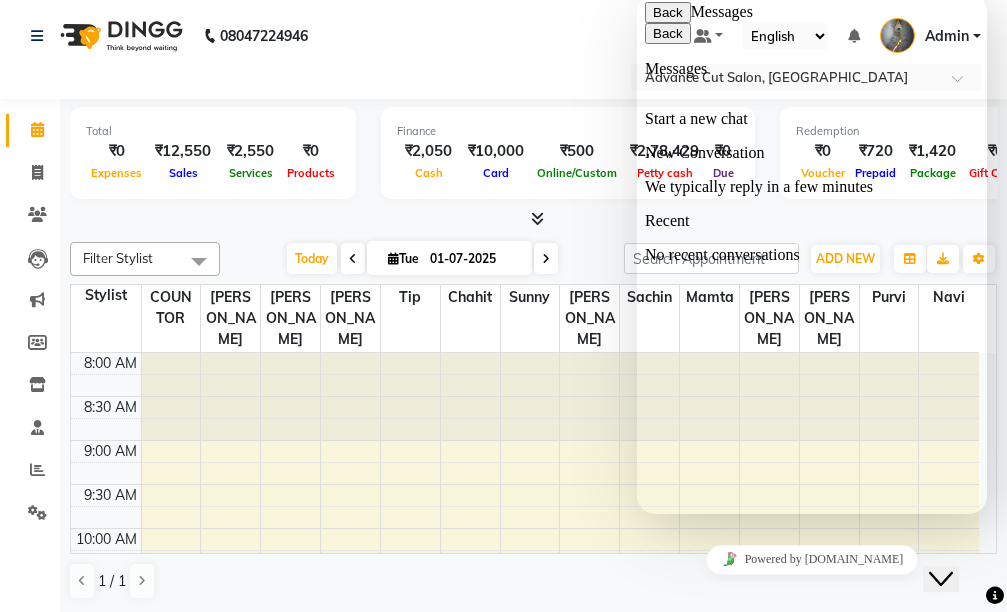 click on "Close Chat This icon closes the chat window." 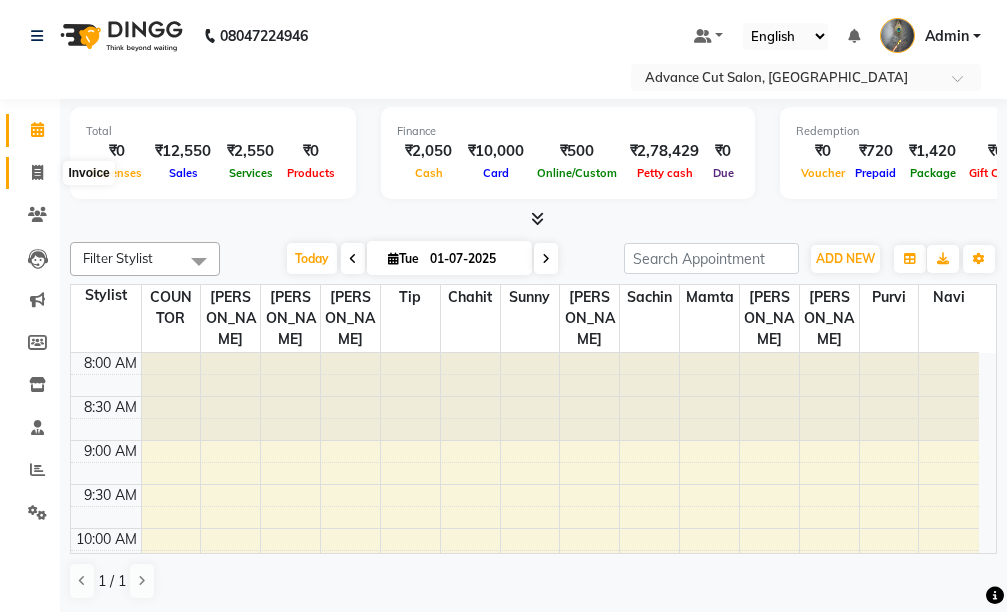 click 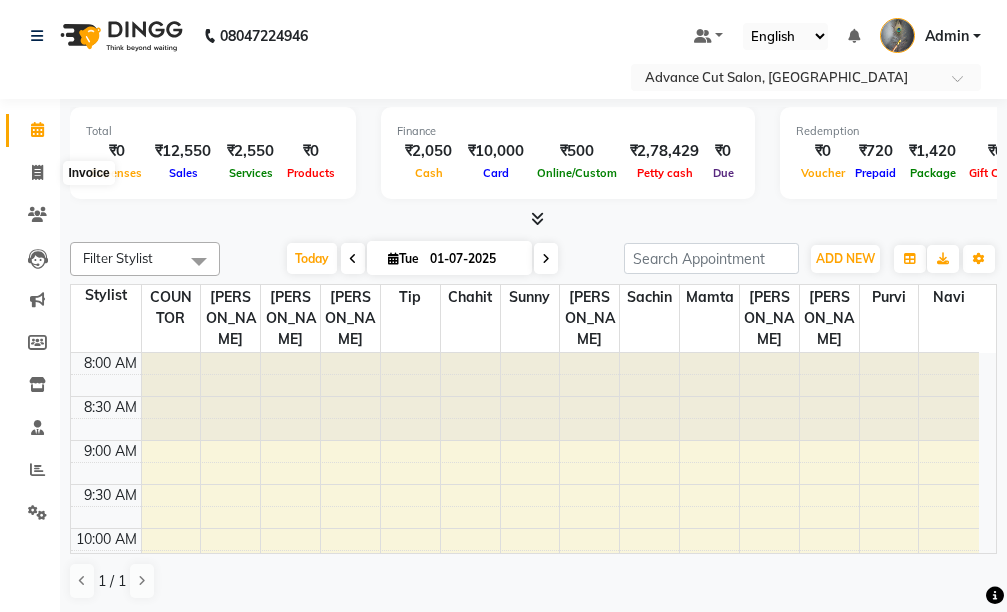 select on "service" 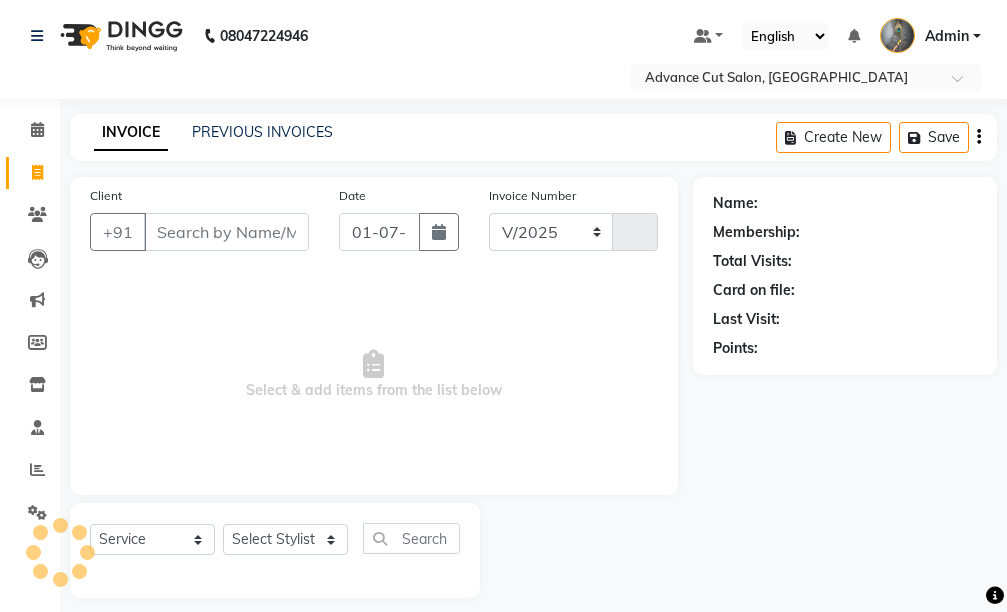 select on "4939" 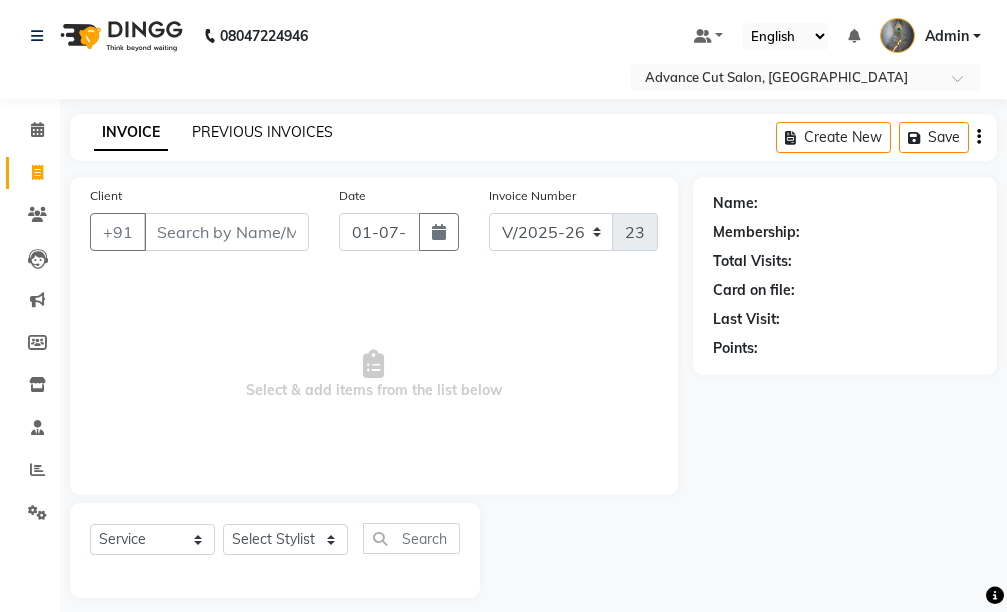 click on "PREVIOUS INVOICES" 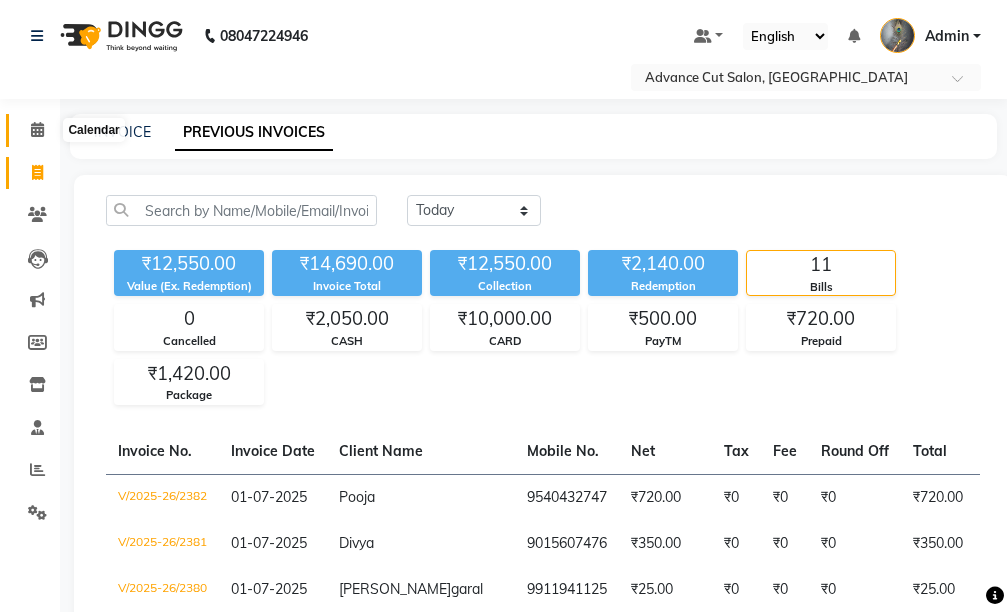 click 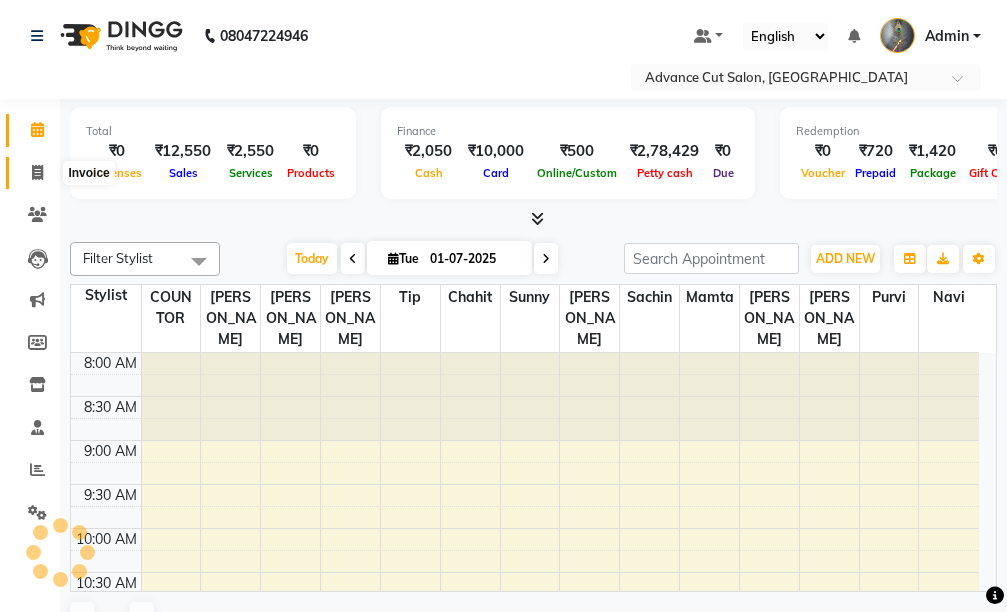 scroll, scrollTop: 0, scrollLeft: 0, axis: both 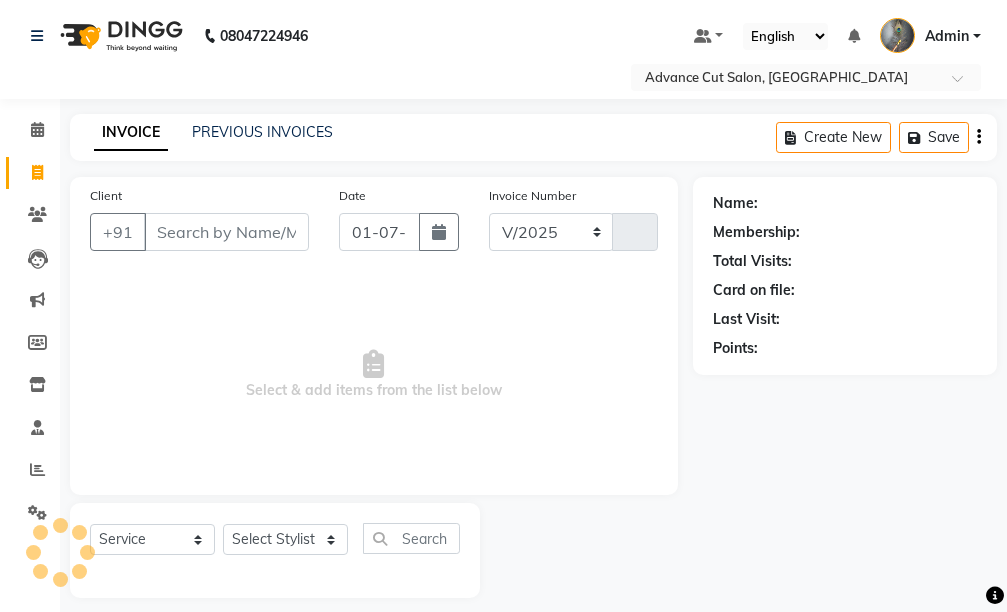 select on "4939" 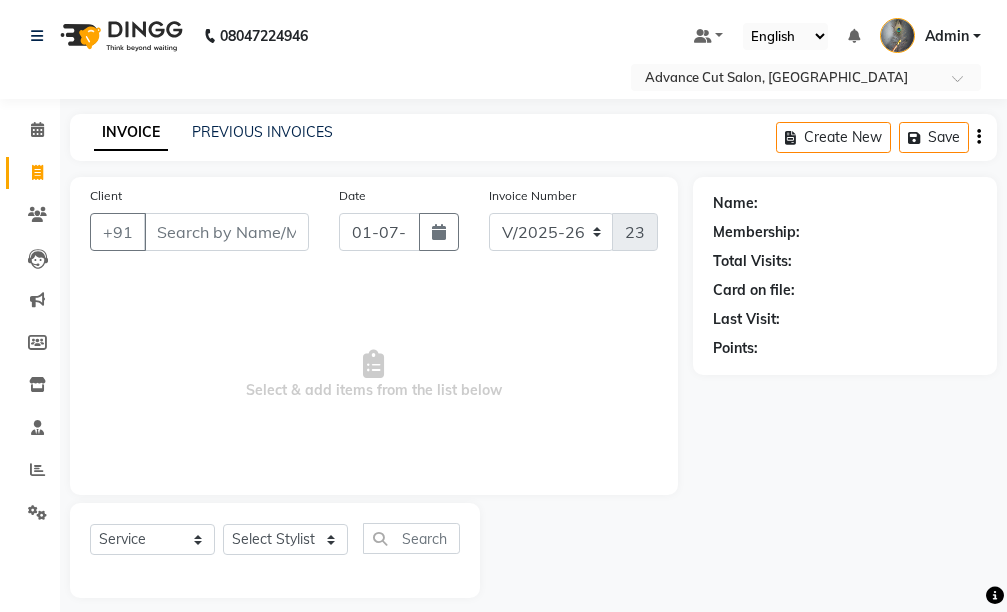 click 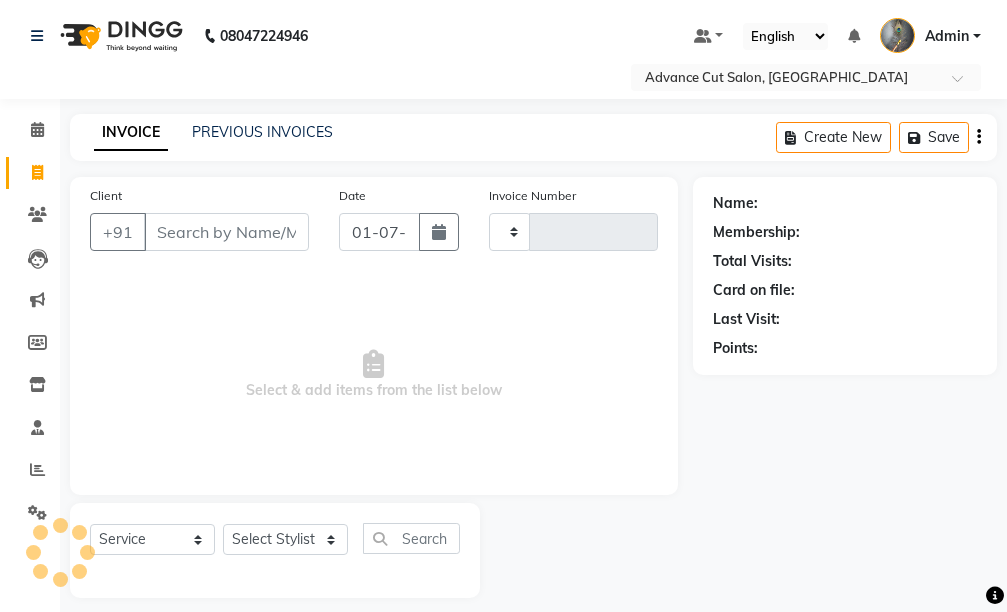 type on "2383" 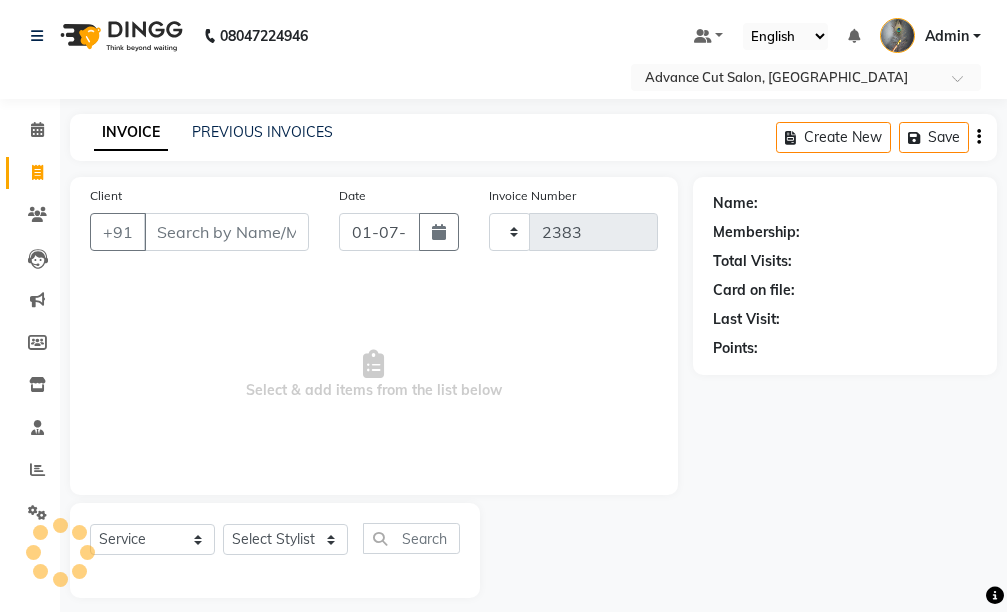 scroll, scrollTop: 16, scrollLeft: 0, axis: vertical 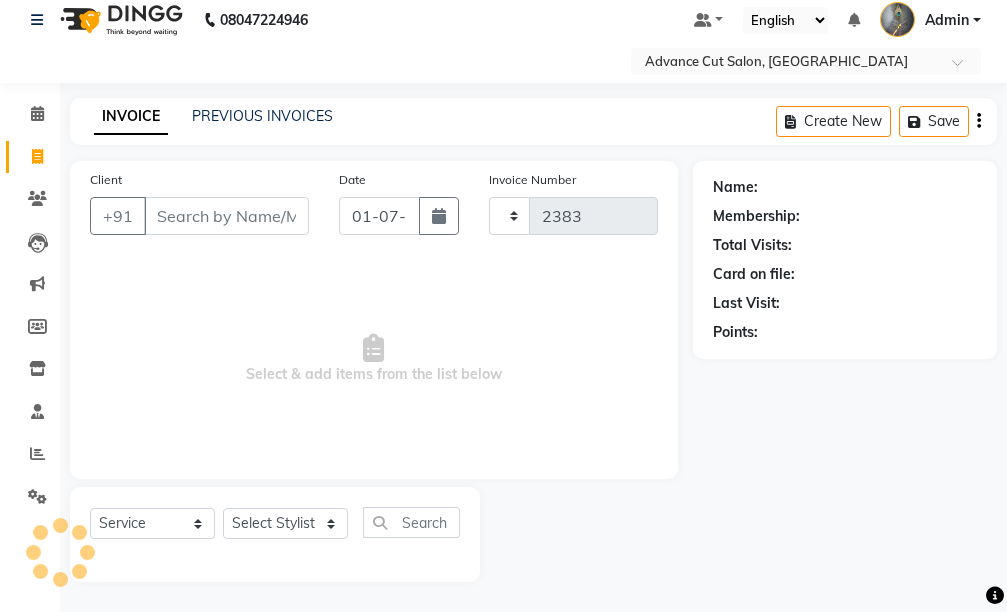 select on "4939" 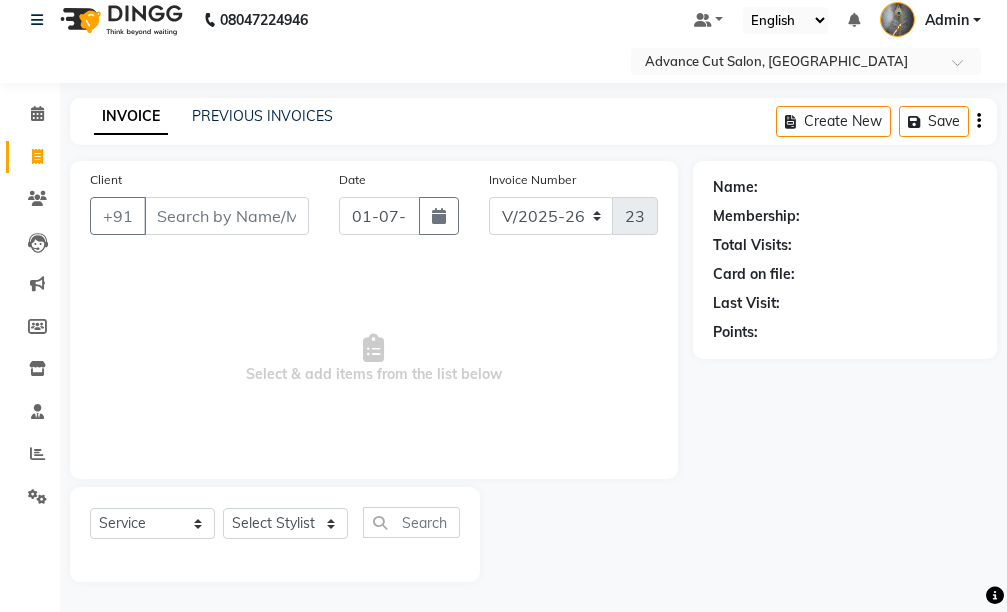 click on "Client" at bounding box center [226, 216] 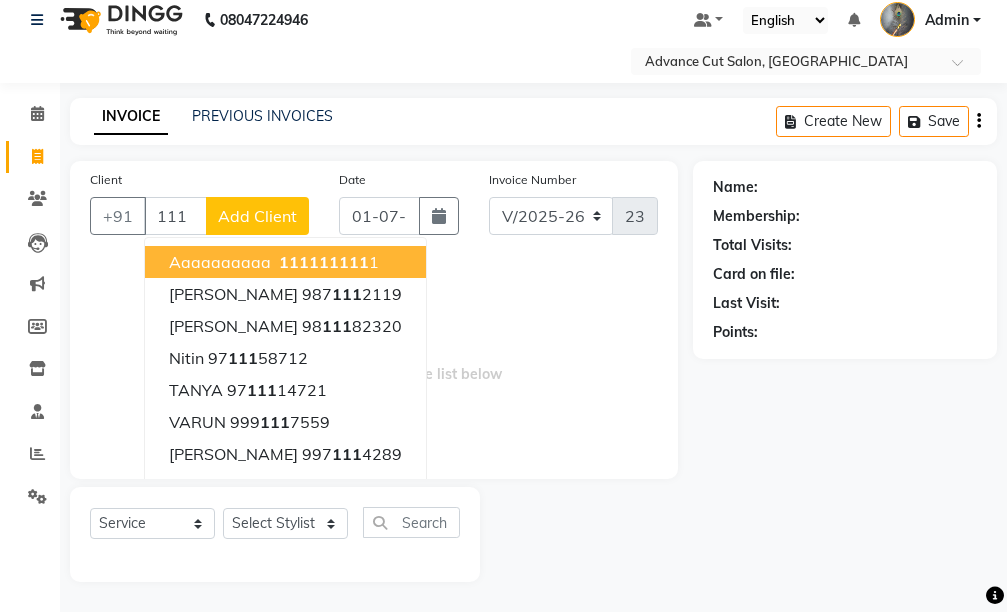 click on "111" 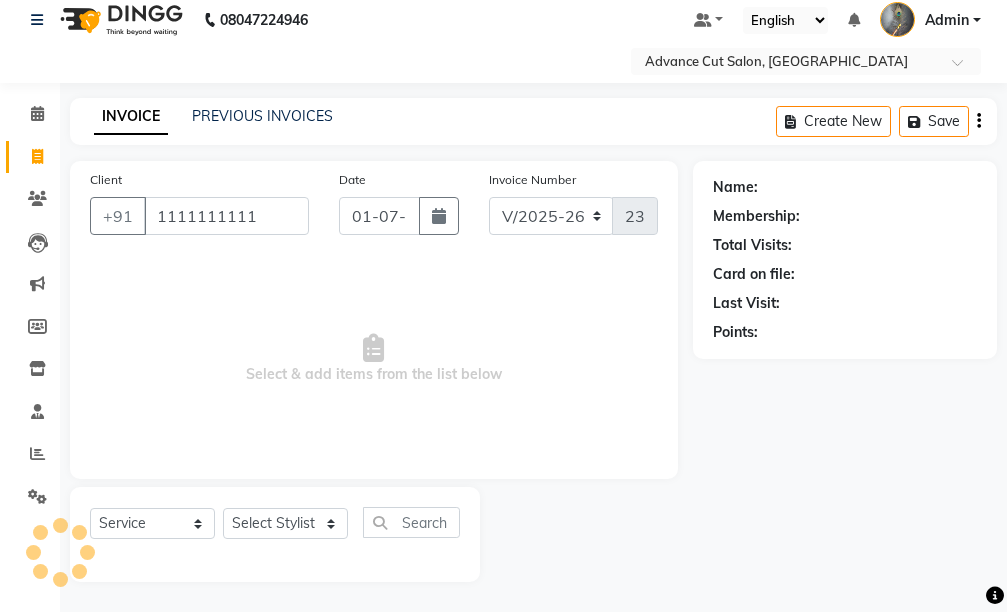 type on "1111111111" 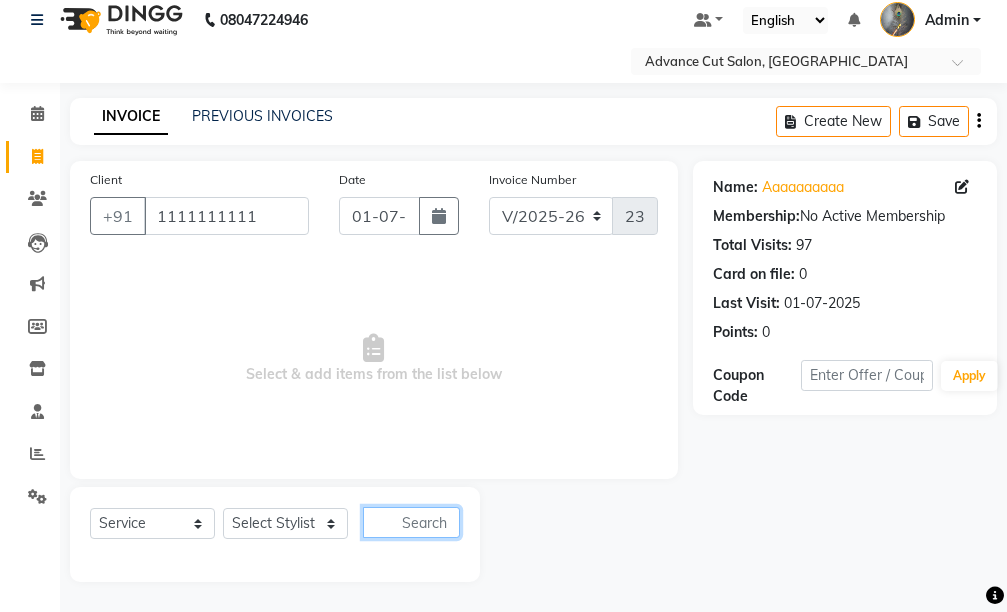 click 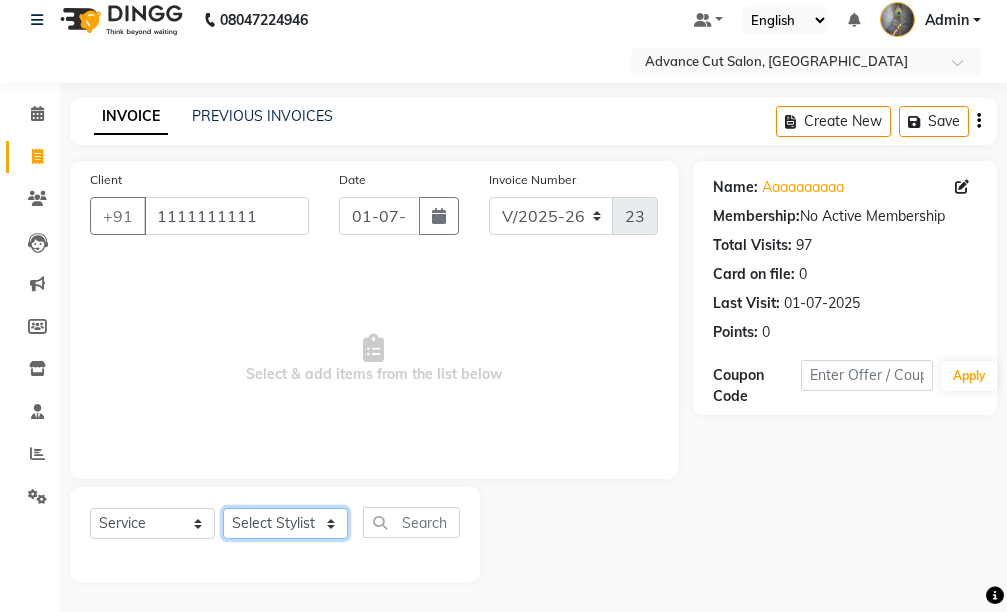 click on "Select Stylist Admin chahit COUNTOR [PERSON_NAME] mamta [PERSON_NAME] navi [PERSON_NAME] [PERSON_NAME] [PERSON_NAME] sunny tip" 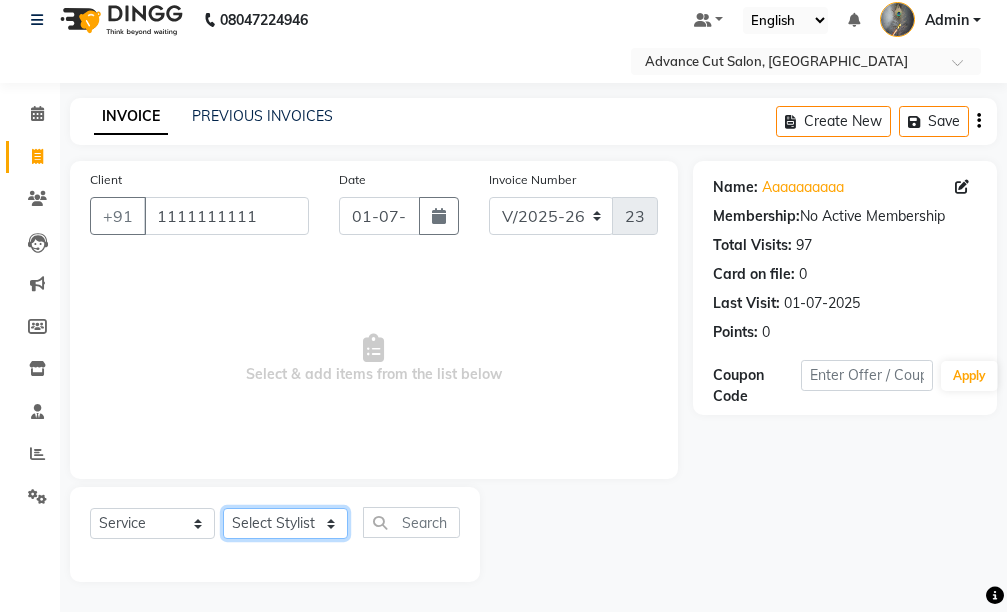 select on "78660" 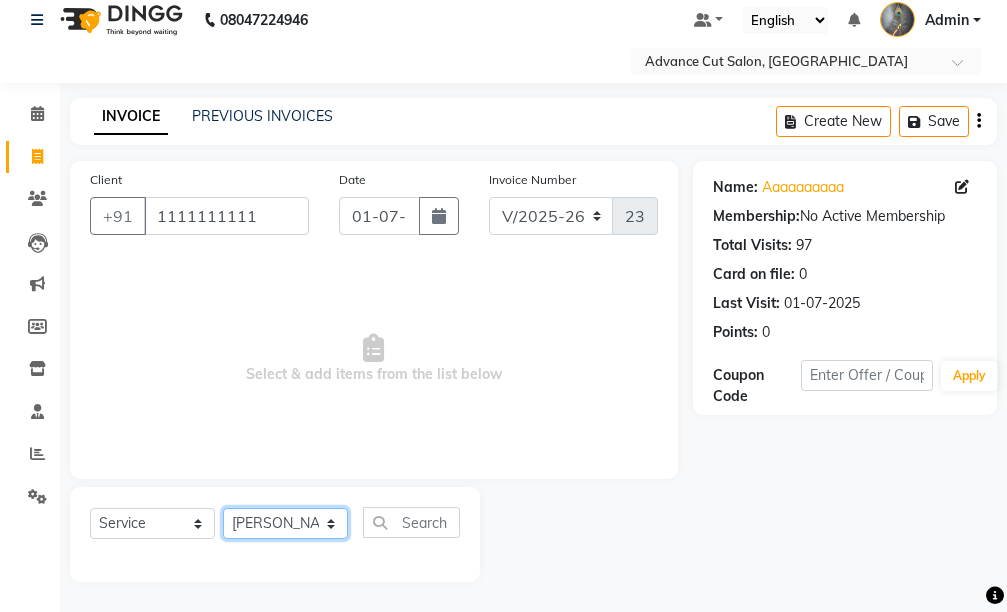 click on "Select Stylist Admin chahit COUNTOR [PERSON_NAME] mamta [PERSON_NAME] navi [PERSON_NAME] [PERSON_NAME] [PERSON_NAME] sunny tip" 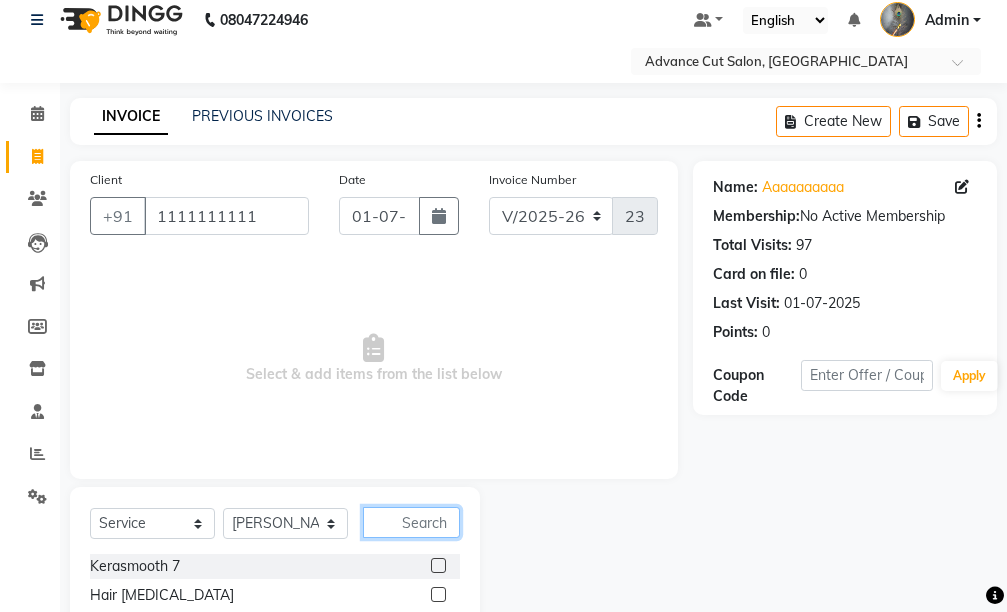 click 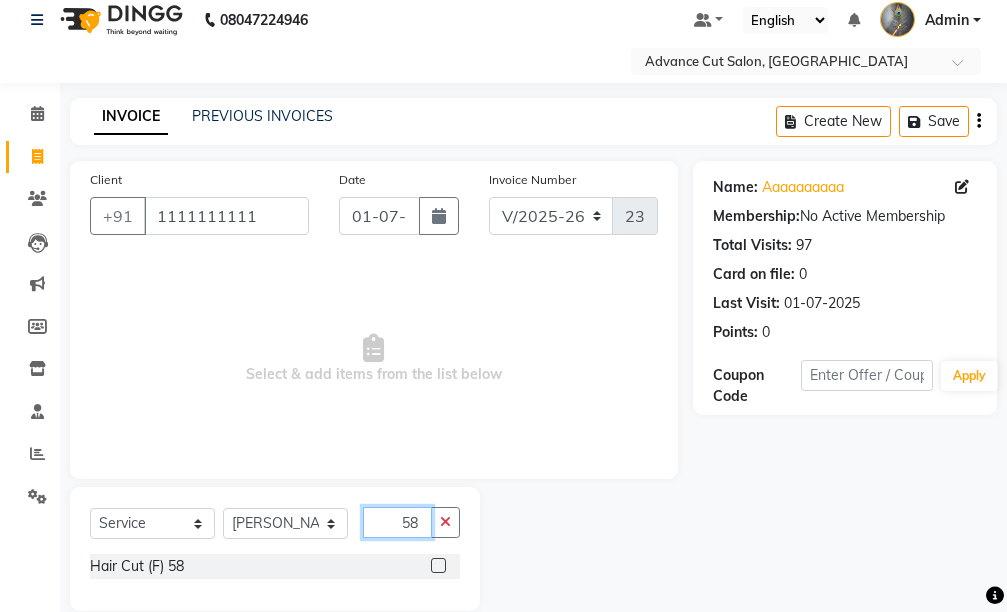 type on "58" 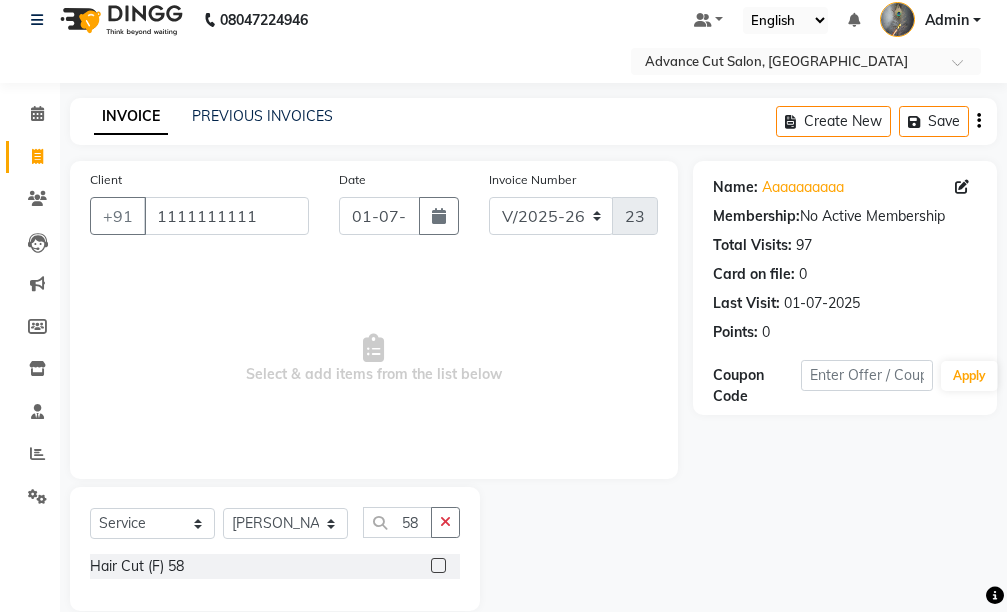 click 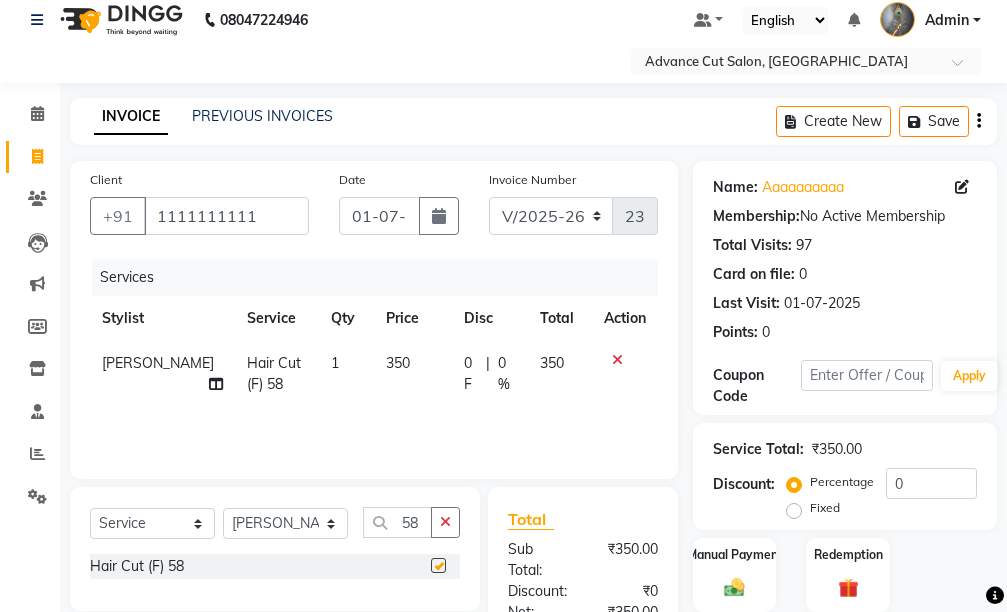 checkbox on "false" 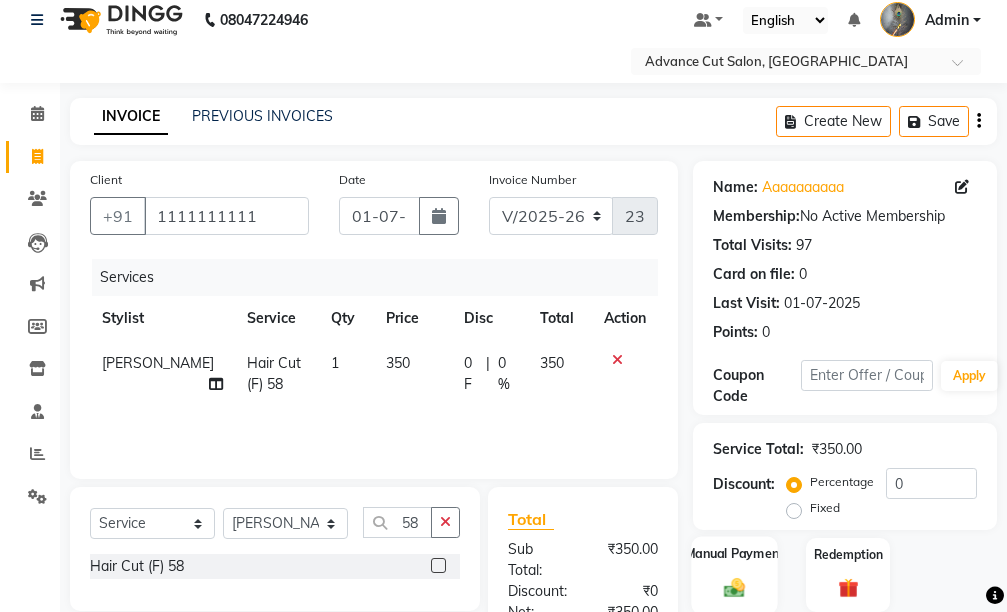 click 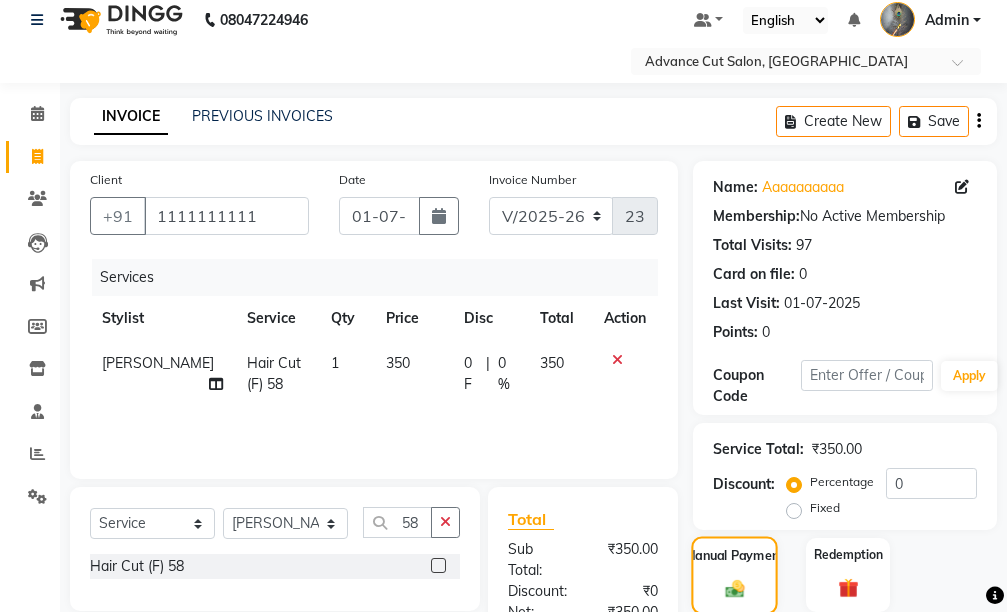scroll, scrollTop: 216, scrollLeft: 0, axis: vertical 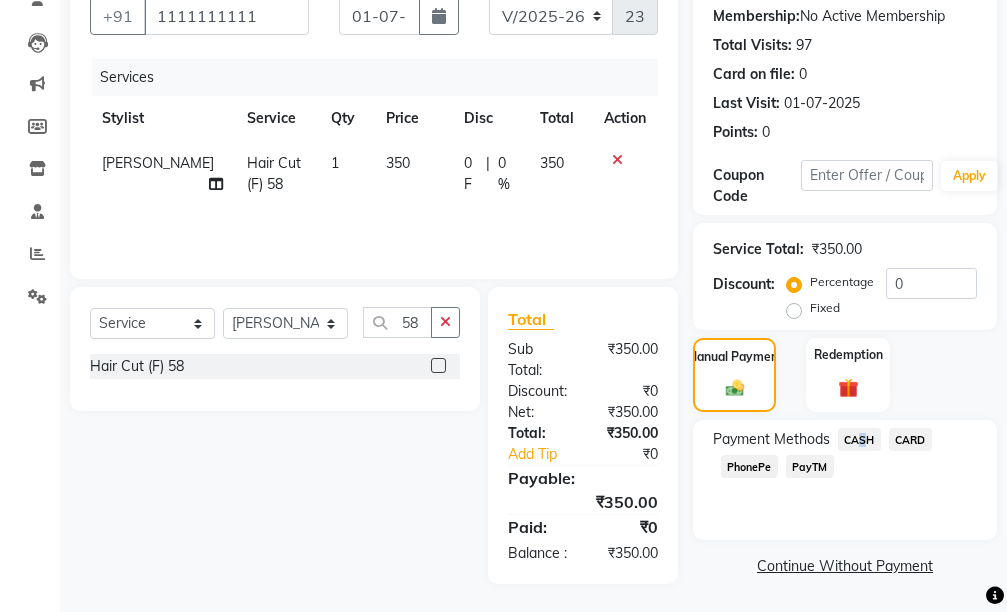 click on "CASH" 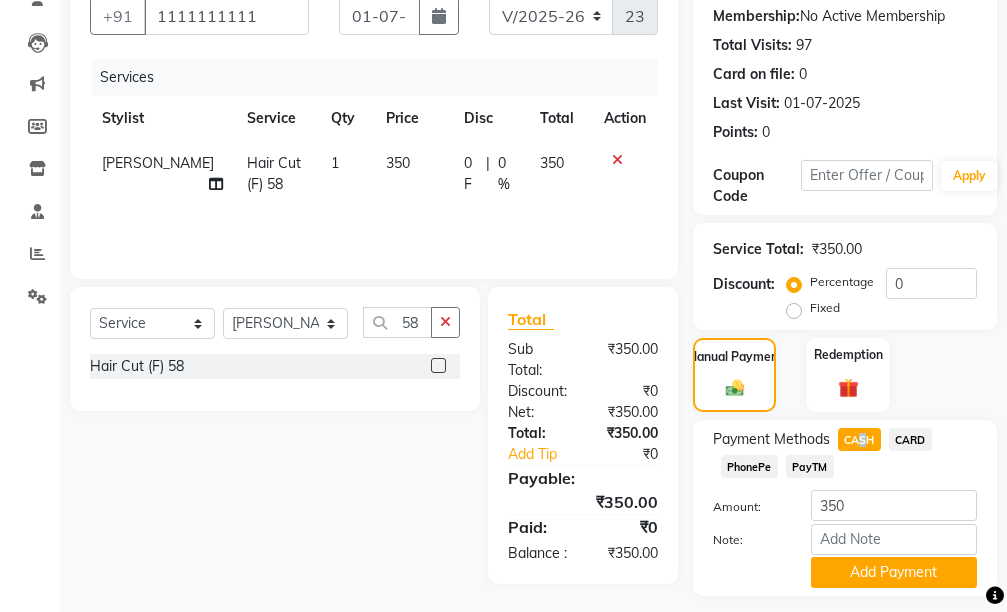 scroll, scrollTop: 271, scrollLeft: 0, axis: vertical 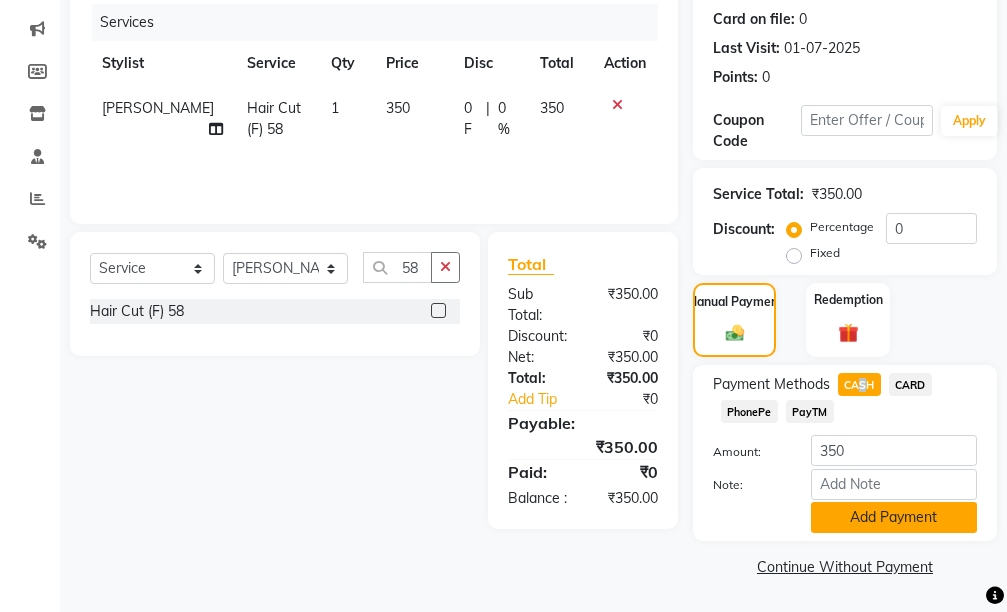 click on "Add Payment" 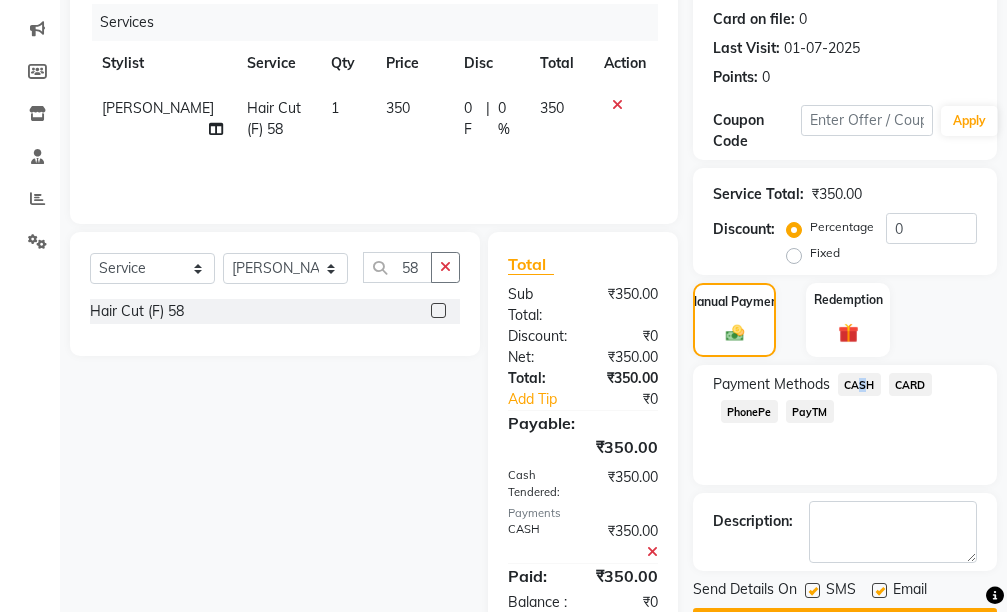 scroll, scrollTop: 343, scrollLeft: 0, axis: vertical 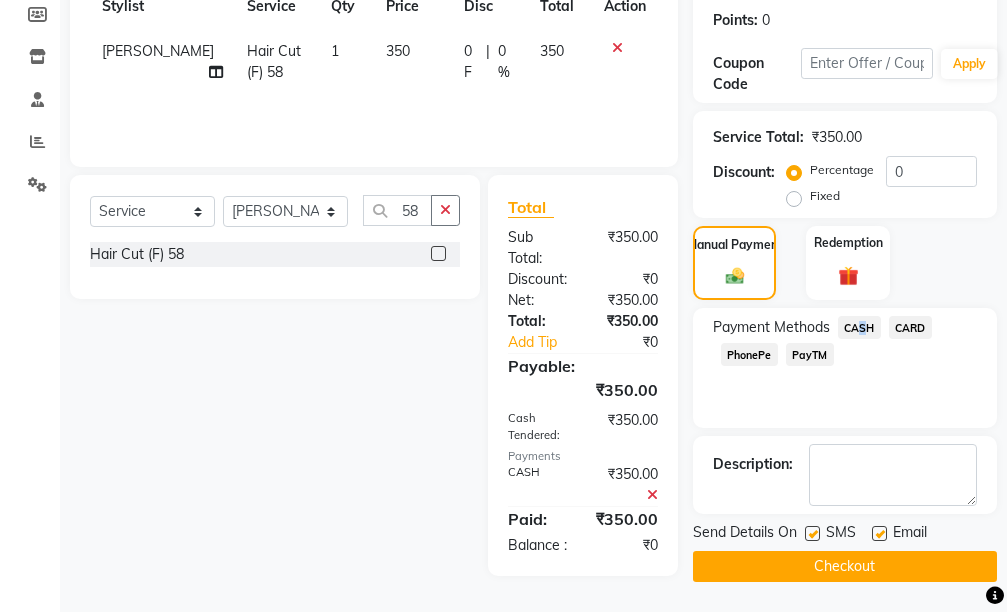 click on "Checkout" 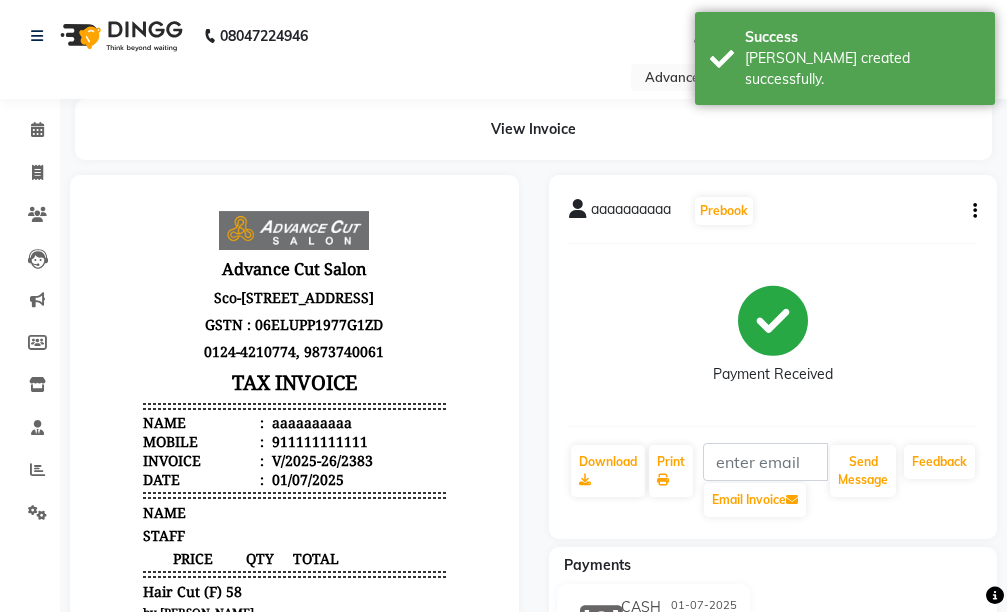 scroll, scrollTop: 0, scrollLeft: 0, axis: both 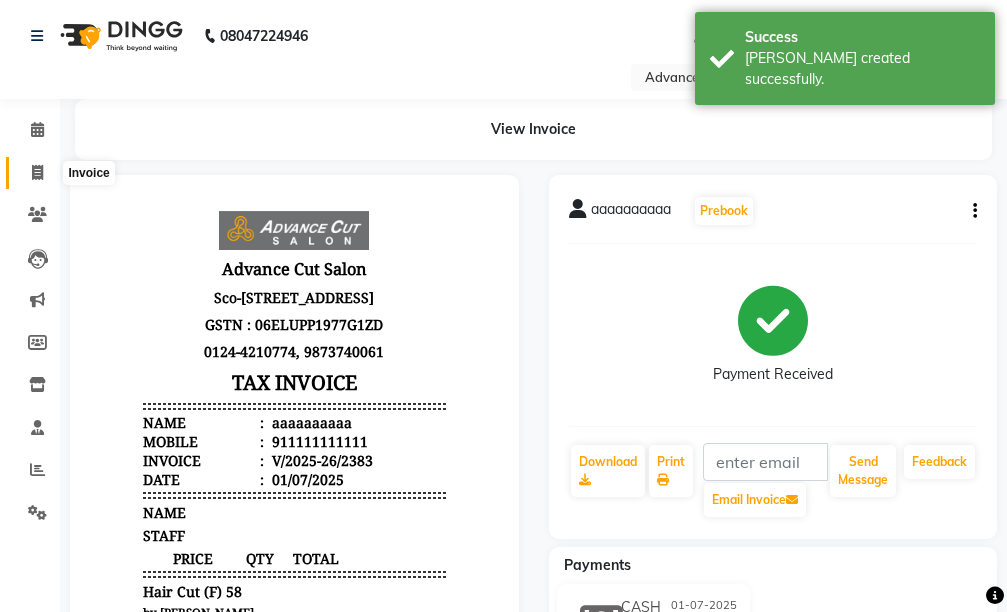 click 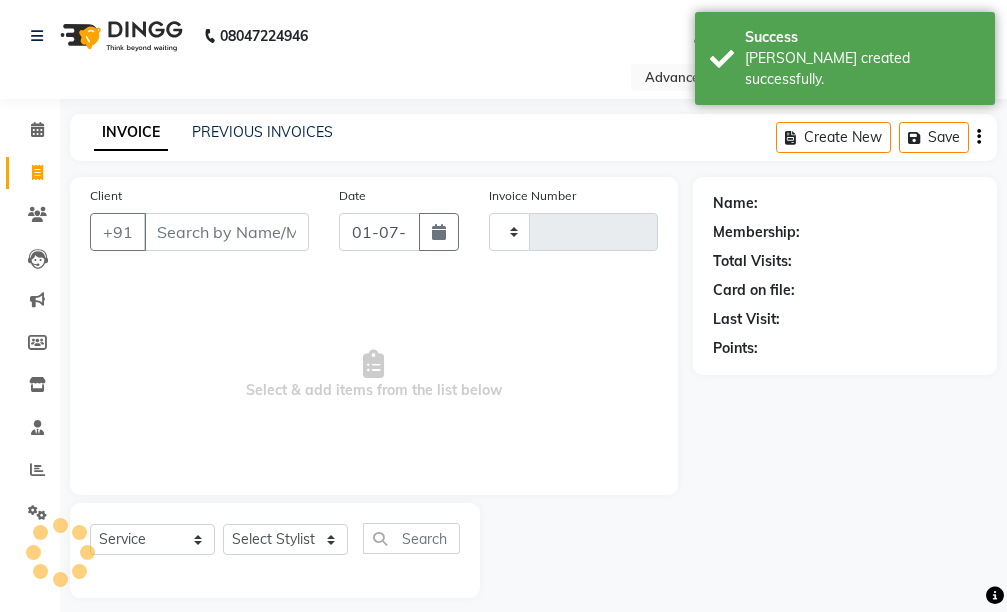 scroll, scrollTop: 16, scrollLeft: 0, axis: vertical 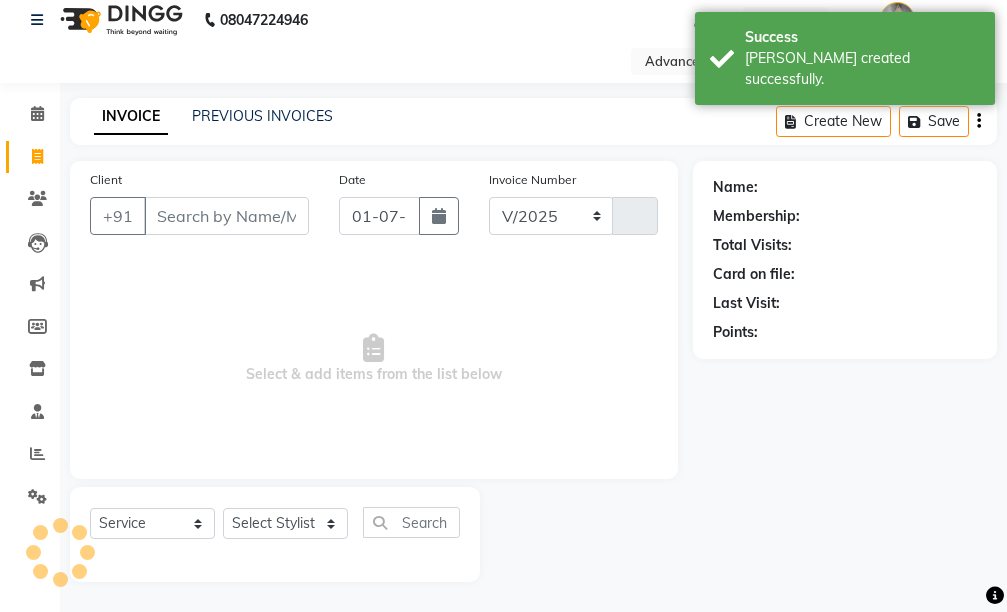 select on "4939" 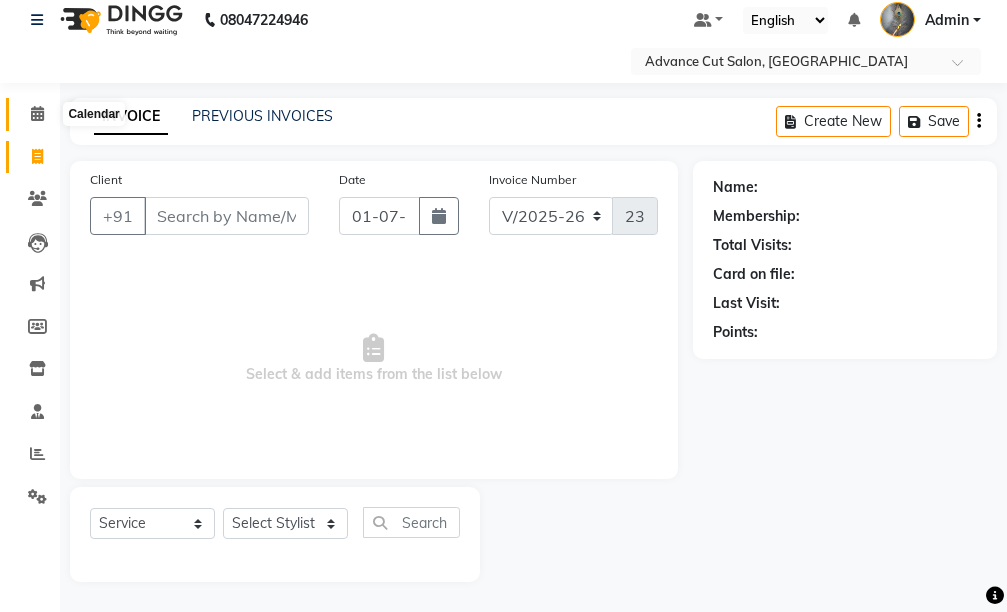 click 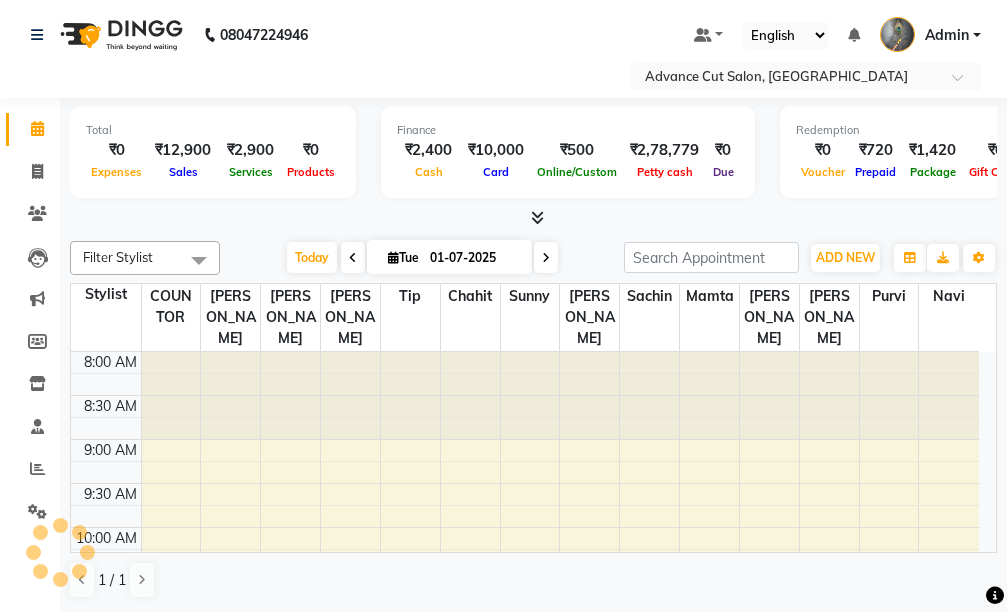 scroll, scrollTop: 0, scrollLeft: 0, axis: both 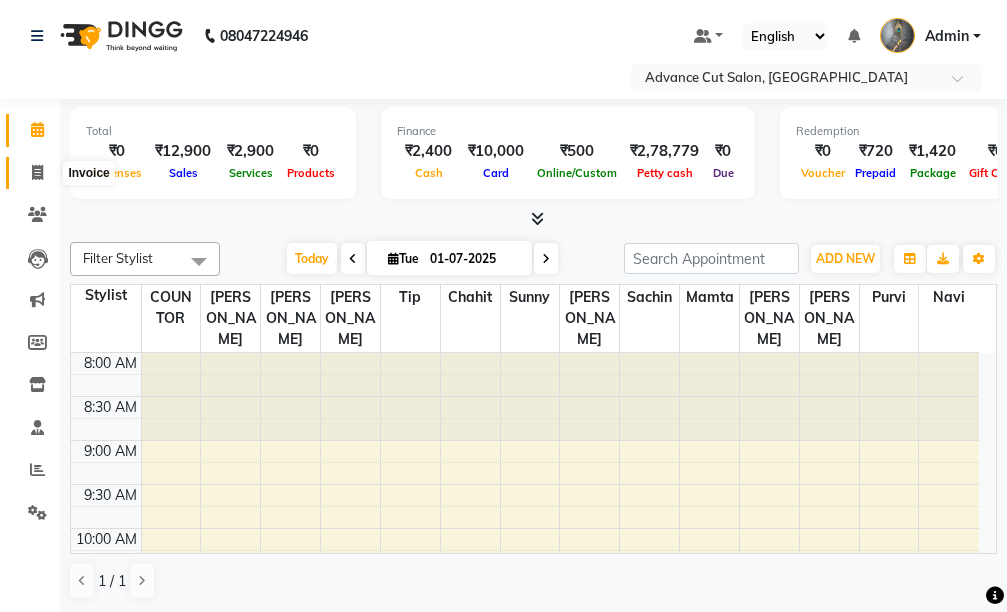 click 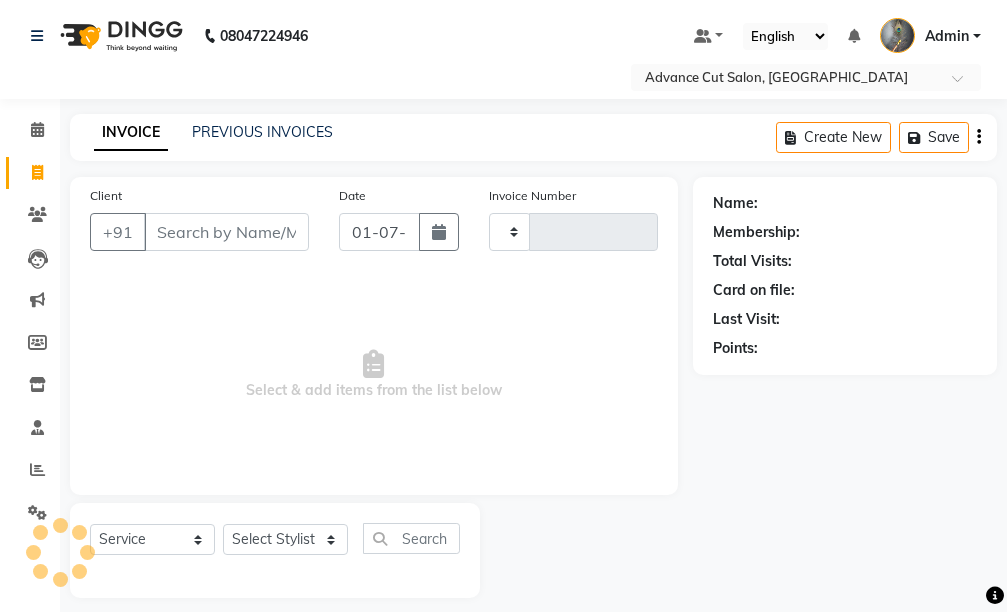 type on "2384" 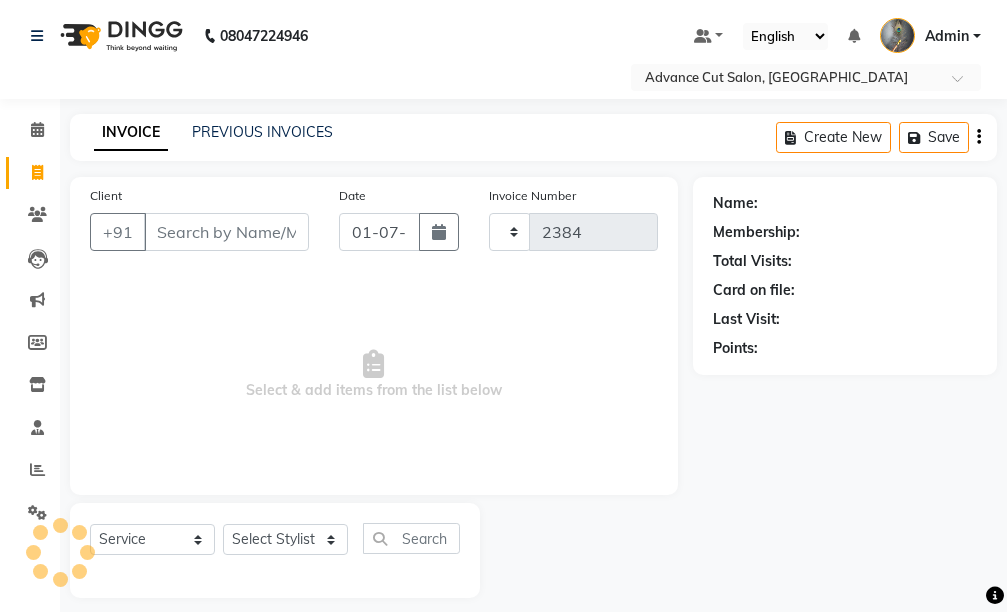 select on "4939" 